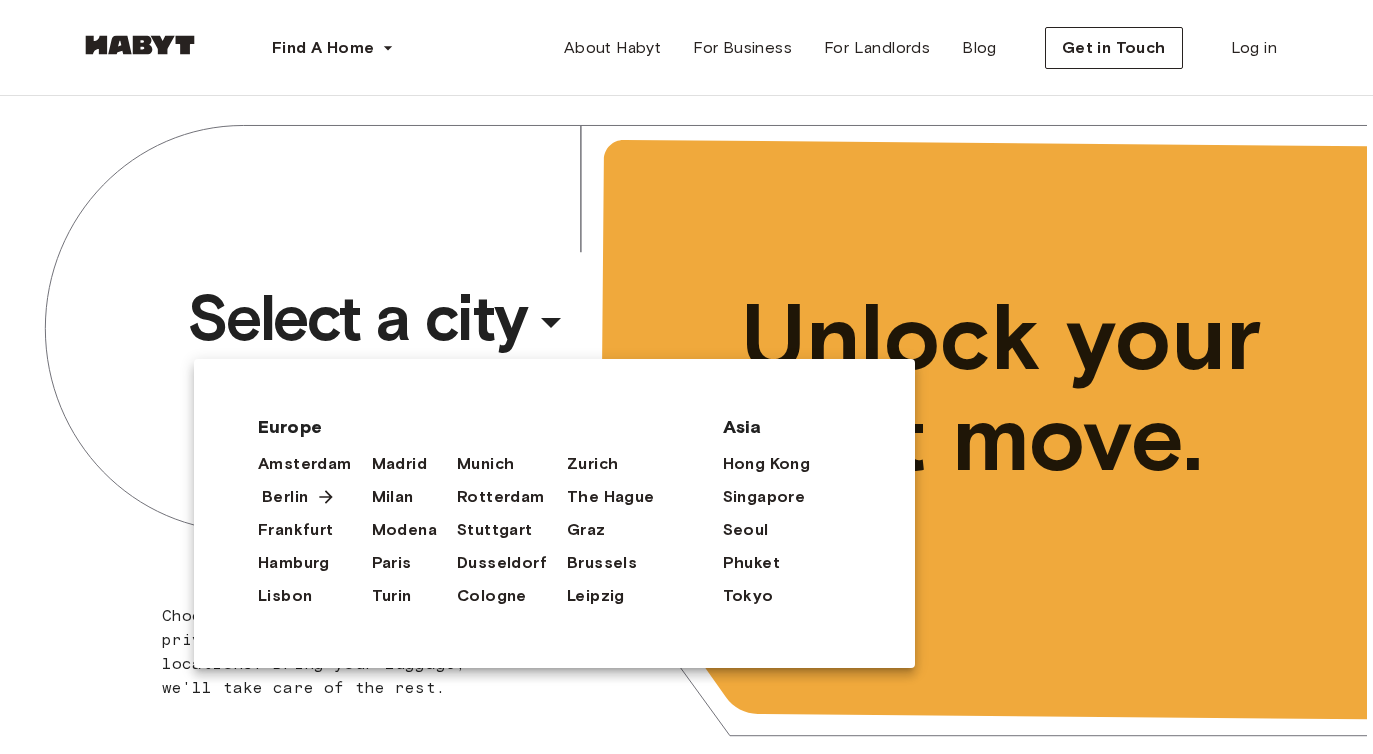scroll, scrollTop: 0, scrollLeft: 0, axis: both 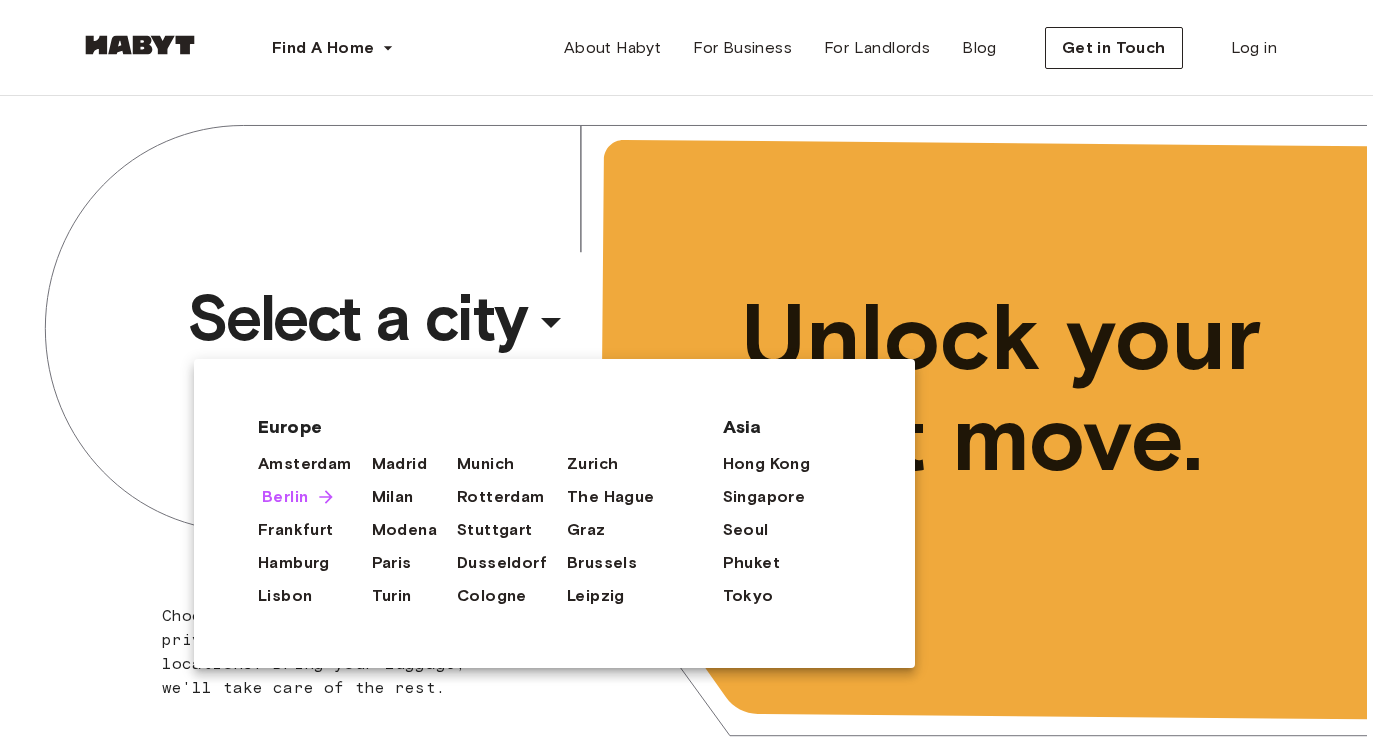 click on "Berlin" at bounding box center (285, 497) 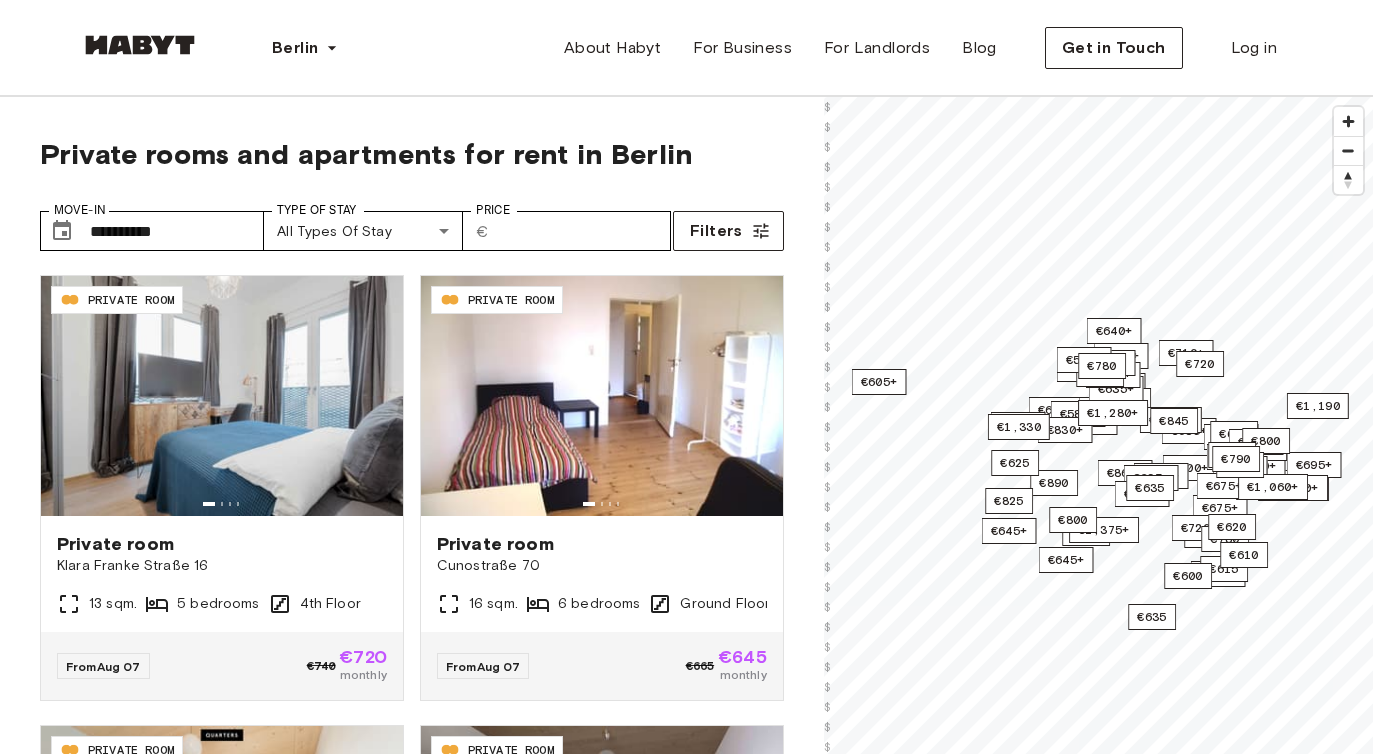 click on "Berlin Europe Amsterdam Berlin Frankfurt Hamburg Lisbon Madrid Milan Modena Paris Turin Munich Rotterdam Stuttgart Dusseldorf Cologne Zurich The Hague Graz Brussels Leipzig Asia Hong Kong Singapore Seoul Phuket Tokyo About Habyt For Business For Landlords Blog Get in Touch Log in" at bounding box center [686, 48] 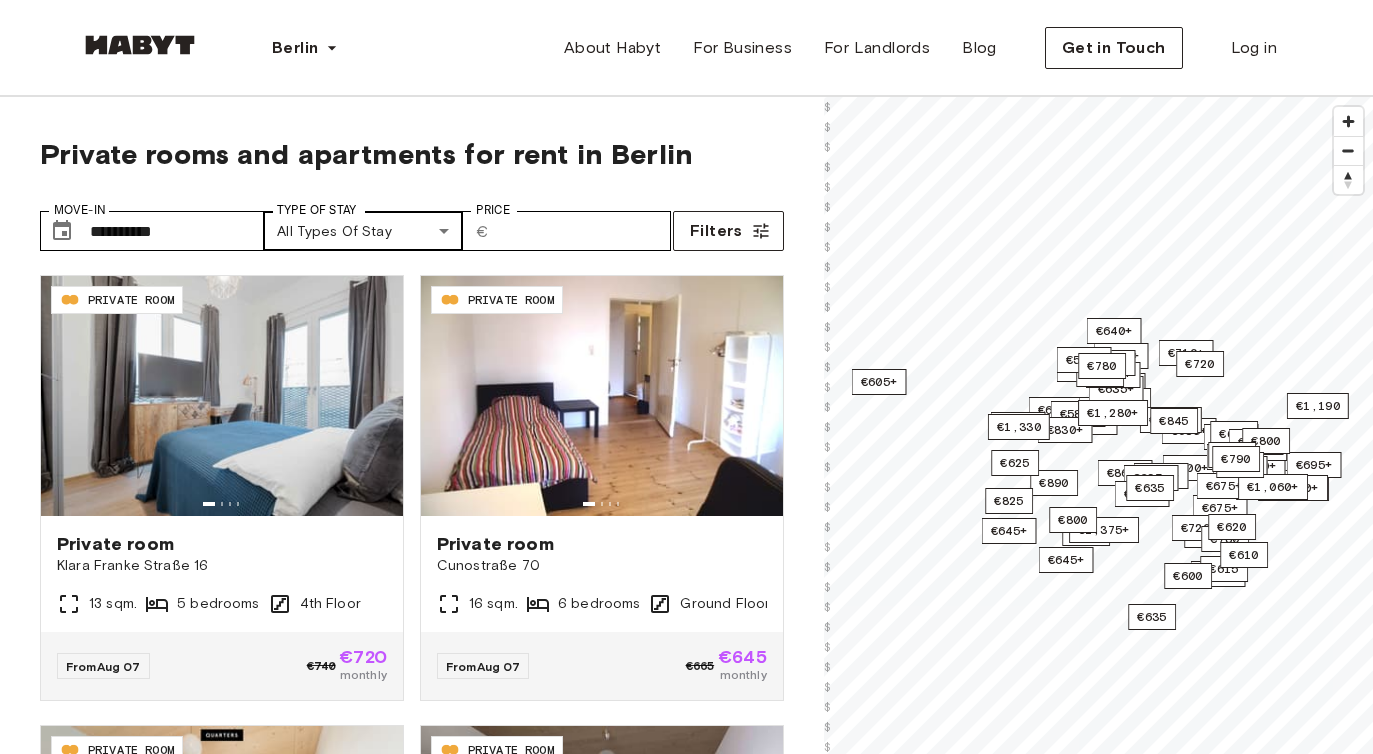 click on "**********" at bounding box center [686, 2429] 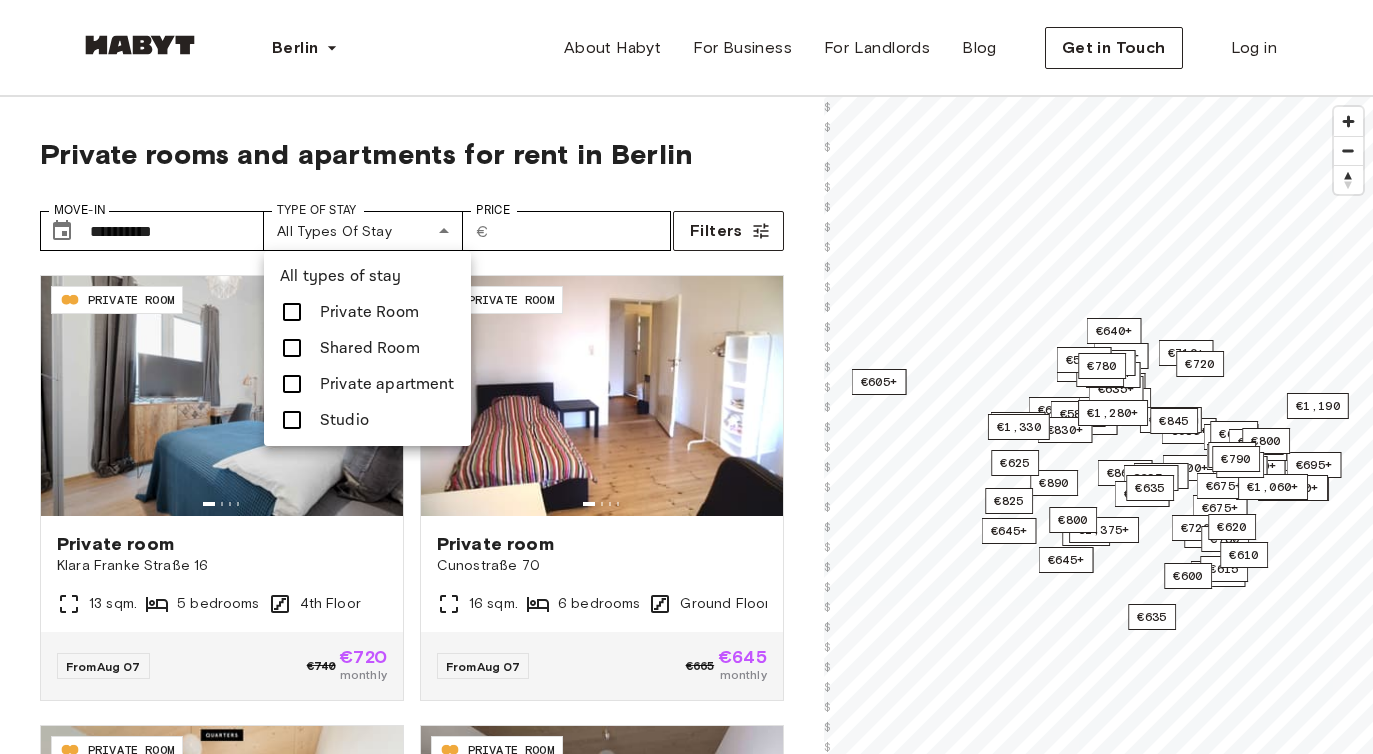 click at bounding box center (686, 377) 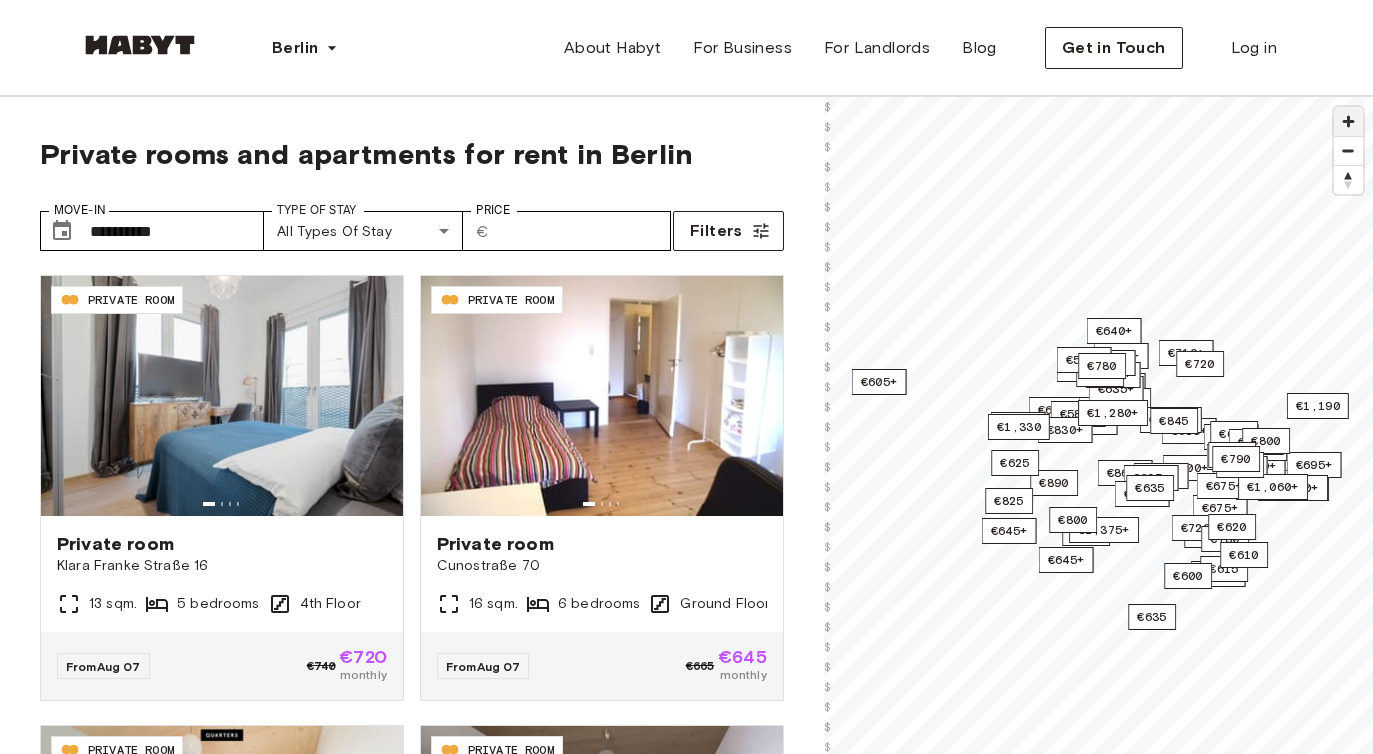 click at bounding box center (1348, 121) 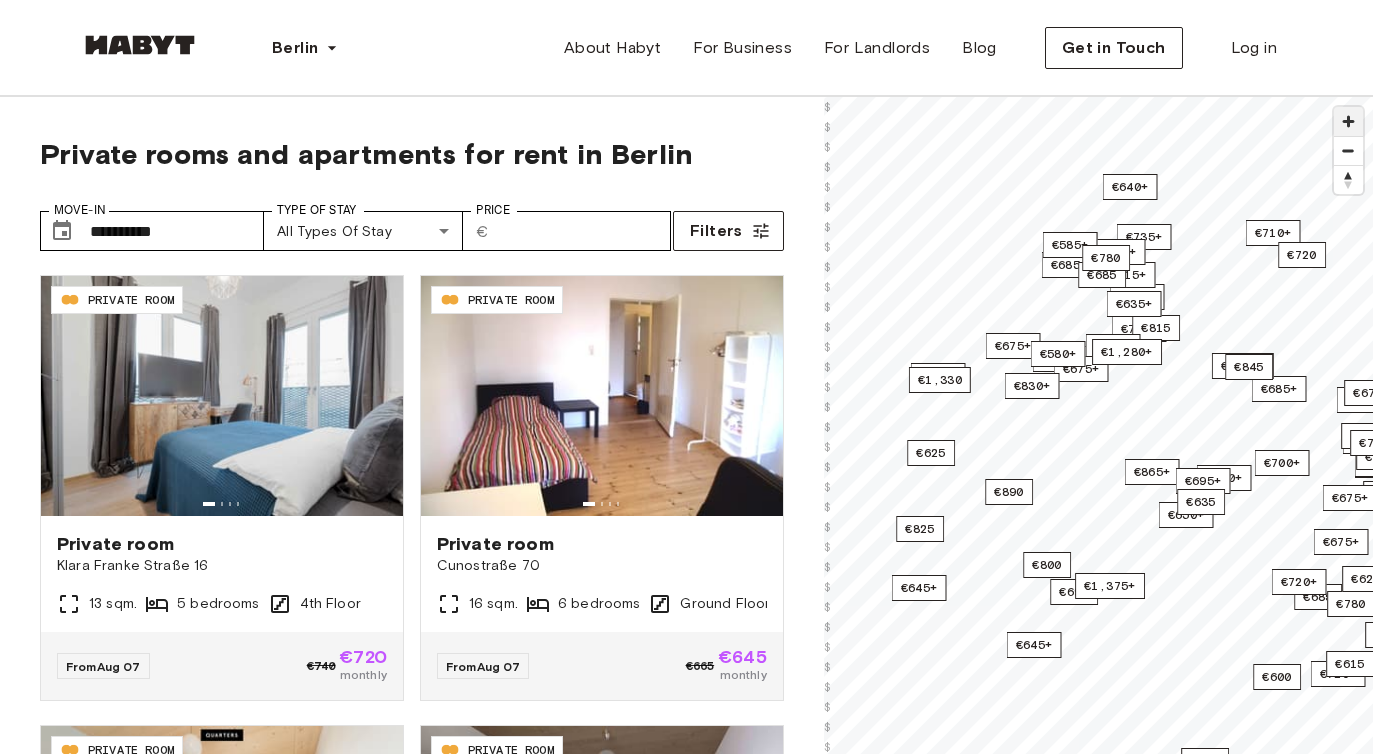click at bounding box center [1348, 121] 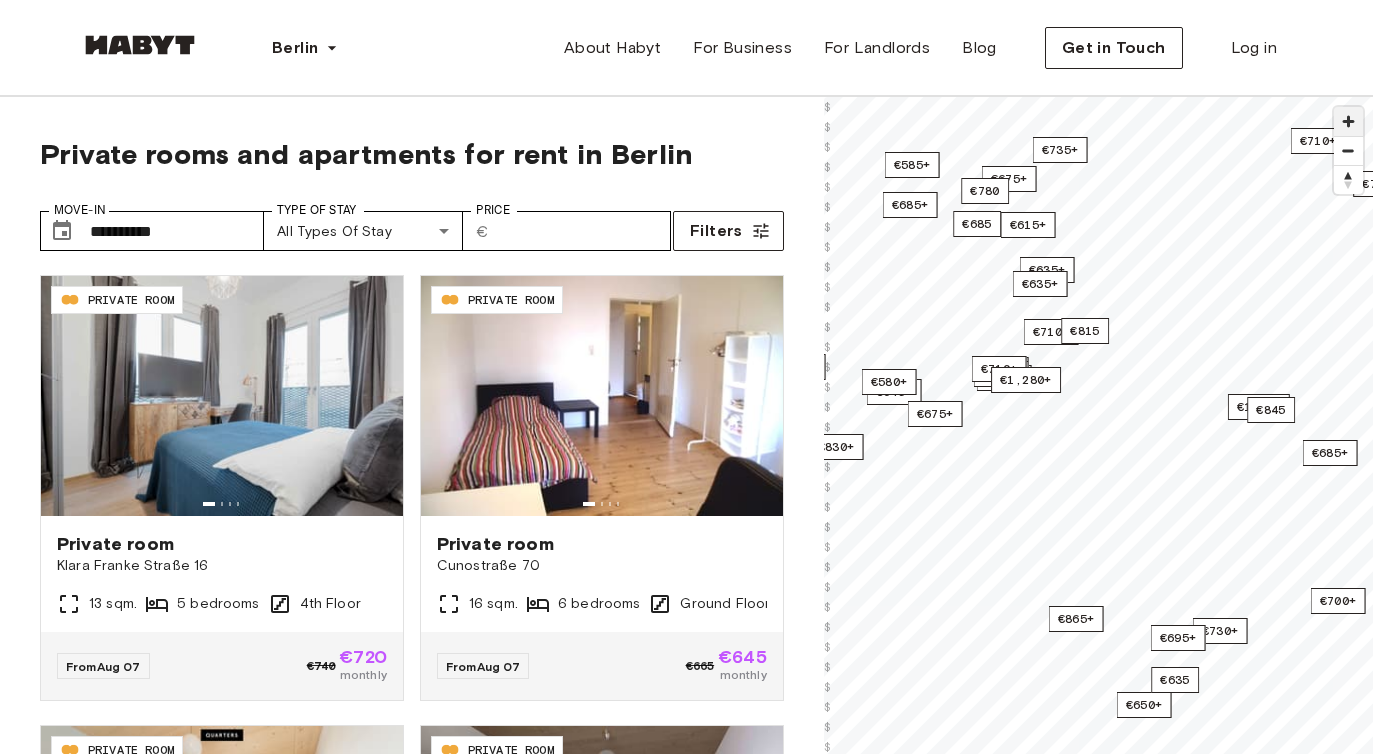 click at bounding box center [1348, 121] 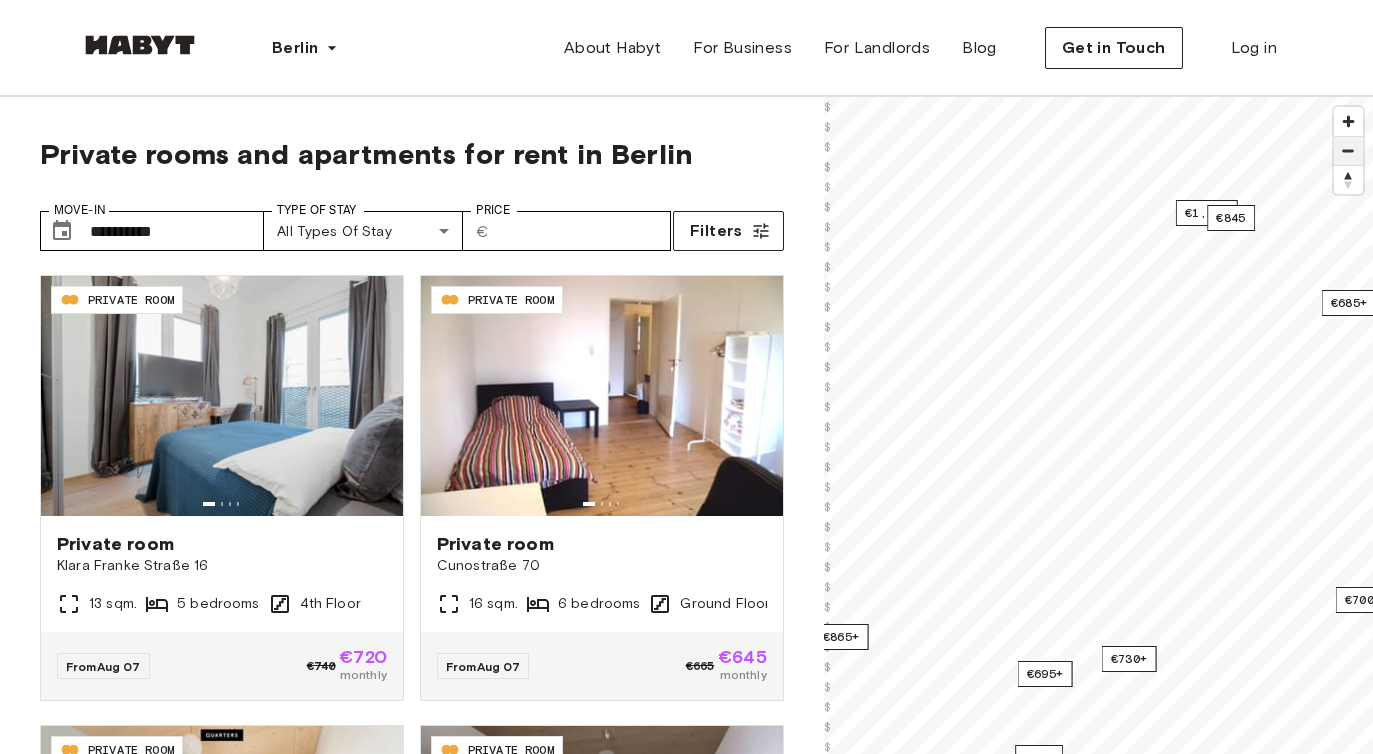 click at bounding box center [1348, 151] 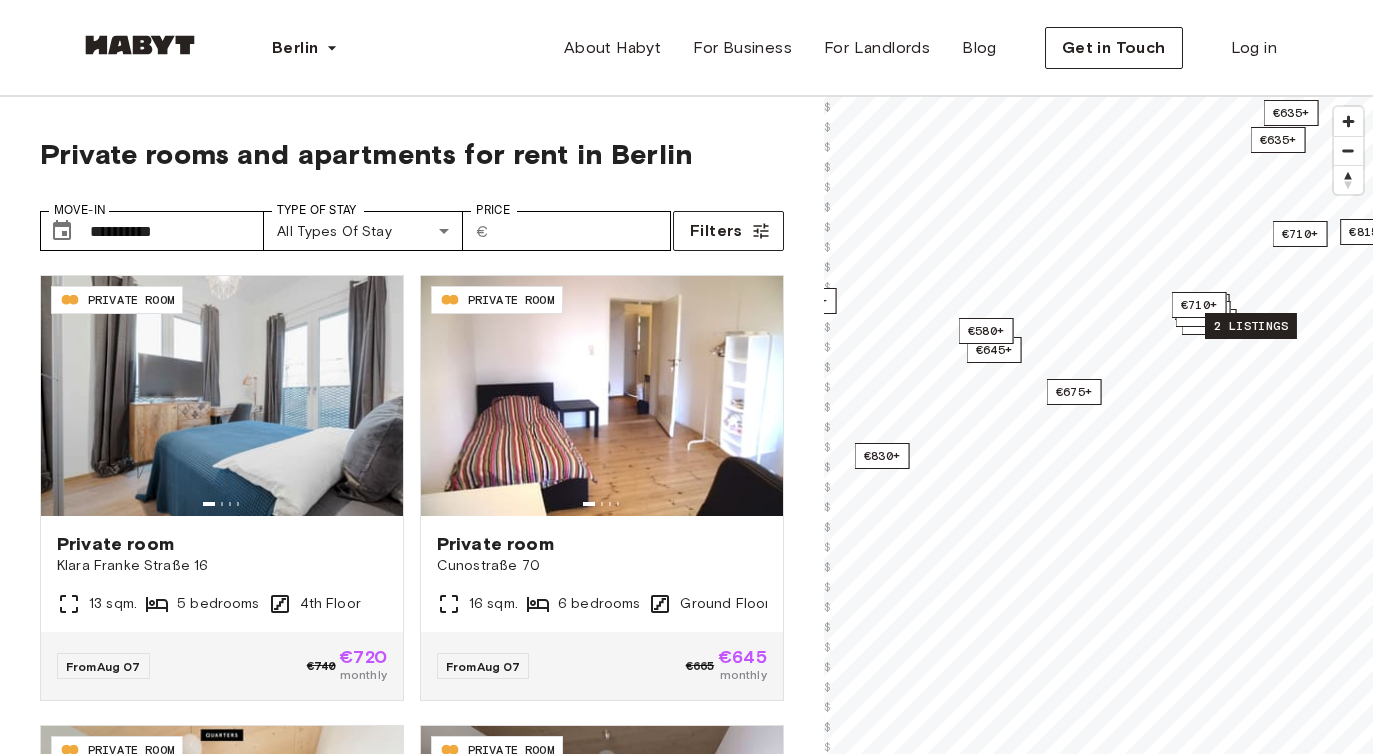 click on "2 listings" at bounding box center [1251, 326] 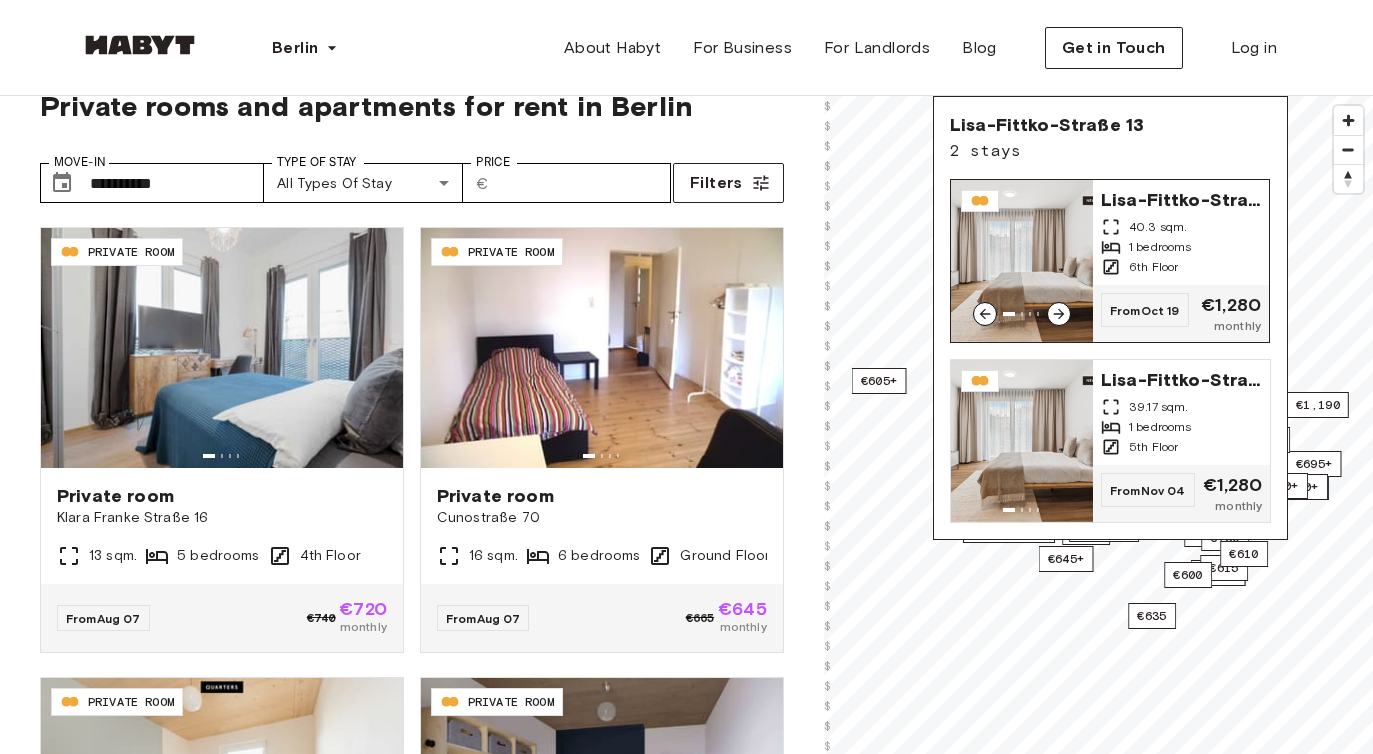 scroll, scrollTop: 45, scrollLeft: 0, axis: vertical 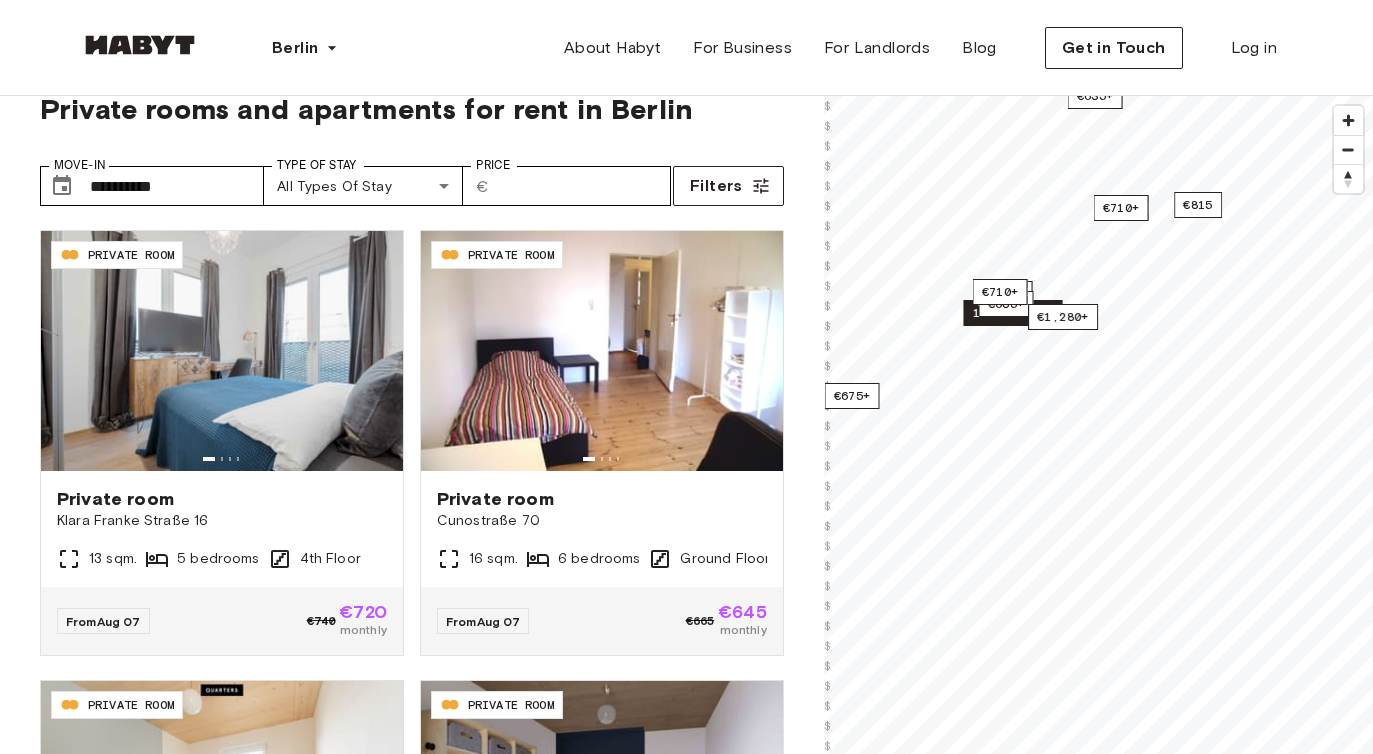 click on "14 listings" at bounding box center (1012, 313) 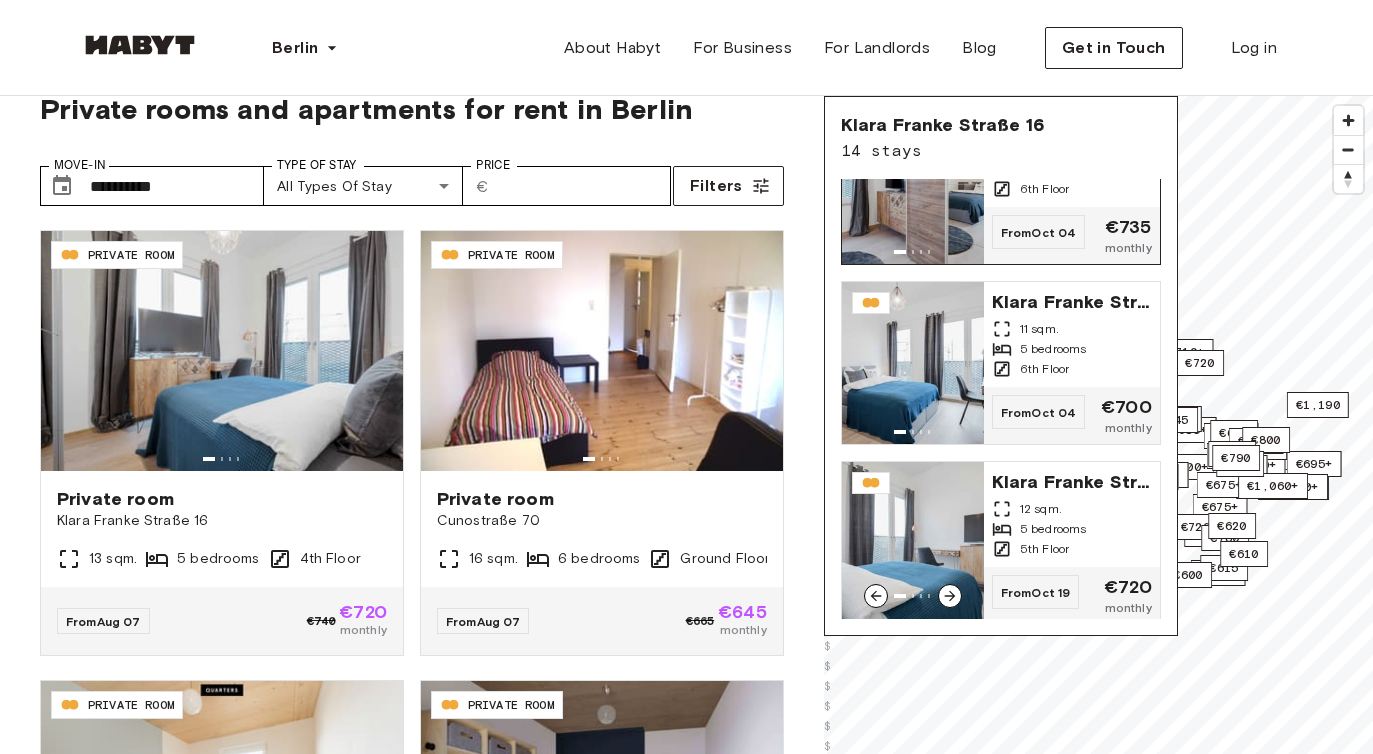 scroll, scrollTop: 2064, scrollLeft: 0, axis: vertical 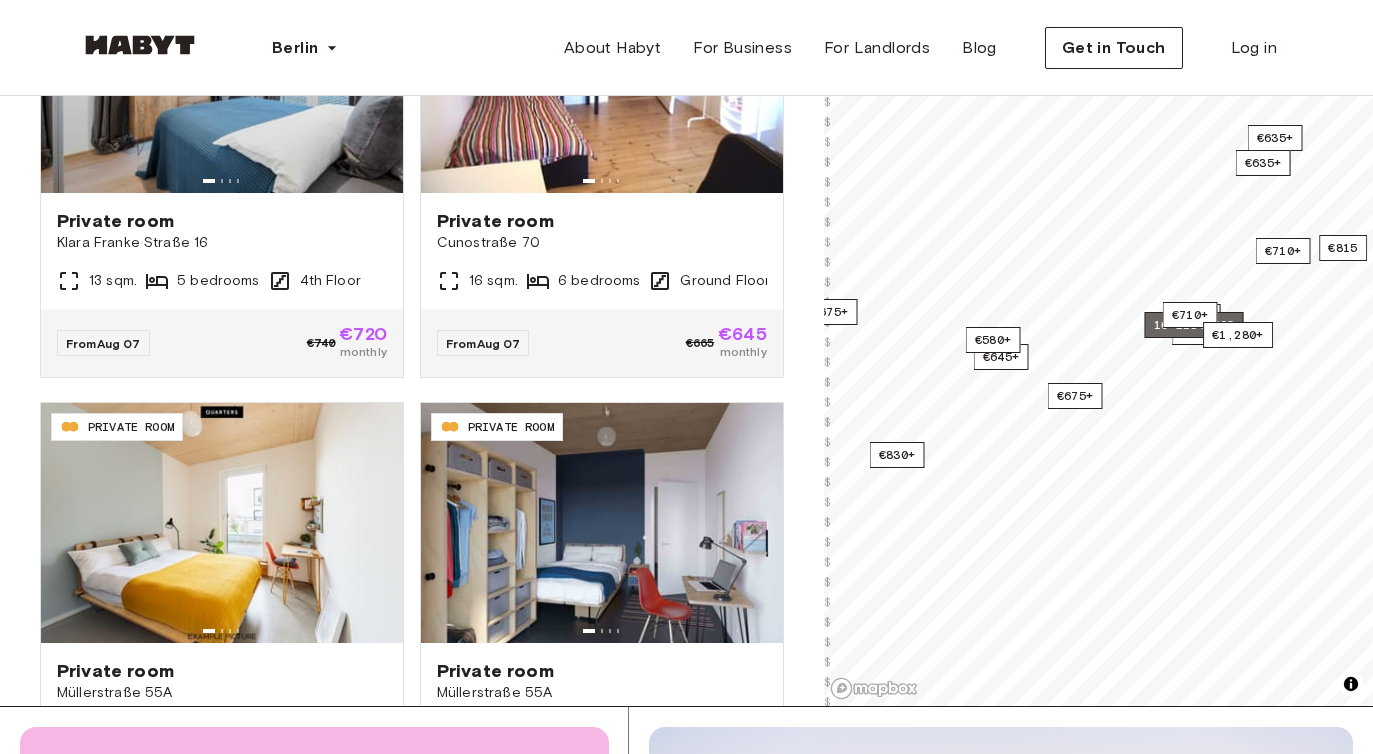 click on "16 listings" at bounding box center (1193, 325) 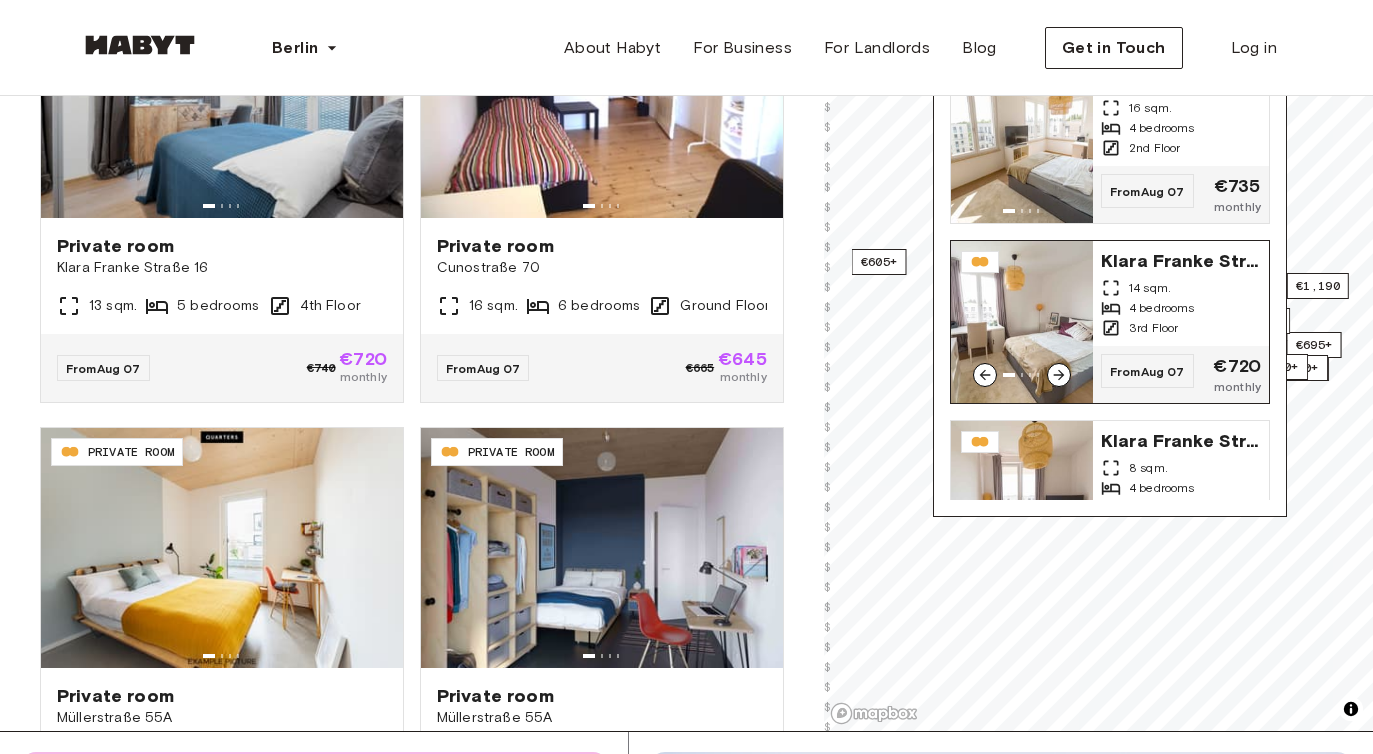 scroll, scrollTop: 300, scrollLeft: 0, axis: vertical 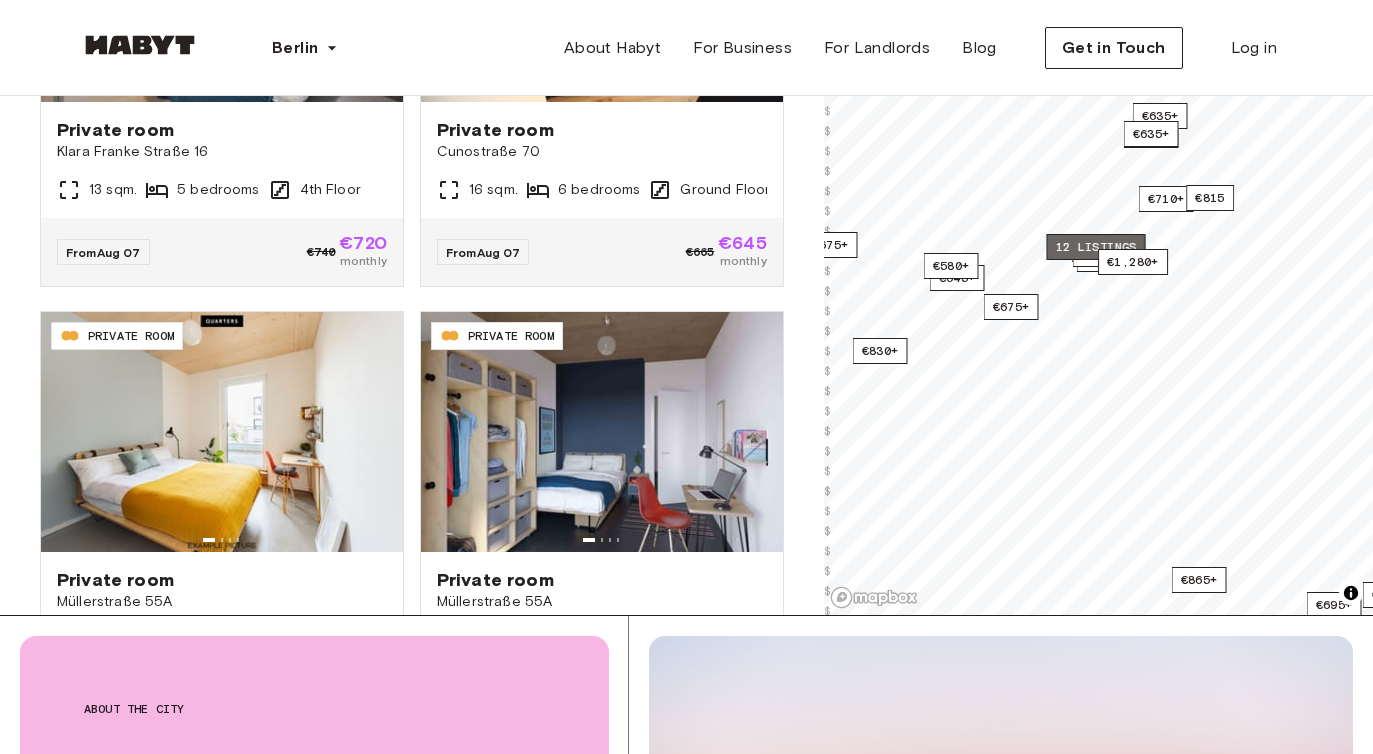 click on "12 listings" at bounding box center [1095, 247] 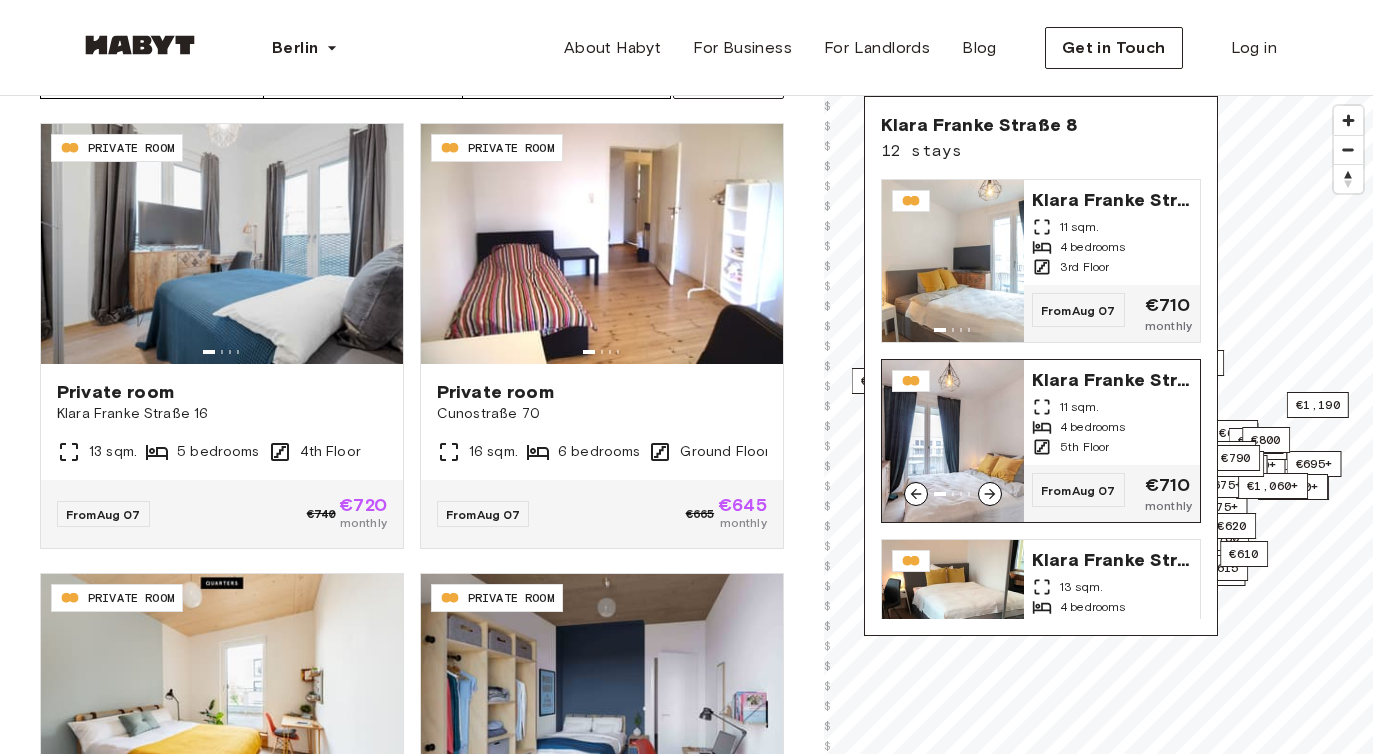 scroll, scrollTop: 150, scrollLeft: 0, axis: vertical 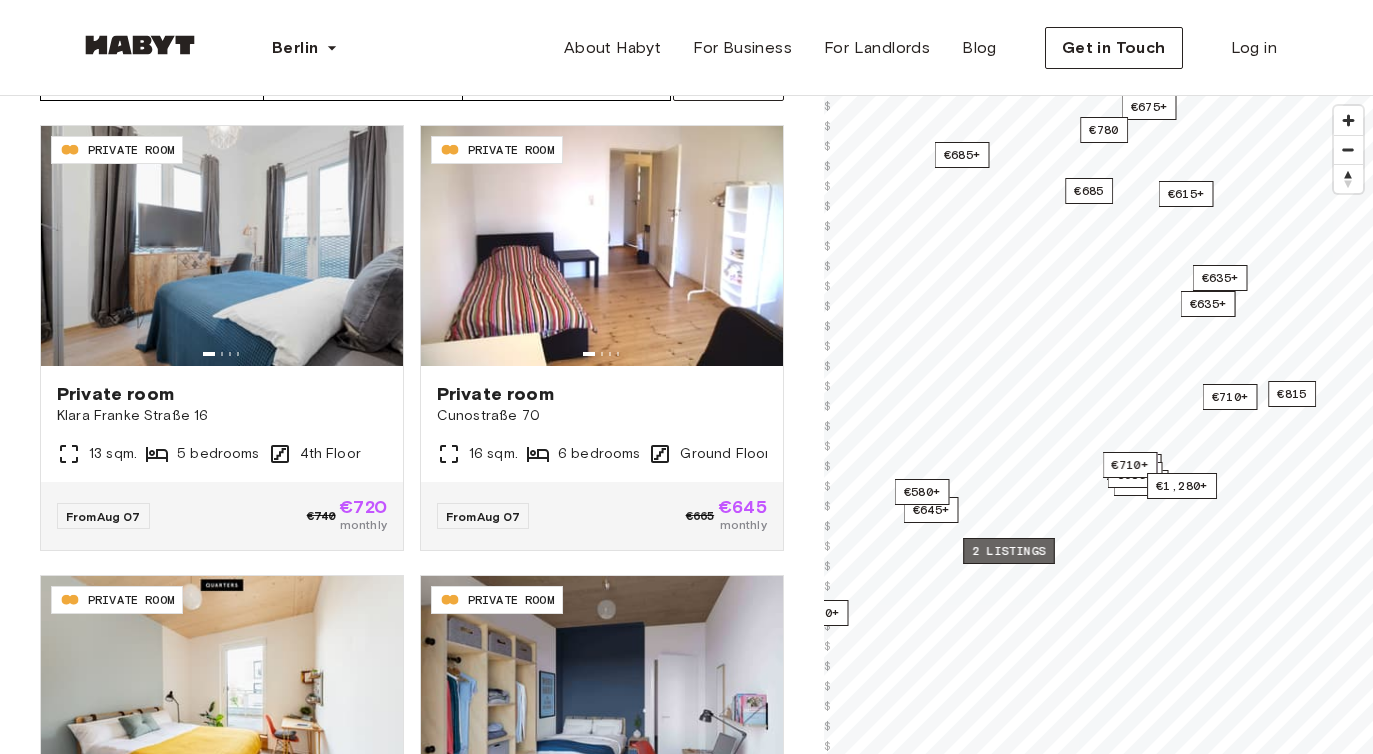 click on "2 listings" at bounding box center [1009, 551] 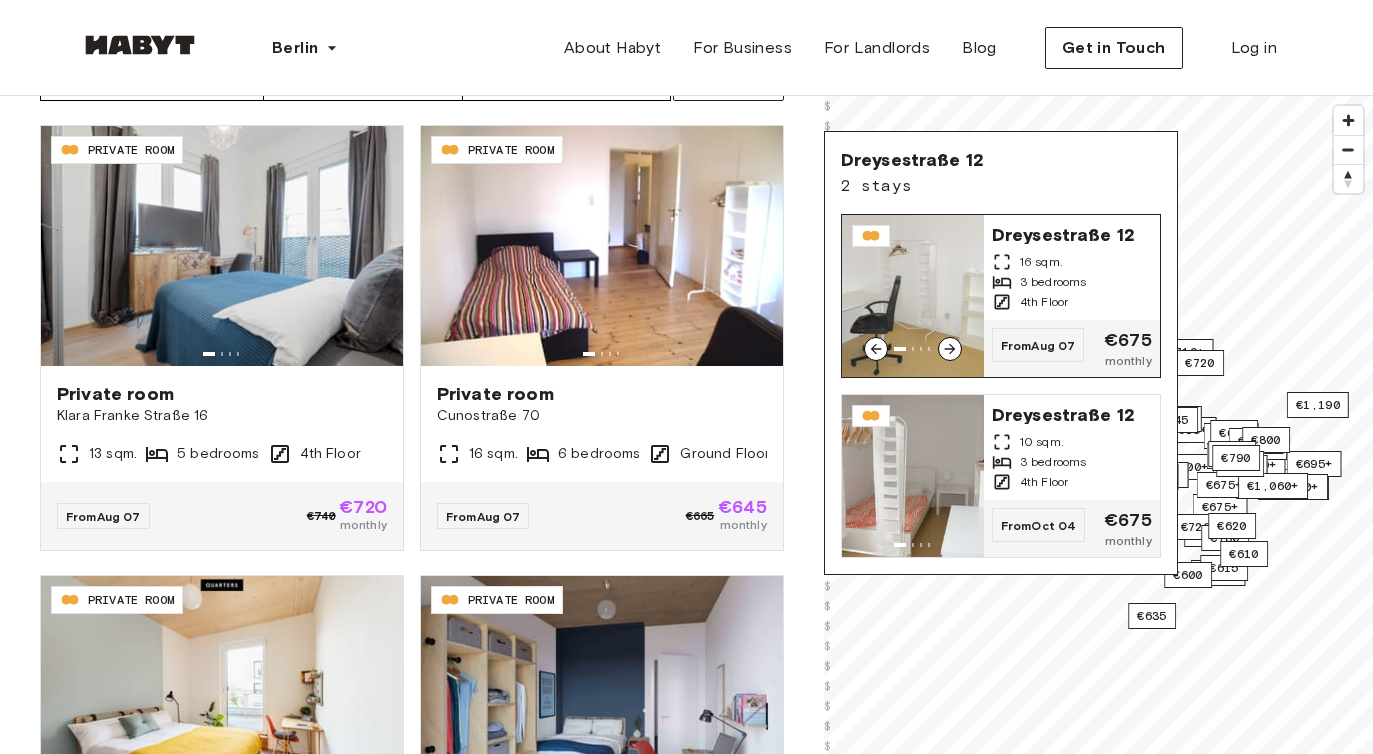 click on "Dreysestraße 12" at bounding box center (1072, 233) 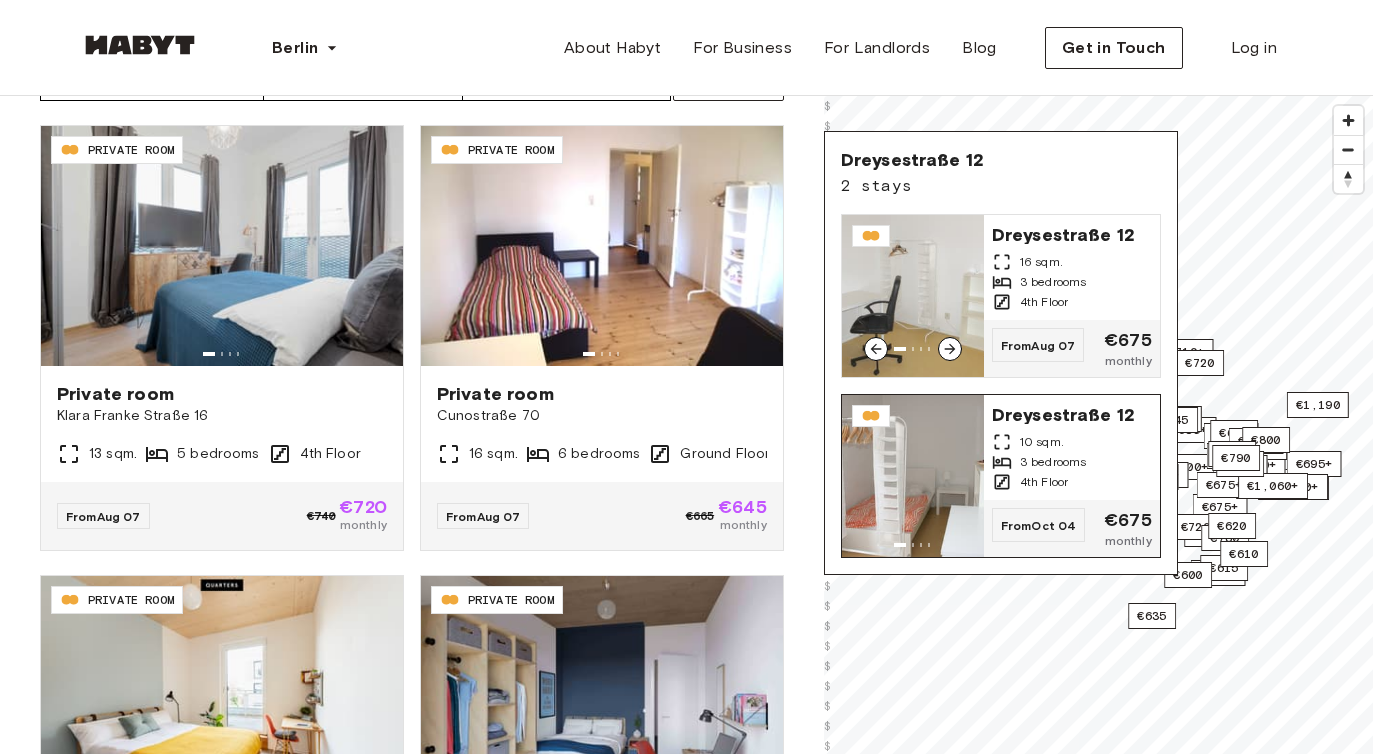 scroll, scrollTop: 374, scrollLeft: 0, axis: vertical 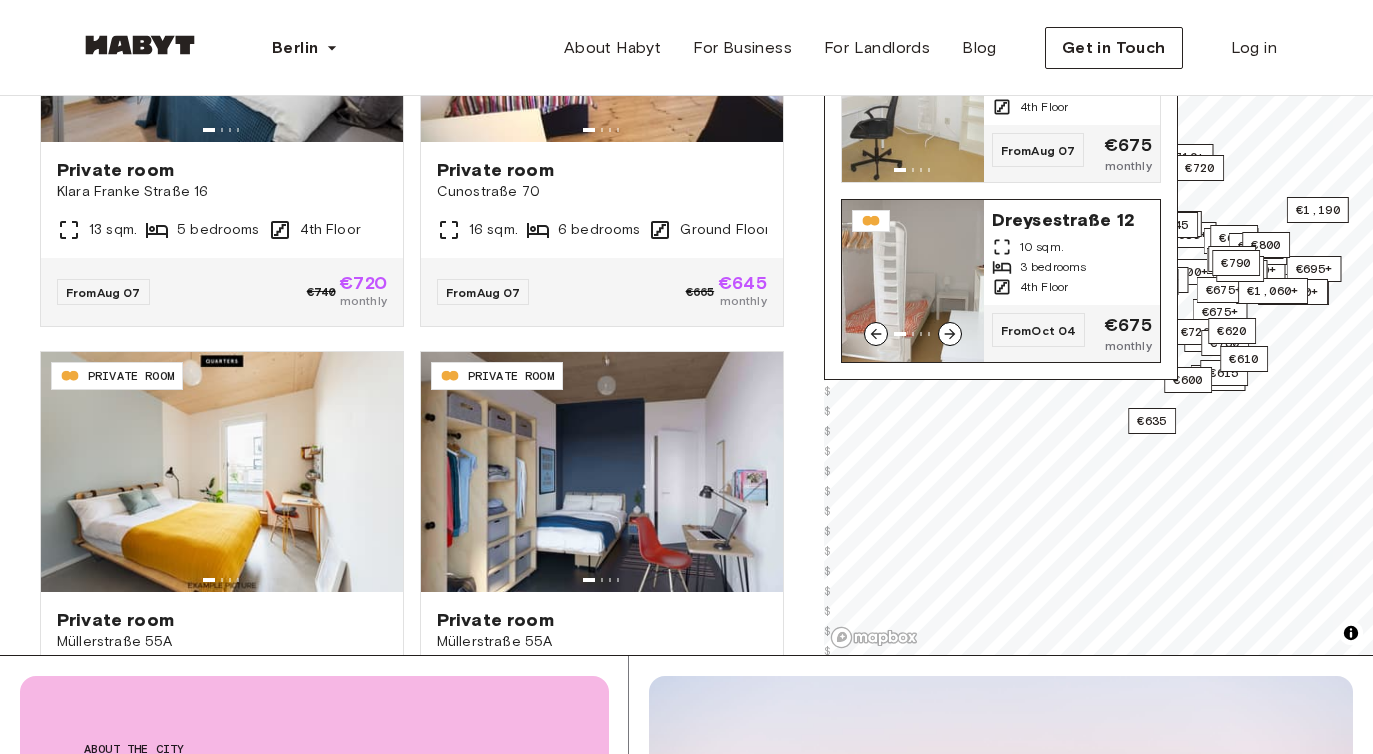 click on "10 sqm." at bounding box center [1042, 247] 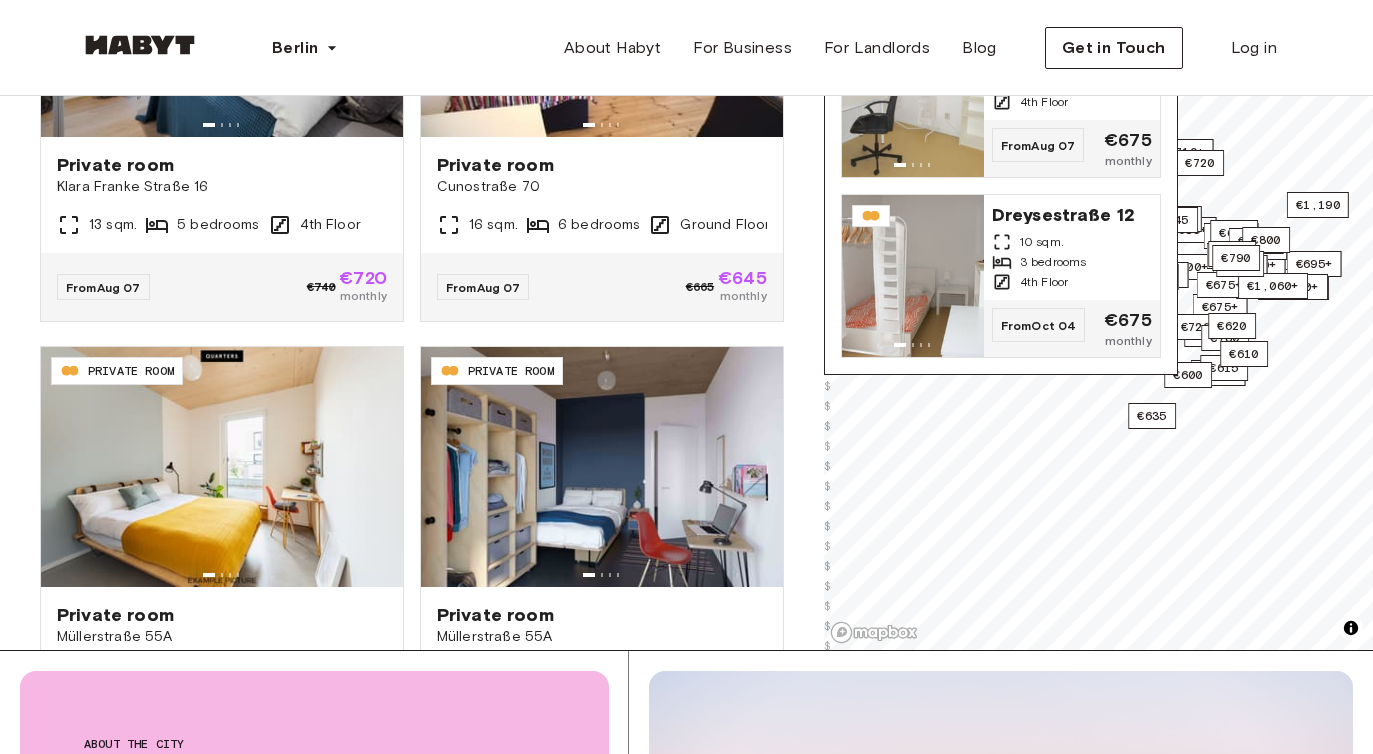 scroll, scrollTop: 380, scrollLeft: 0, axis: vertical 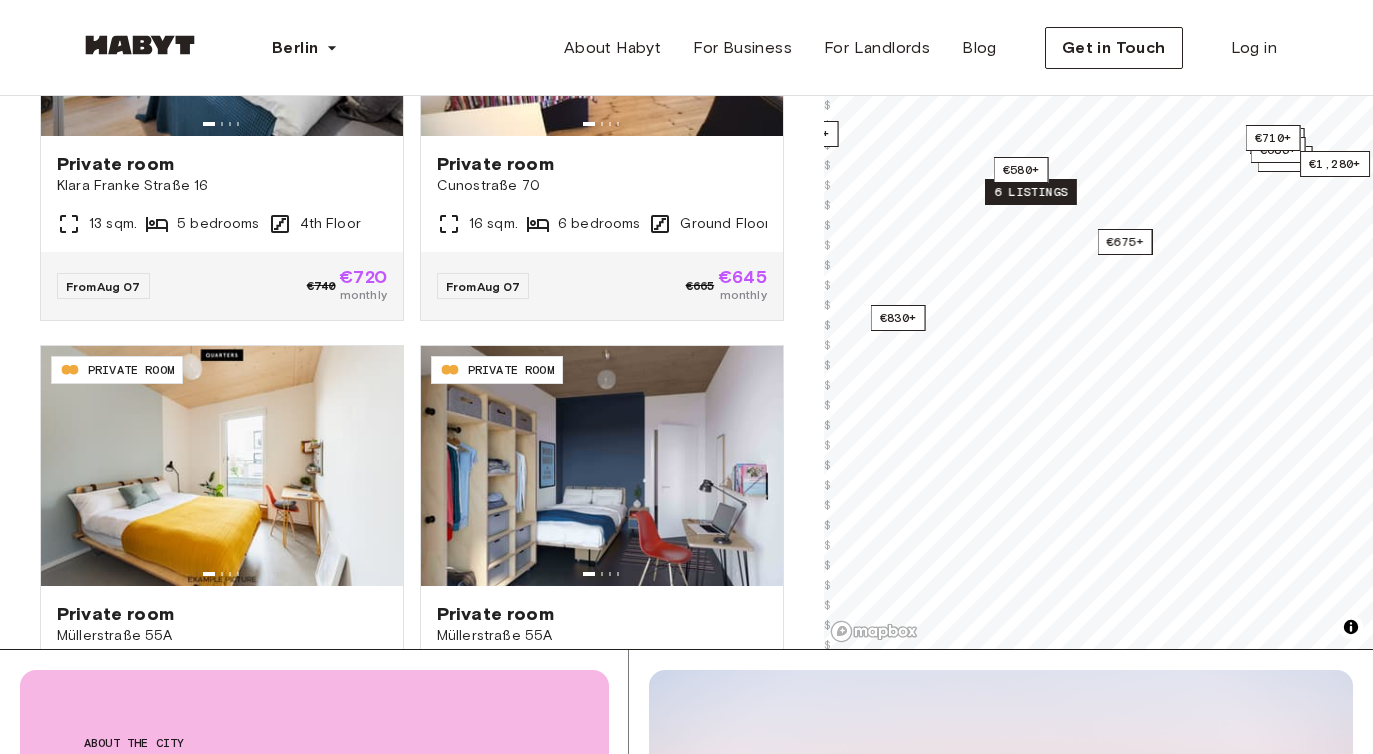 click on "6 listings" at bounding box center (1031, 192) 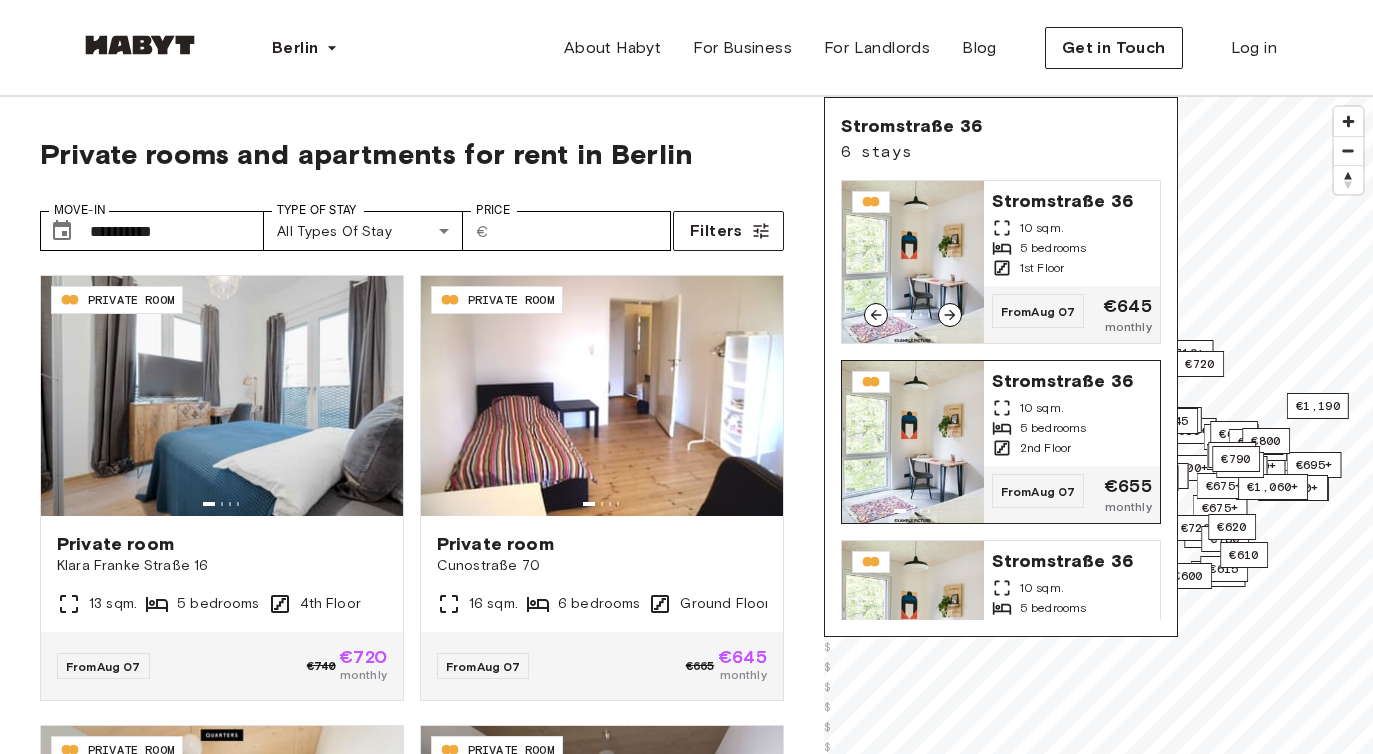 scroll, scrollTop: 142, scrollLeft: 0, axis: vertical 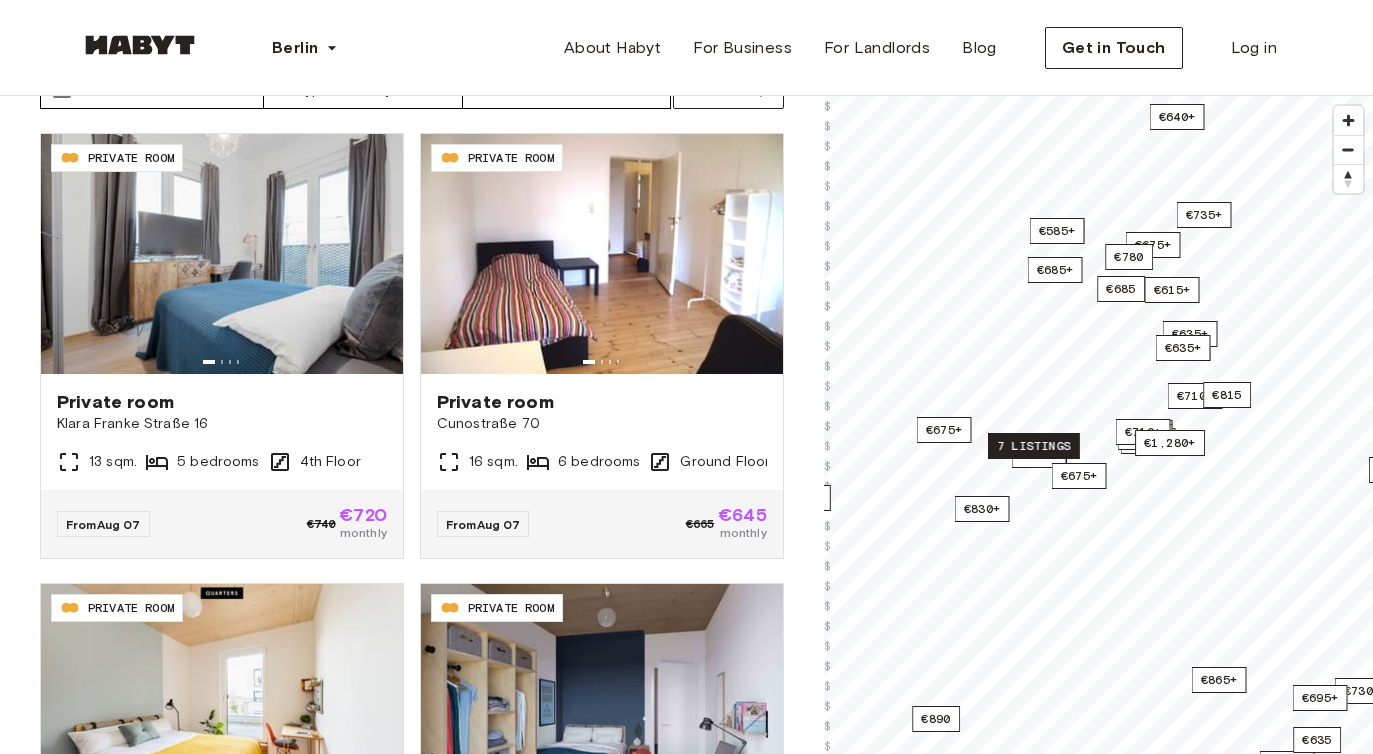 click on "7 listings" at bounding box center [1034, 446] 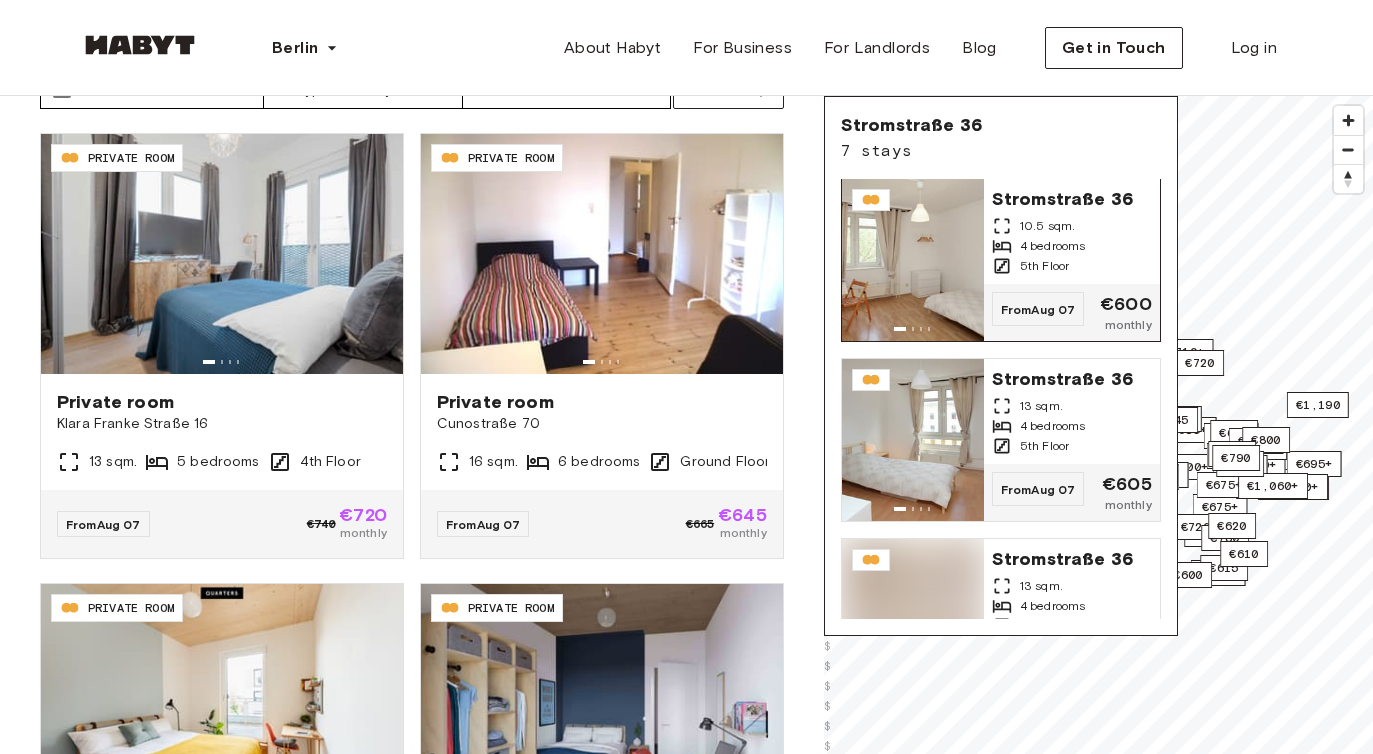 scroll, scrollTop: 804, scrollLeft: 0, axis: vertical 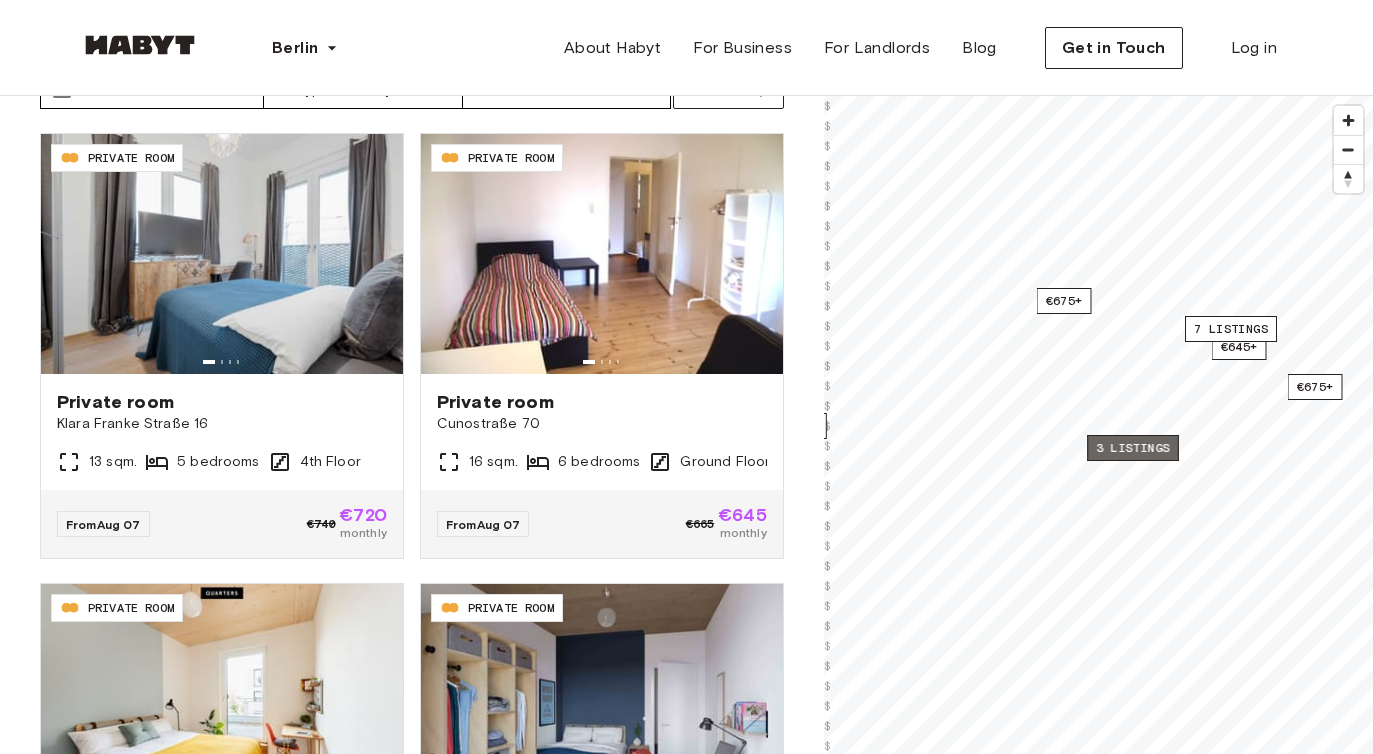 click on "3 listings" at bounding box center (1133, 448) 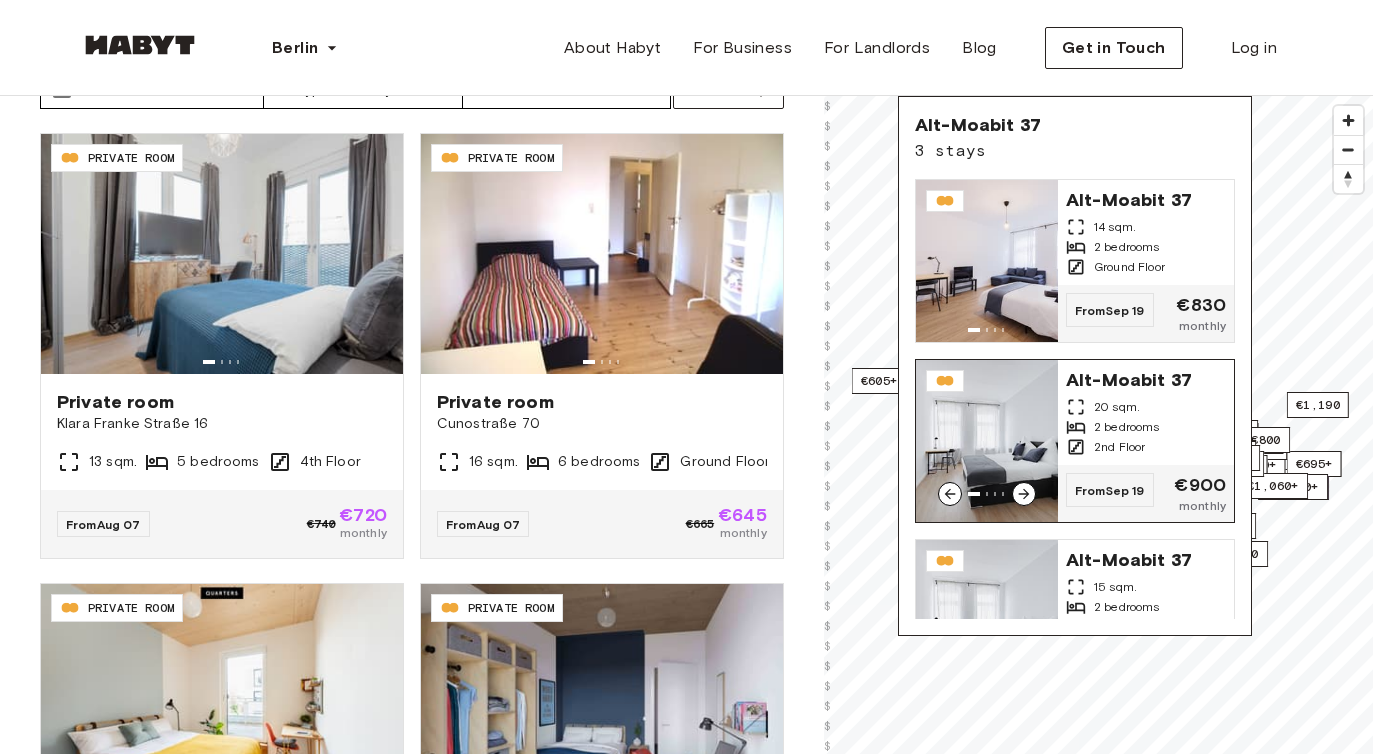 scroll, scrollTop: 84, scrollLeft: 0, axis: vertical 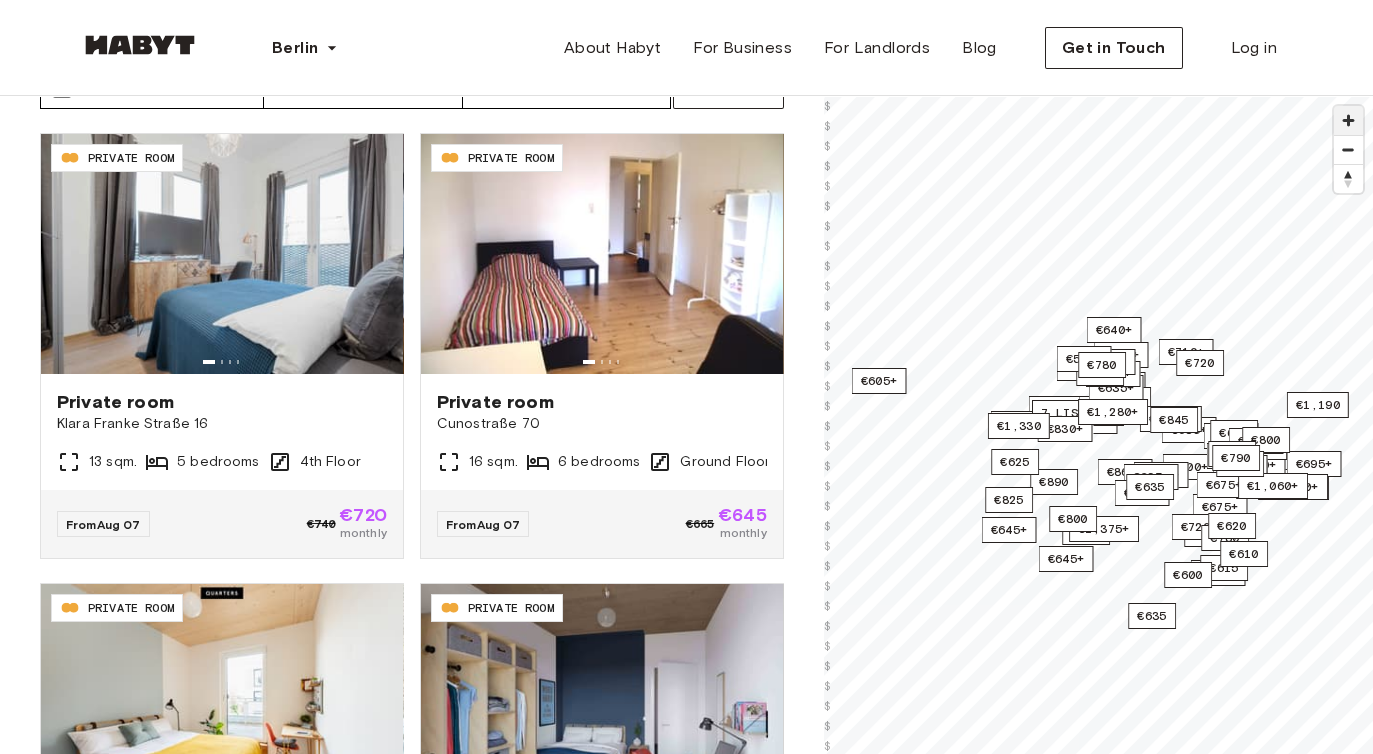click at bounding box center [1348, 120] 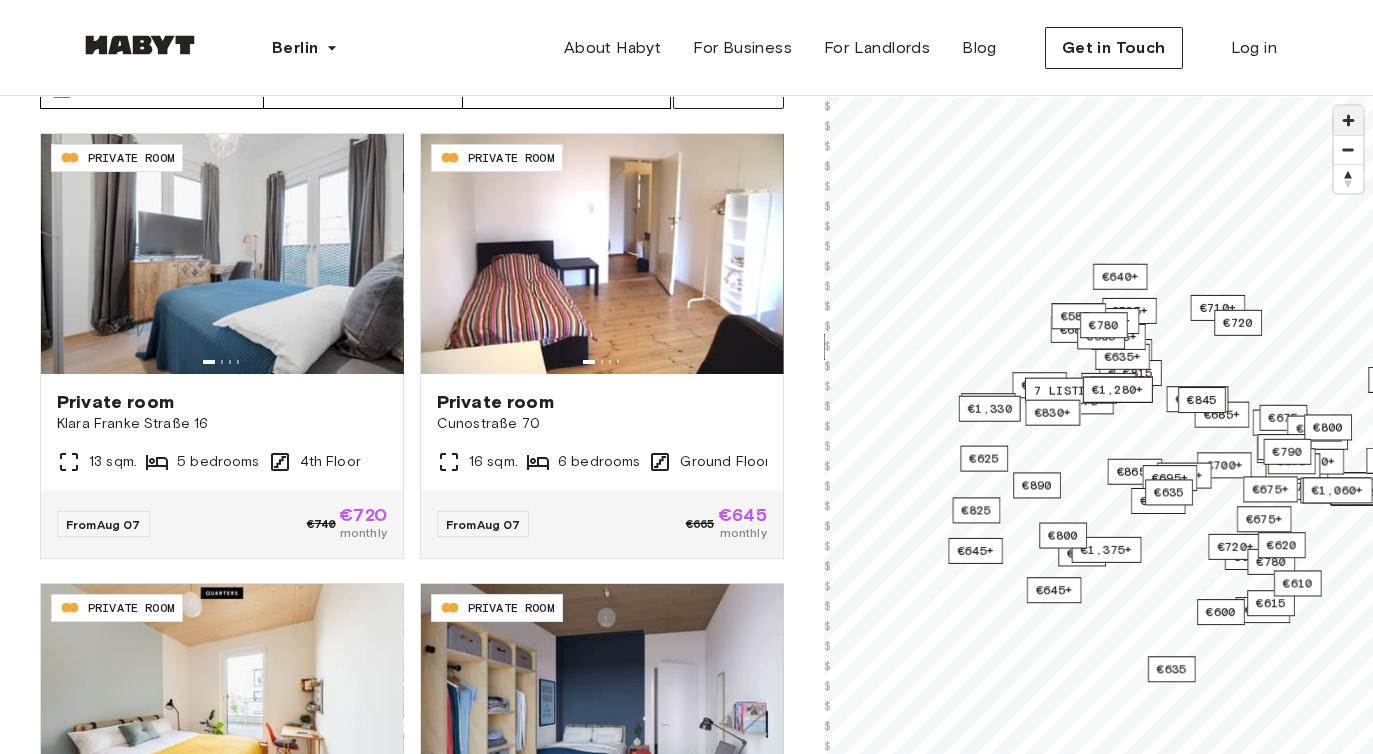 click at bounding box center (1348, 120) 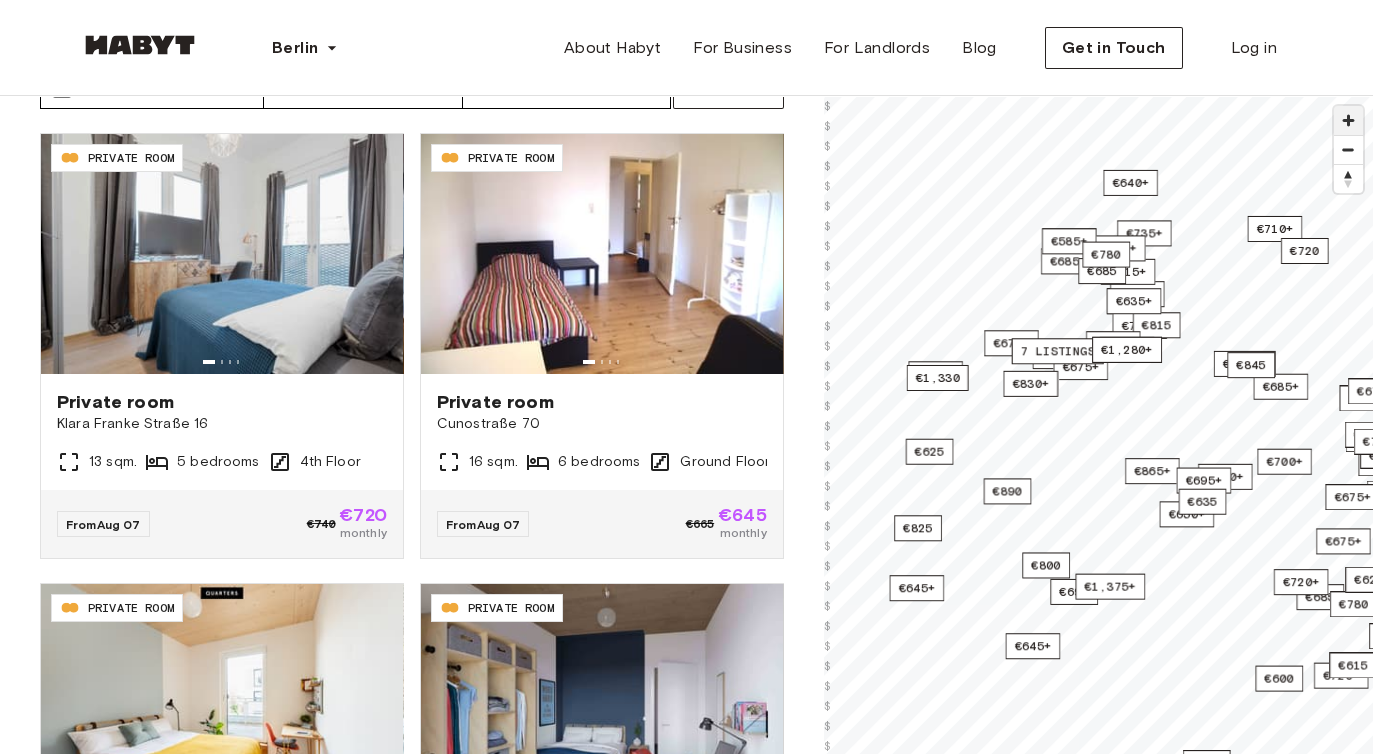 click at bounding box center (1348, 120) 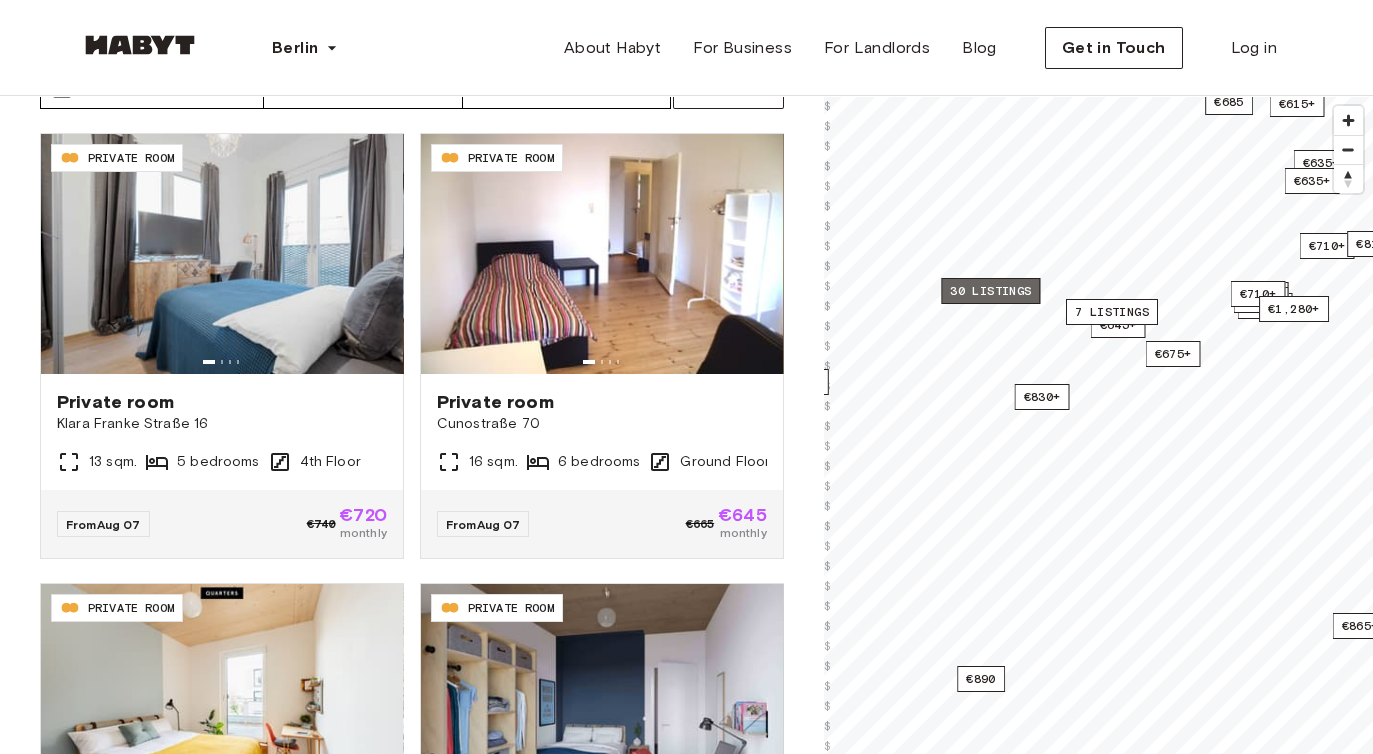 click on "30 listings" at bounding box center [990, 291] 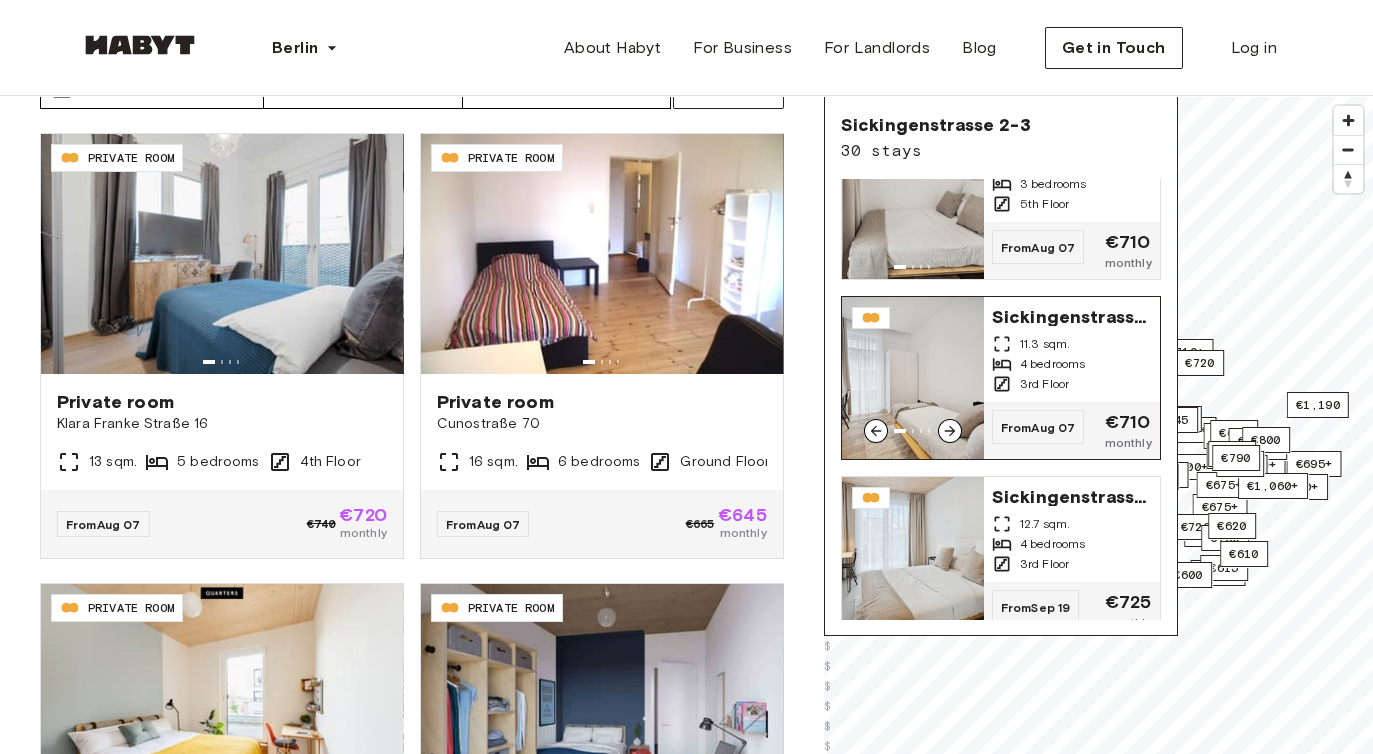scroll, scrollTop: 0, scrollLeft: 0, axis: both 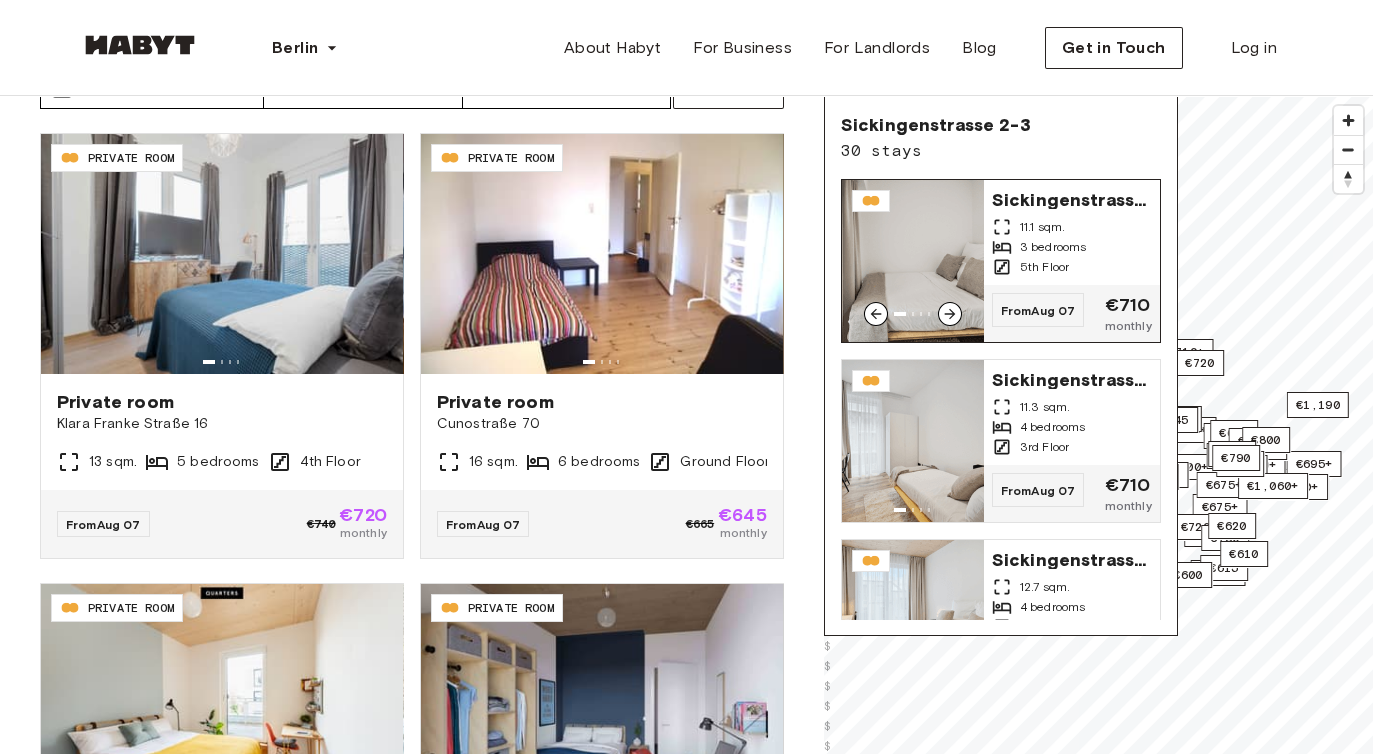click on "11.1 sqm." at bounding box center [1042, 227] 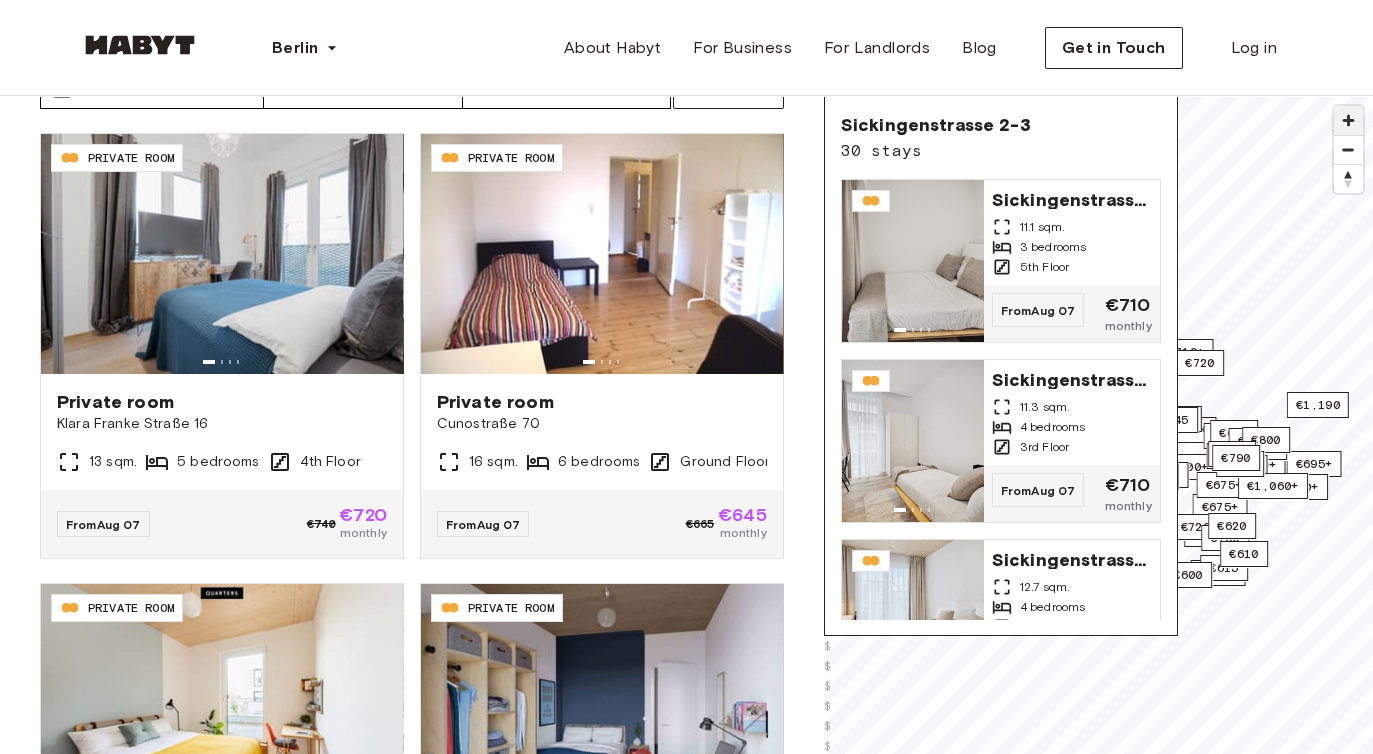 click at bounding box center (1348, 120) 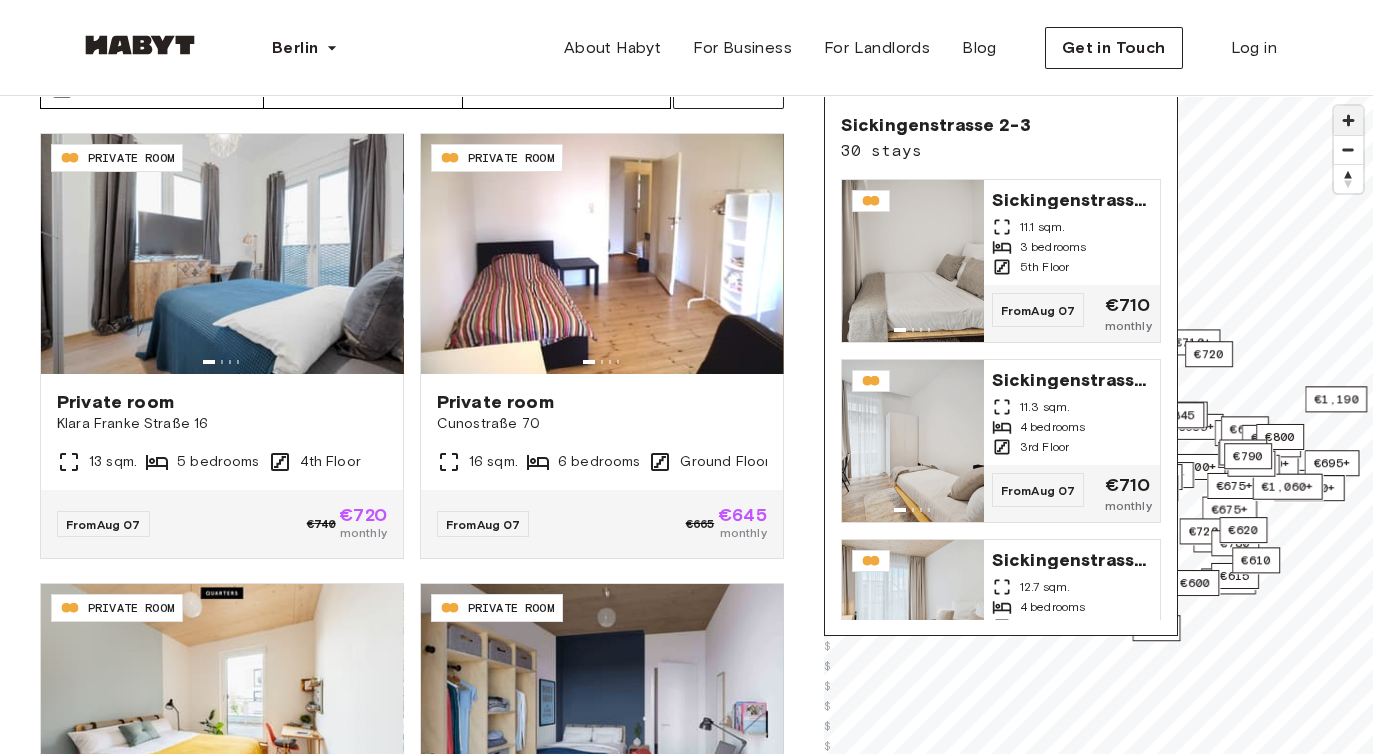 click at bounding box center (1348, 120) 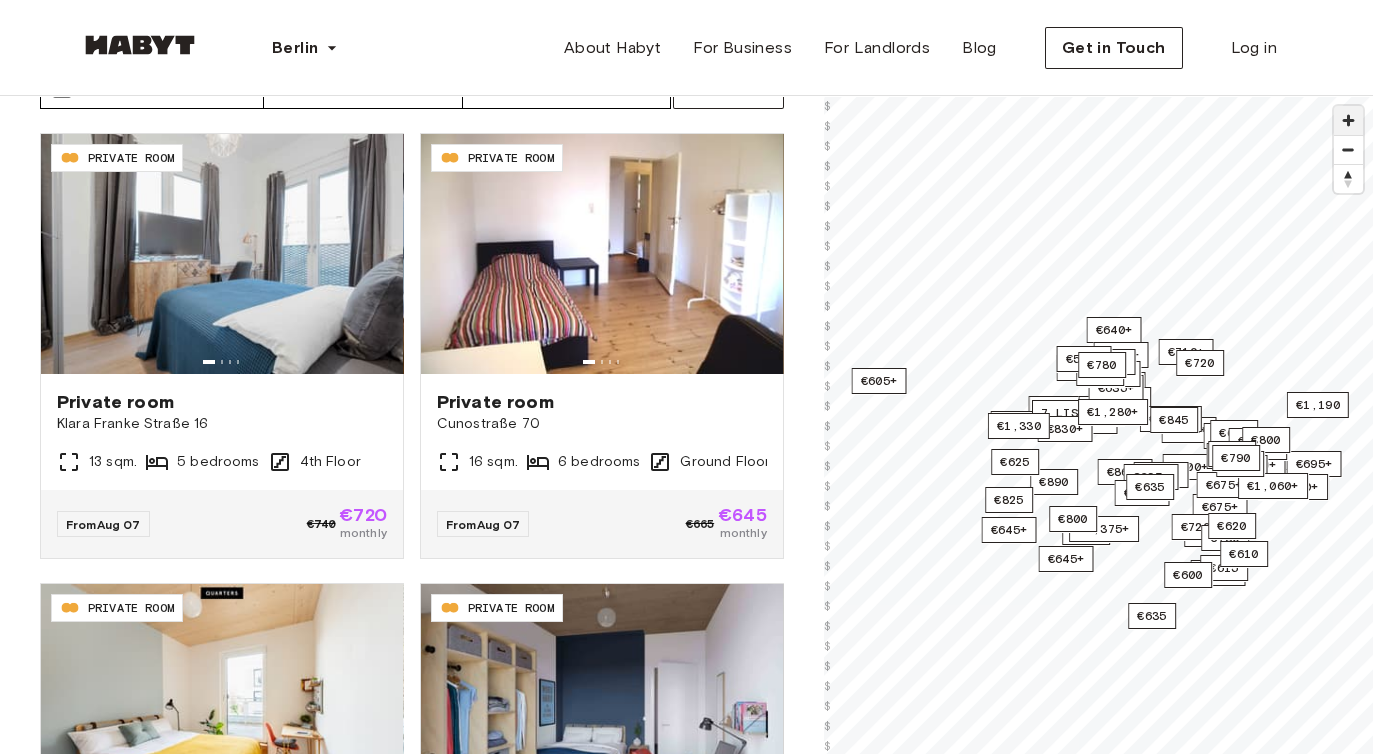 click at bounding box center (1348, 120) 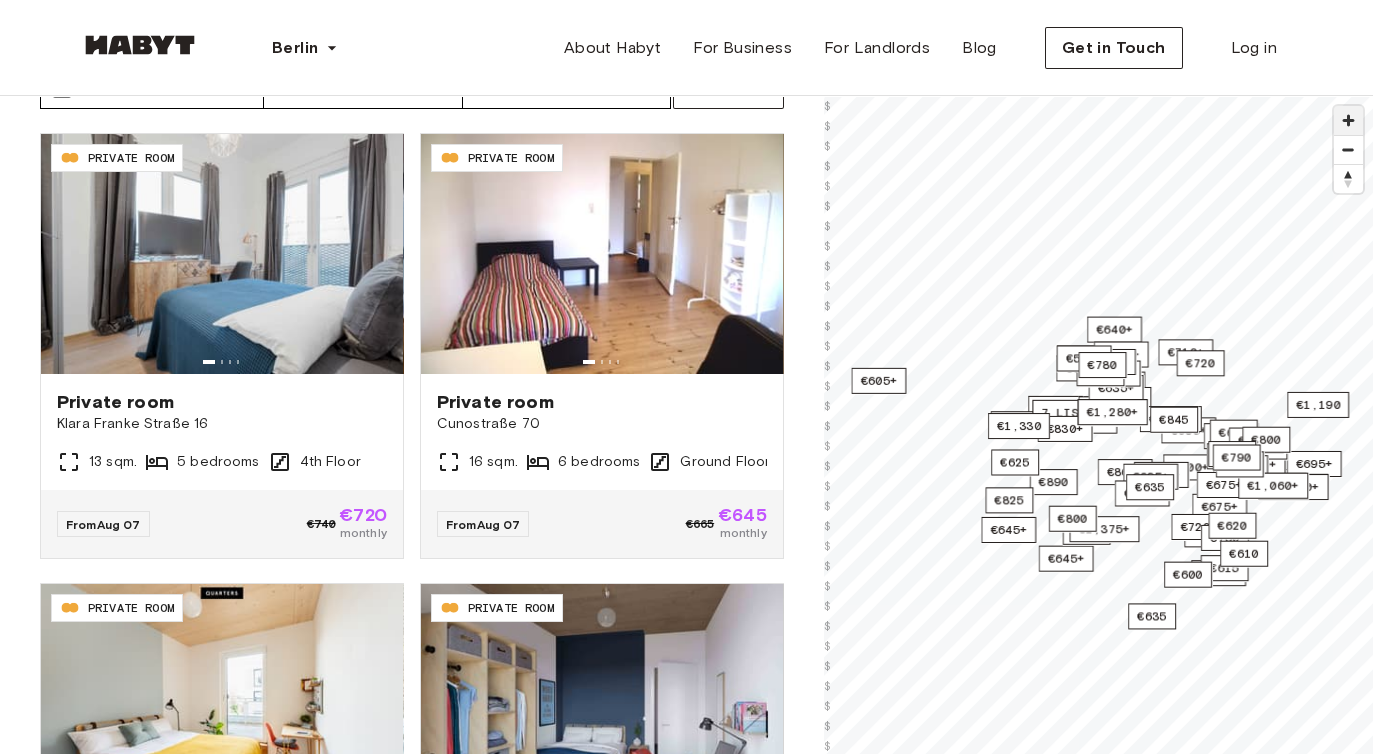 click at bounding box center [1348, 120] 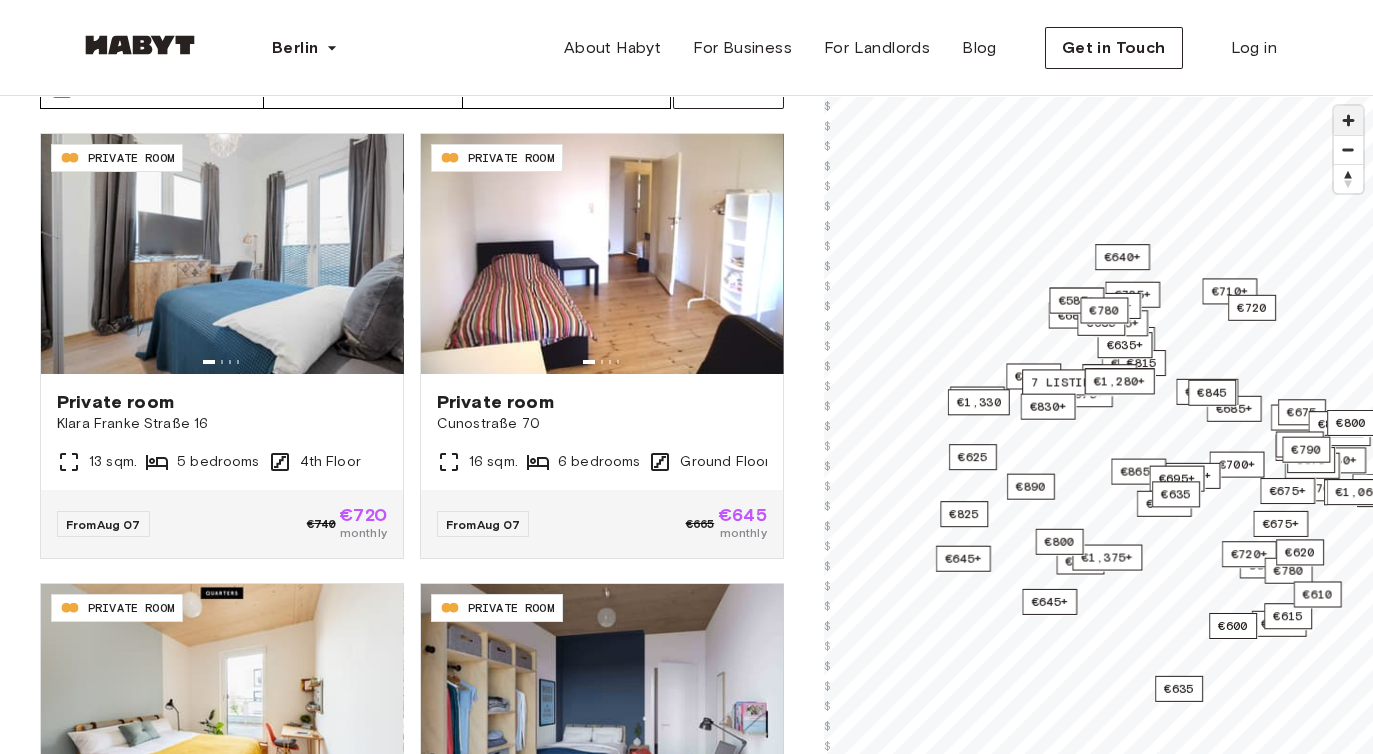 click at bounding box center [1348, 120] 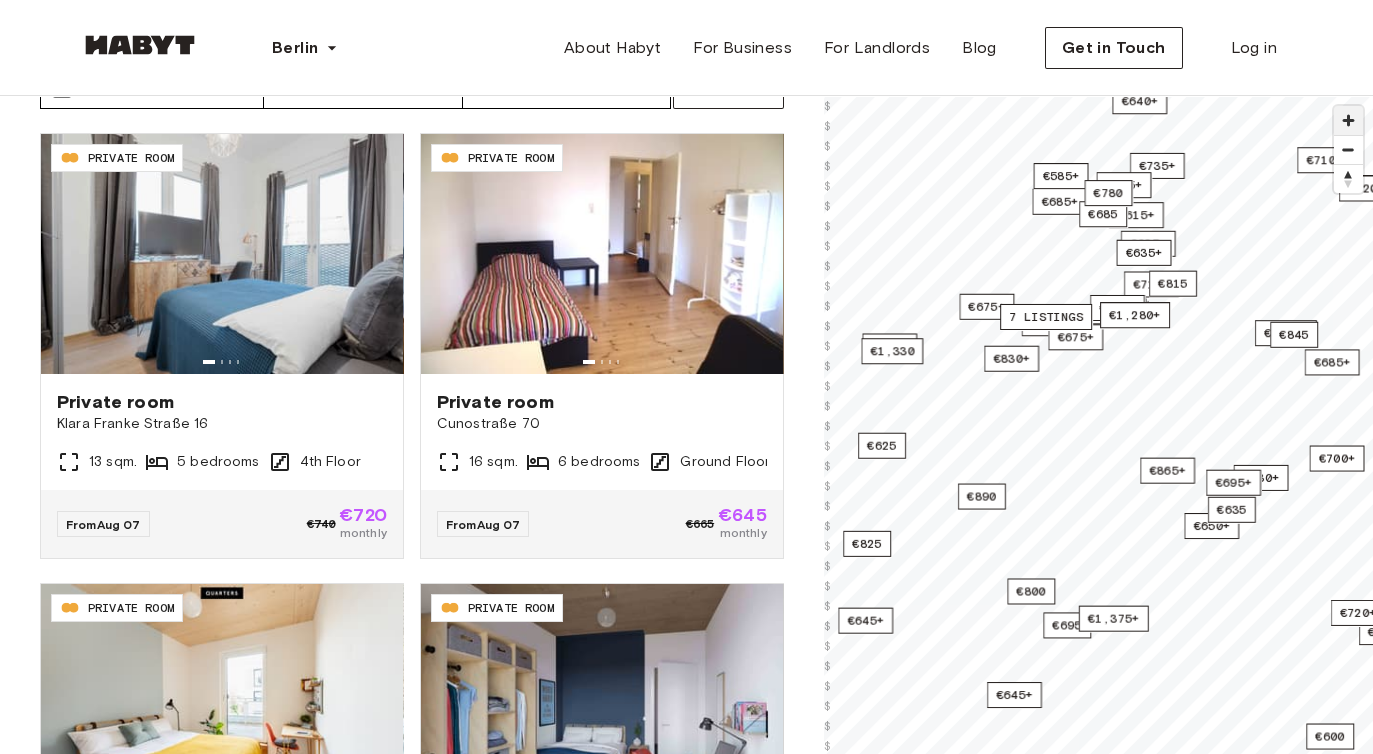 click at bounding box center [1348, 120] 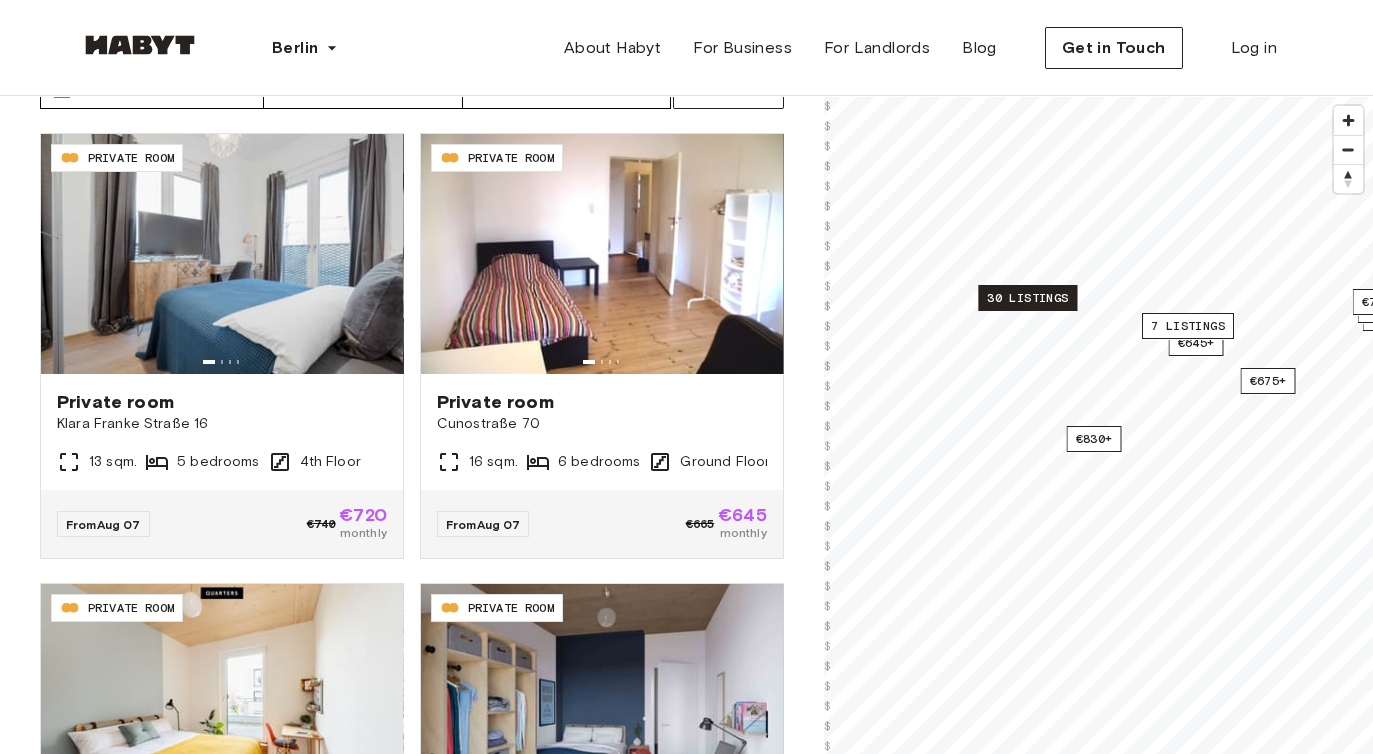 click on "30 listings" at bounding box center [1027, 298] 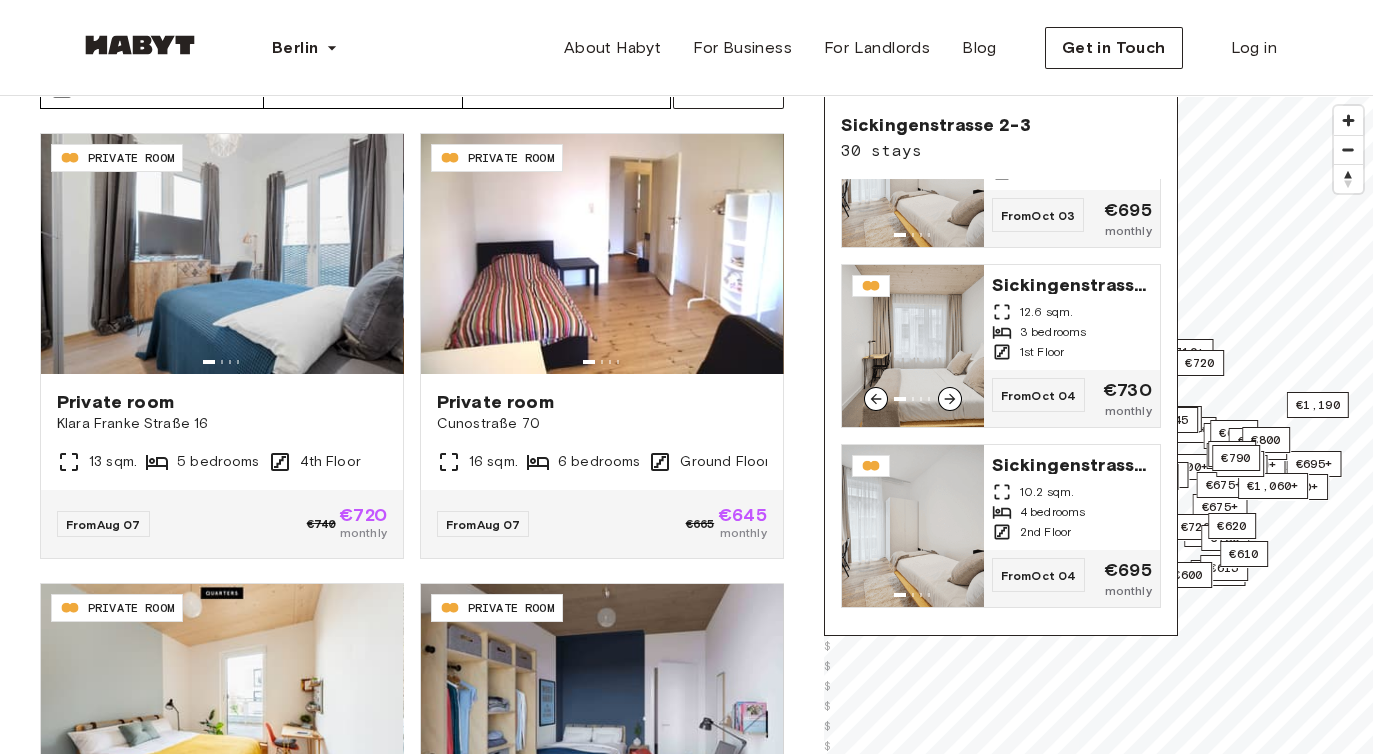 scroll, scrollTop: 818, scrollLeft: 0, axis: vertical 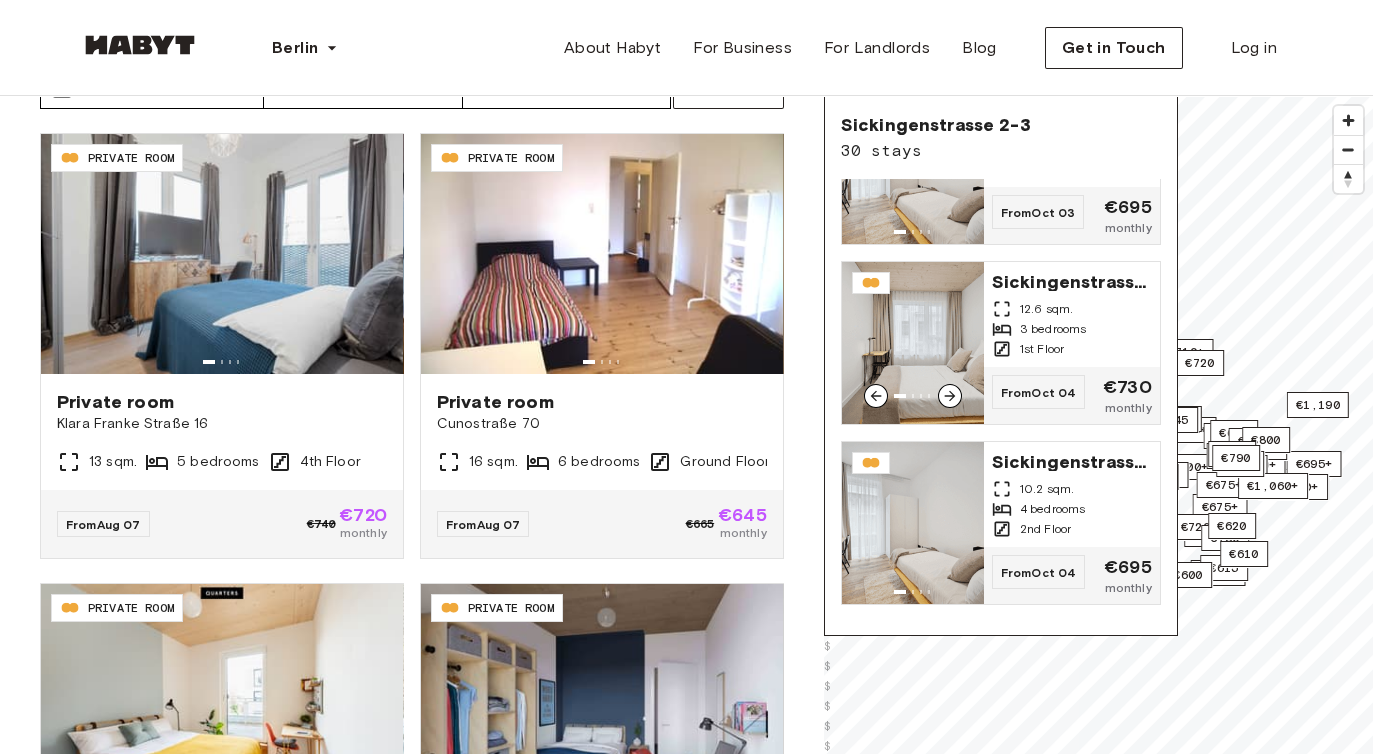 click on "Sickingenstrasse 2-3 12.6 sqm. 3 bedrooms 1st Floor" at bounding box center [1072, 314] 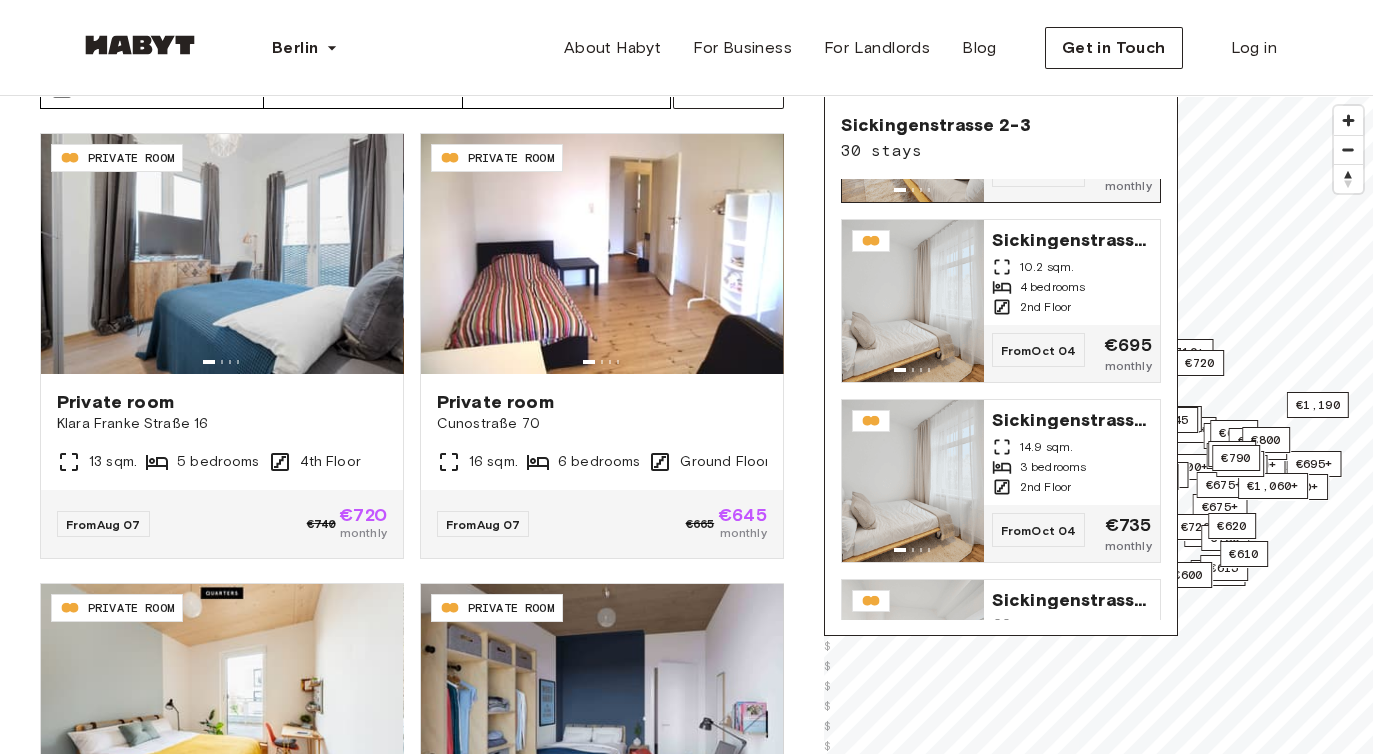 scroll, scrollTop: 1430, scrollLeft: 0, axis: vertical 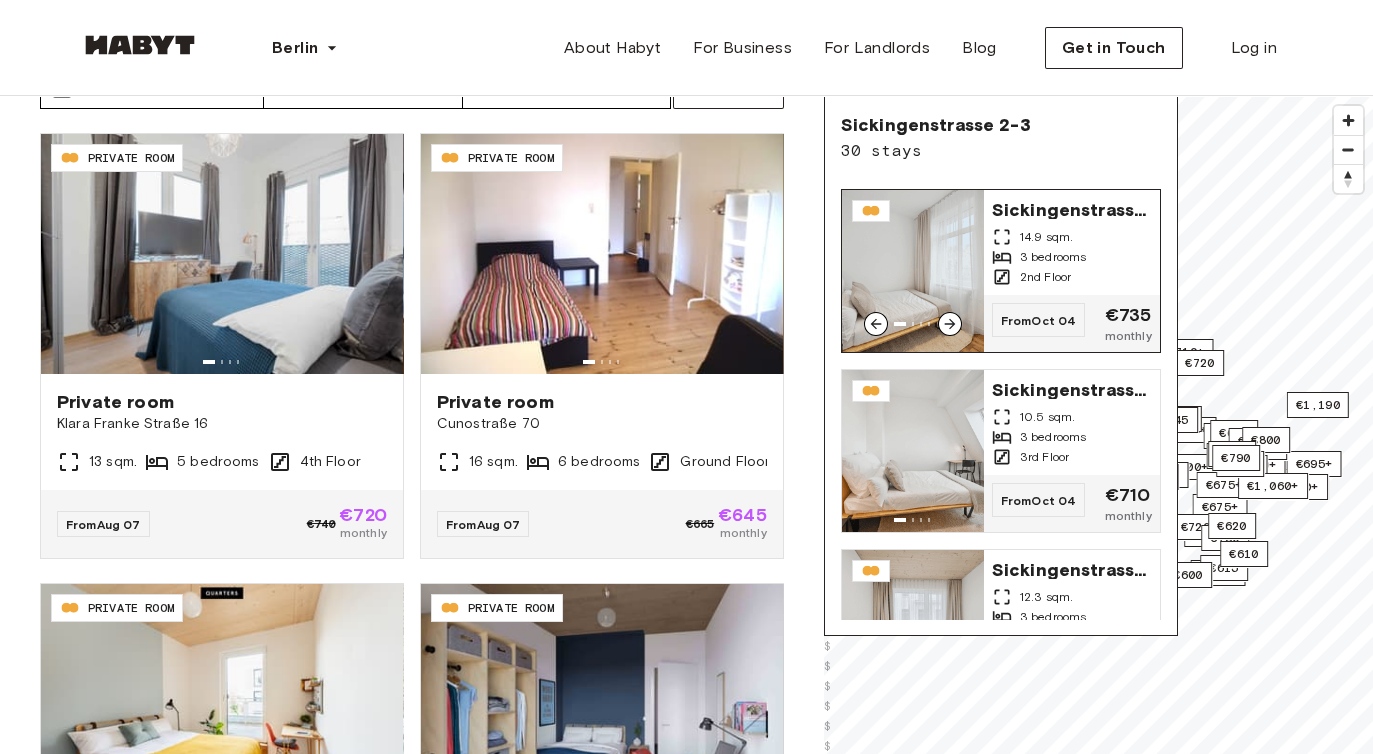 click on "Sickingenstrasse 2-3 14.9 sqm. 3 bedrooms 2nd Floor" at bounding box center [1072, 242] 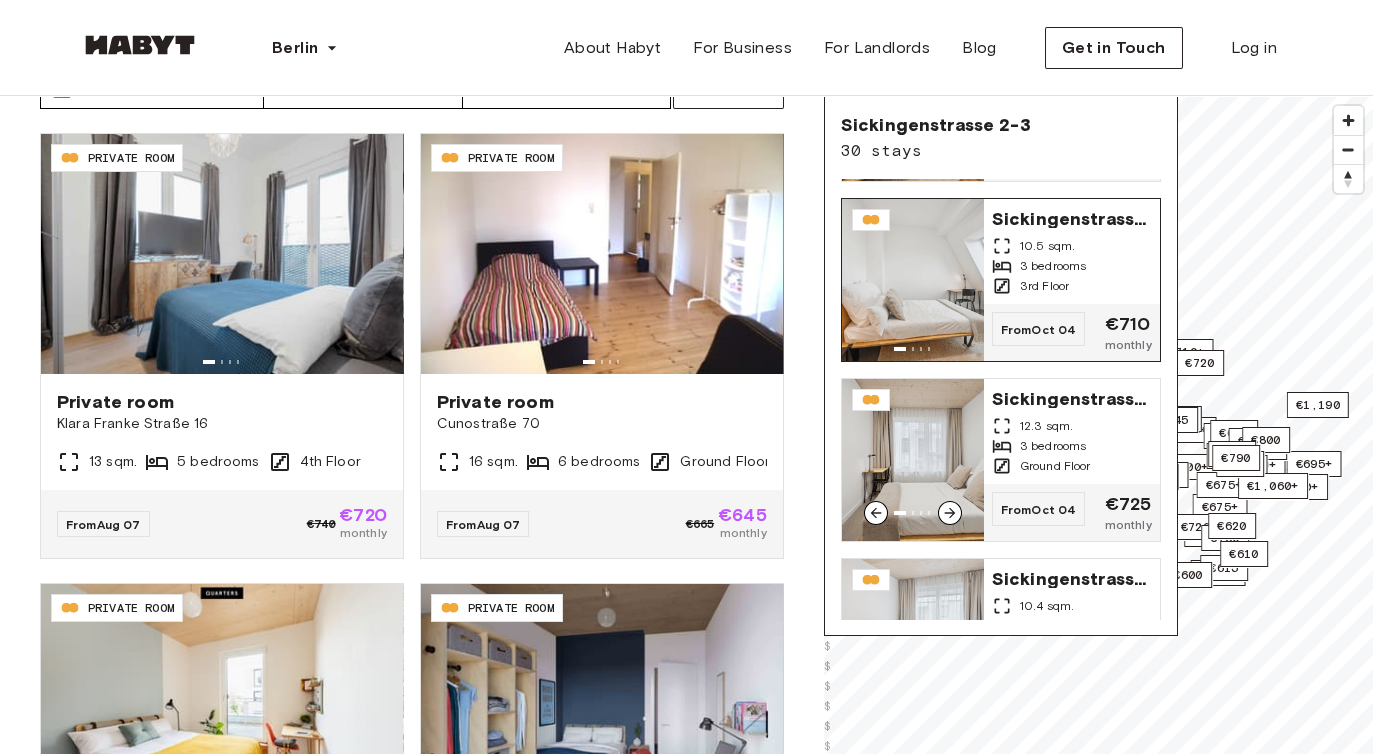 scroll, scrollTop: 1604, scrollLeft: 0, axis: vertical 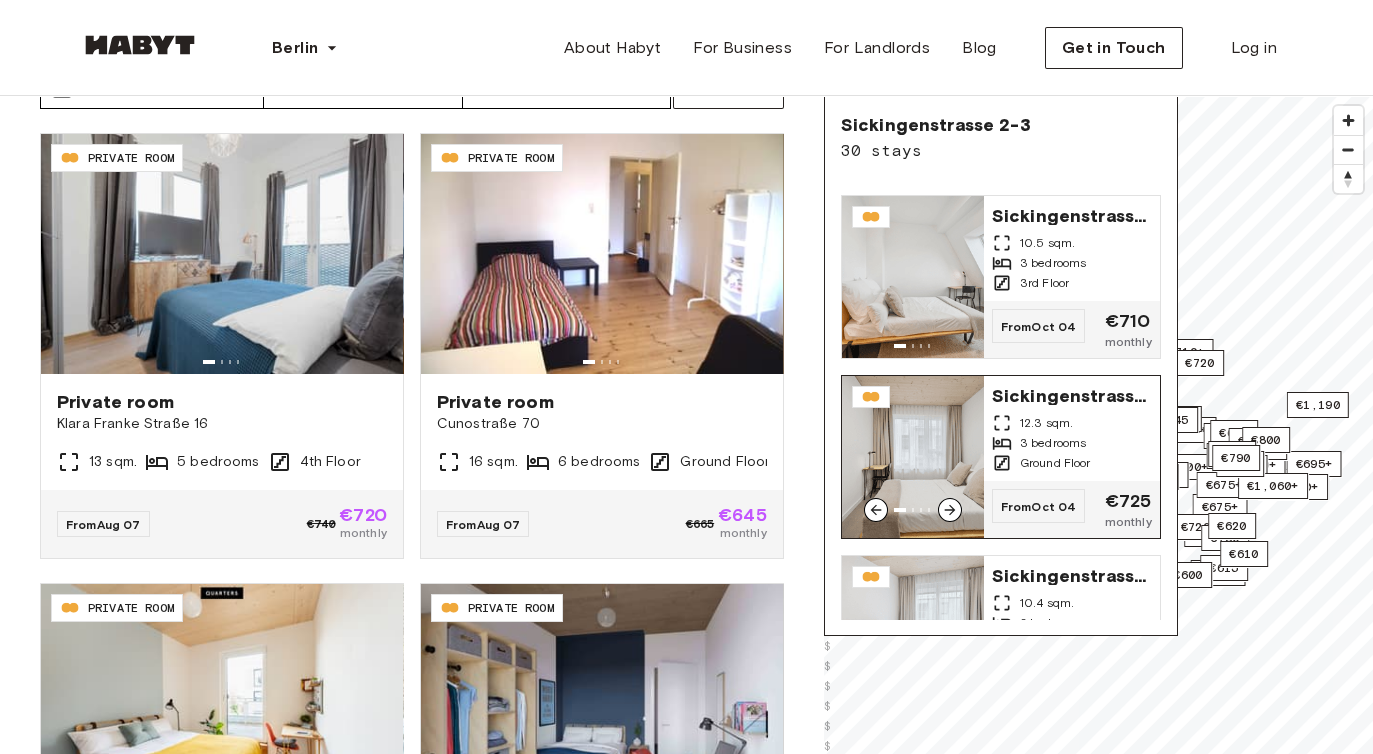 click on "3 bedrooms" at bounding box center [1053, 443] 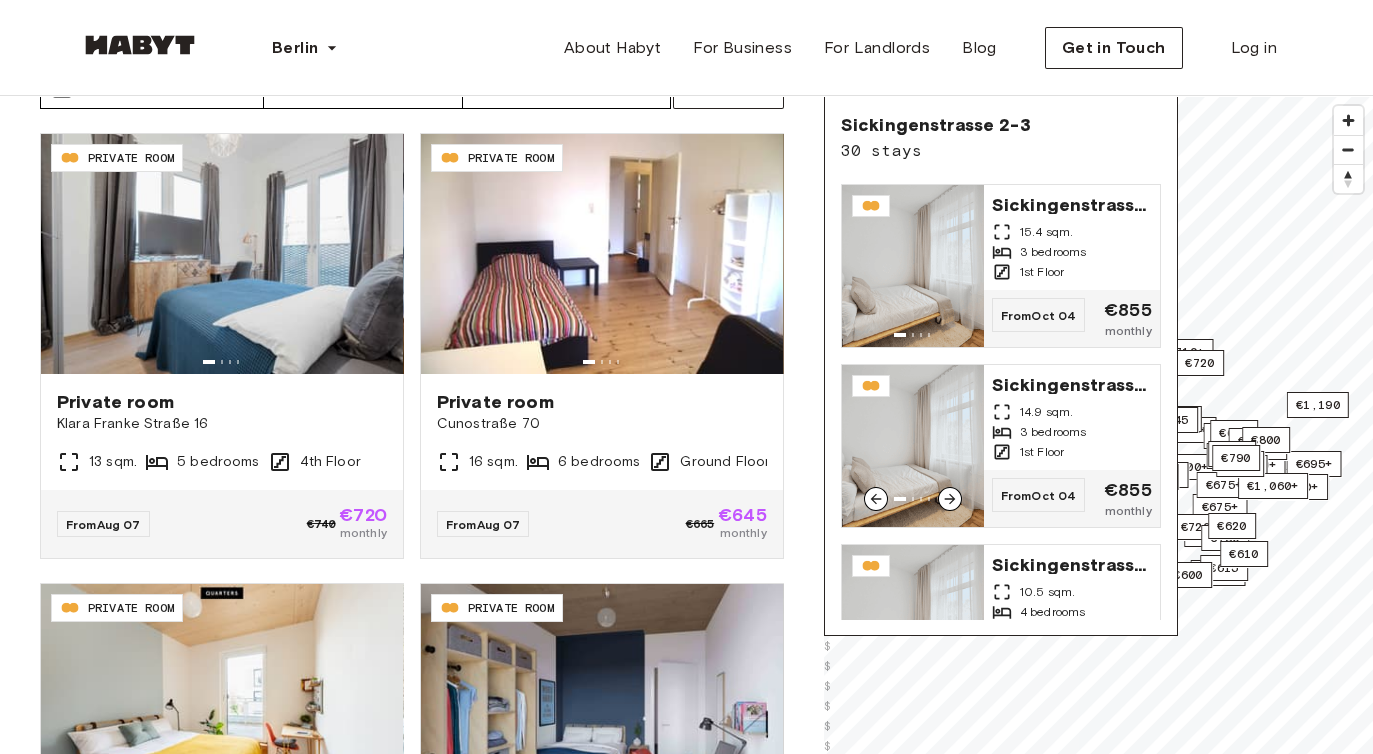 scroll, scrollTop: 2127, scrollLeft: 0, axis: vertical 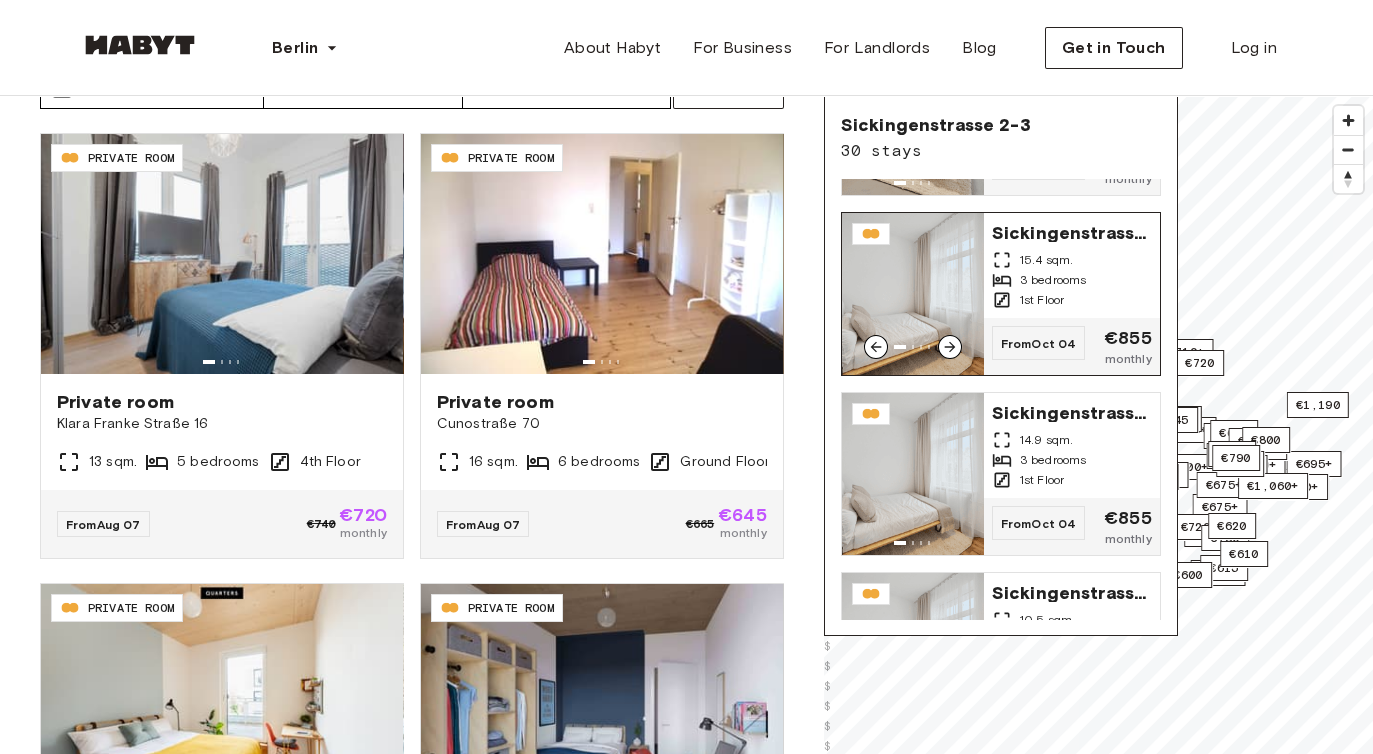 click on "3 bedrooms" at bounding box center [1053, 280] 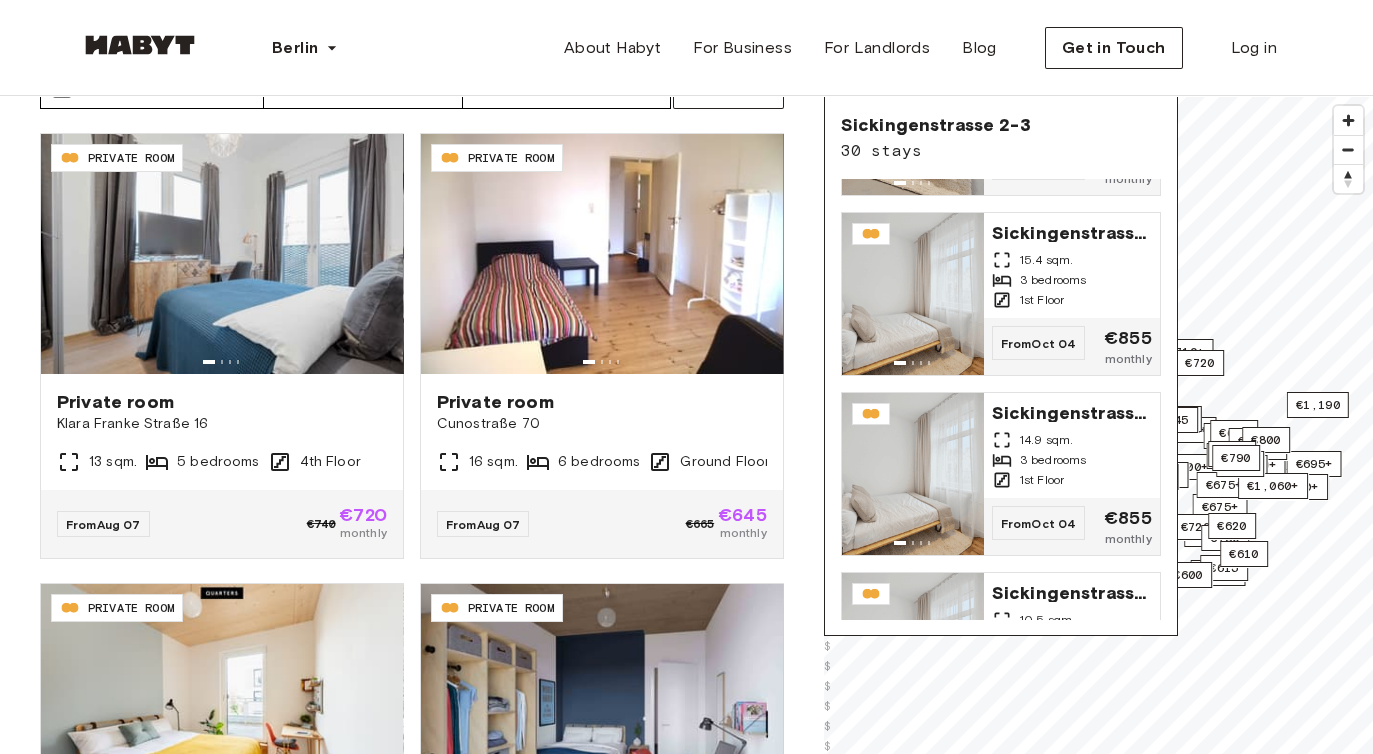 scroll, scrollTop: 4038, scrollLeft: 0, axis: vertical 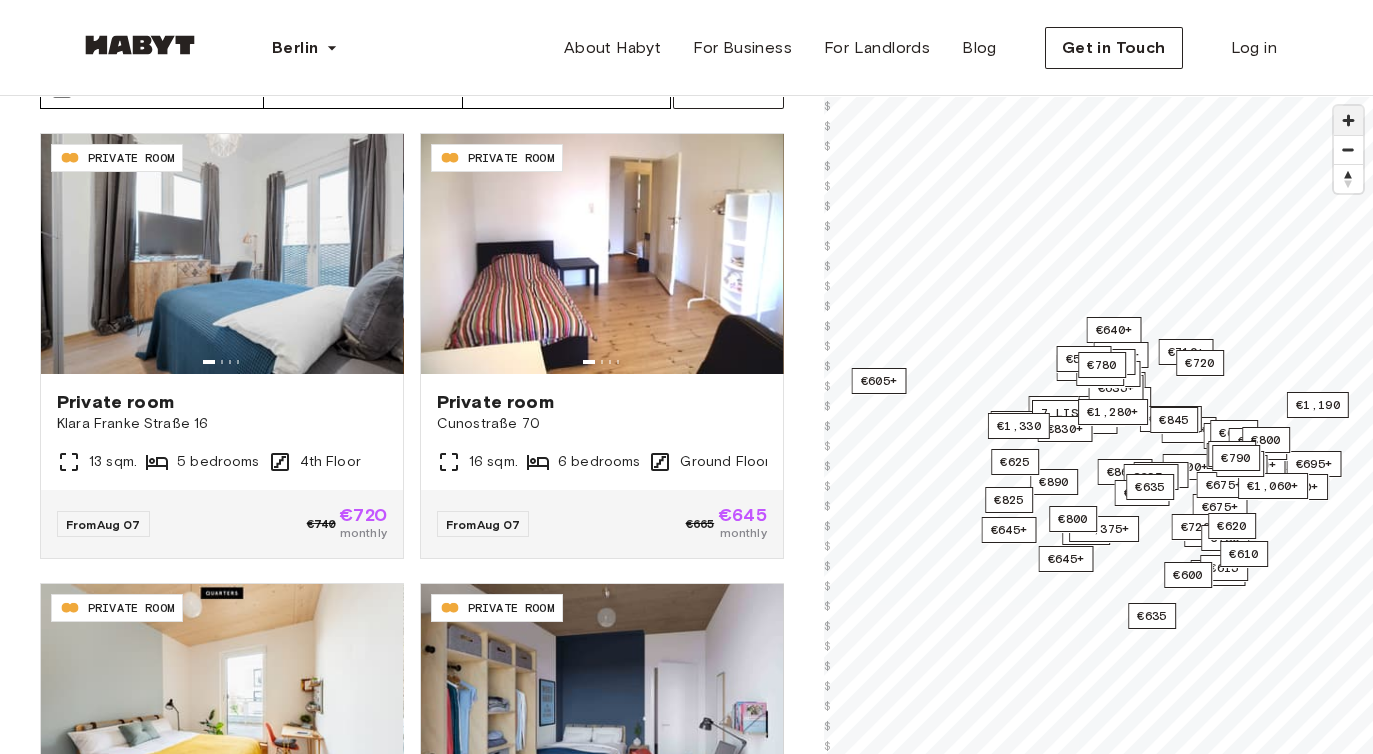 click at bounding box center [1348, 120] 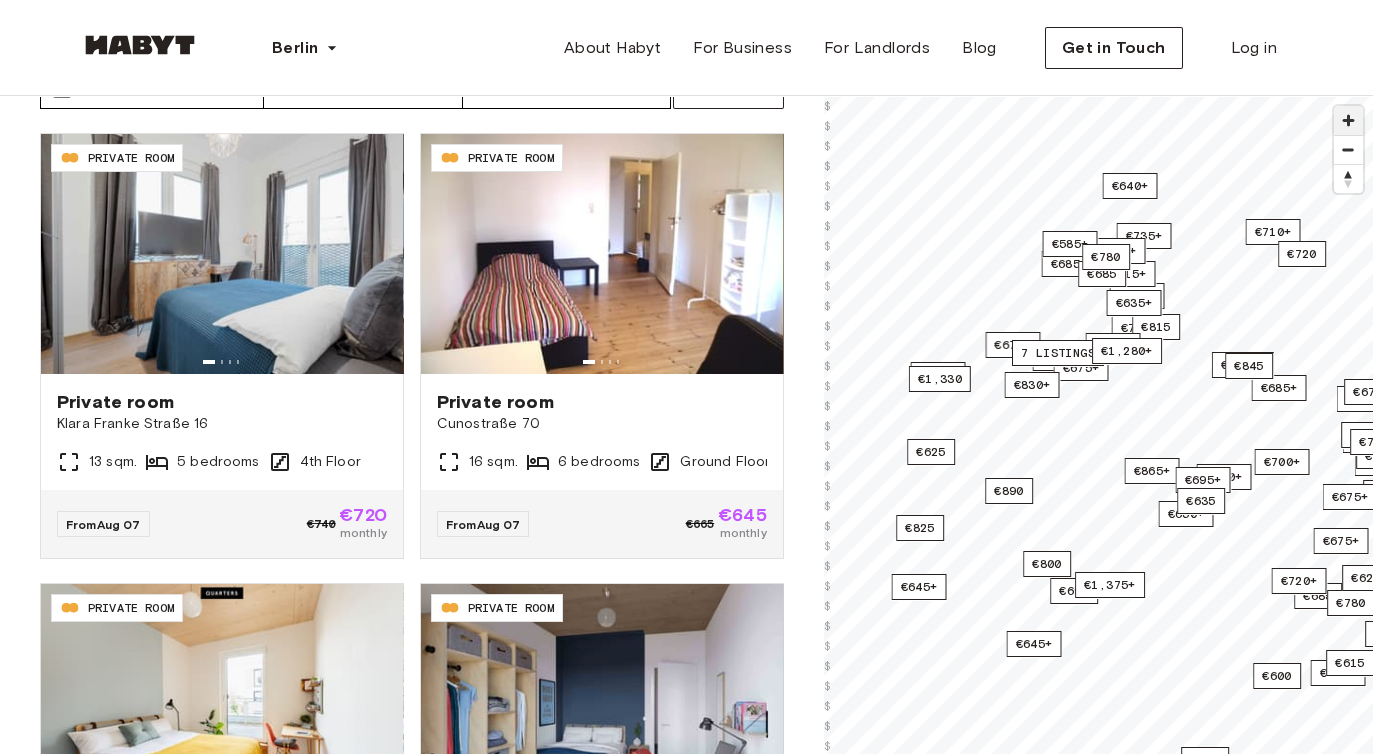 click at bounding box center [1348, 120] 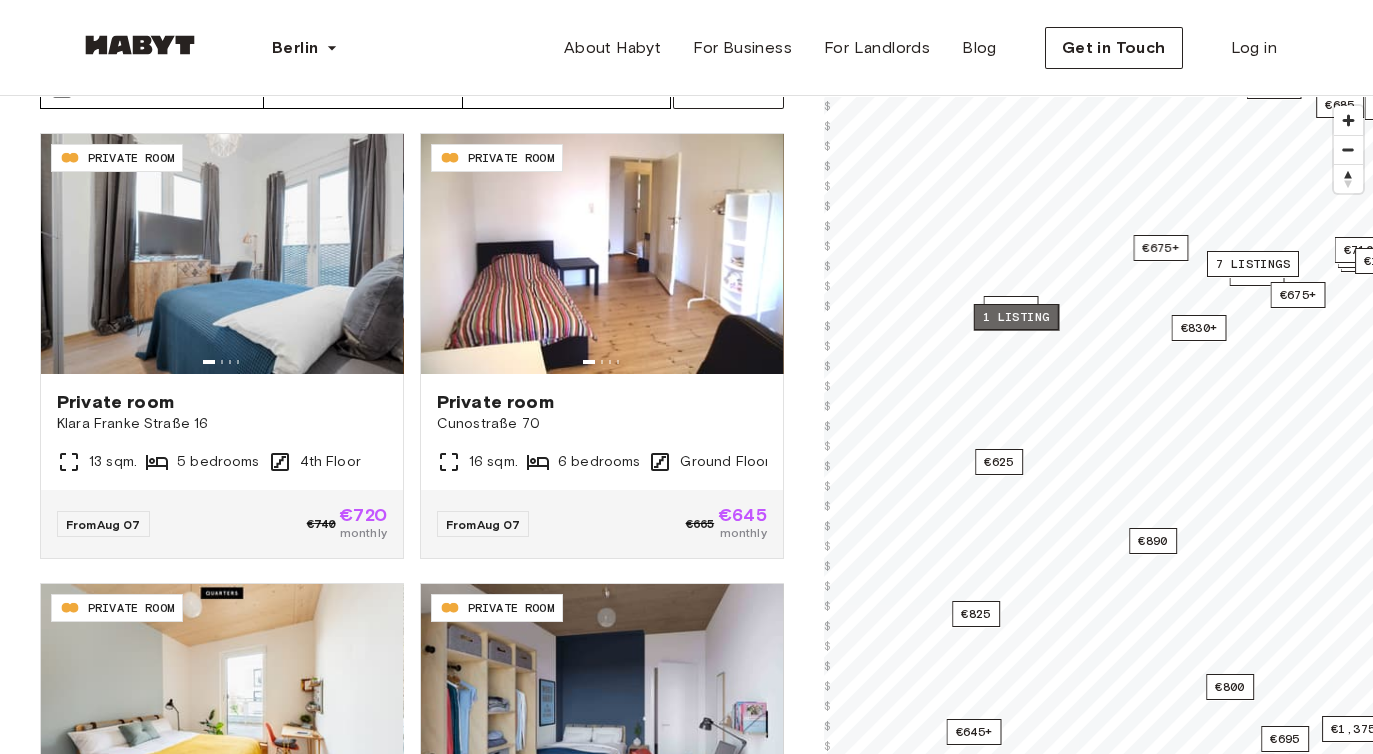 click on "1 listing" at bounding box center (1015, 317) 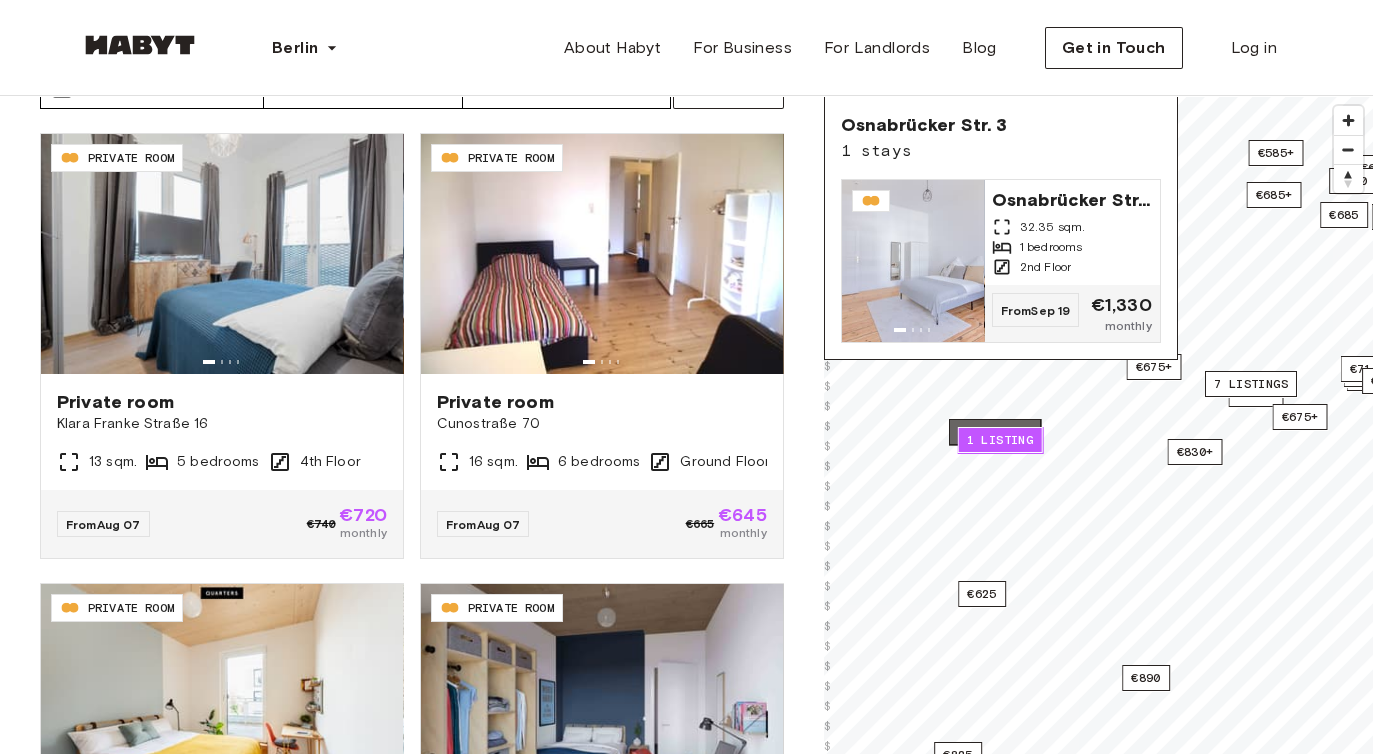 click on "2 listings" at bounding box center (995, 432) 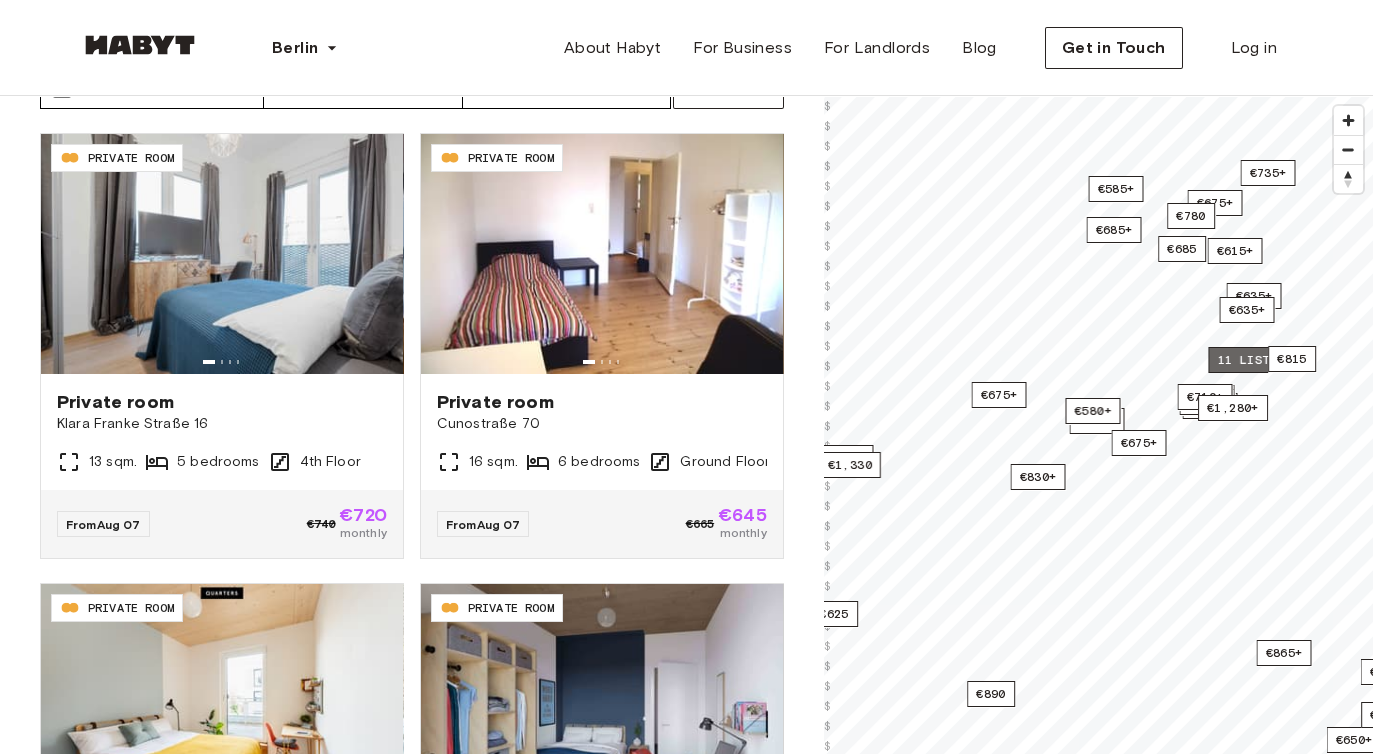 click on "11 listings" at bounding box center [1257, 360] 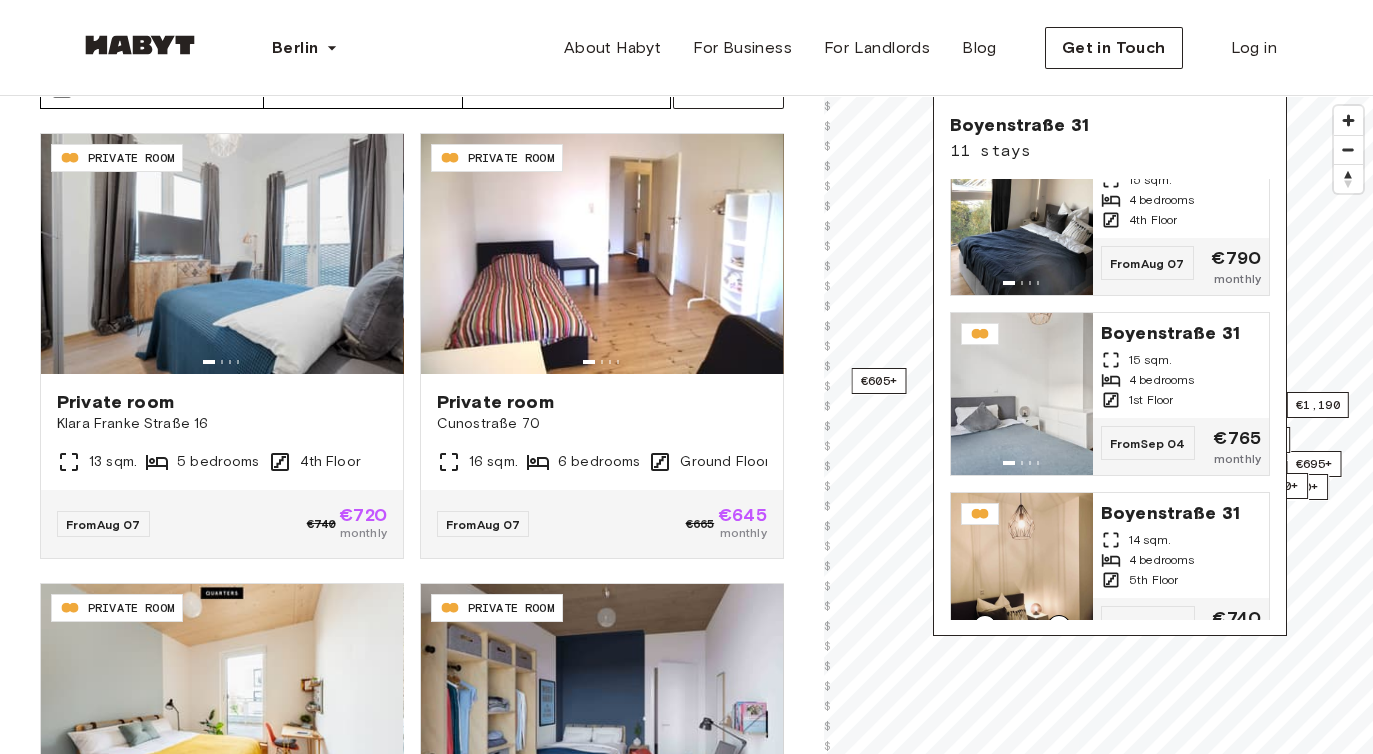 scroll, scrollTop: 1524, scrollLeft: 0, axis: vertical 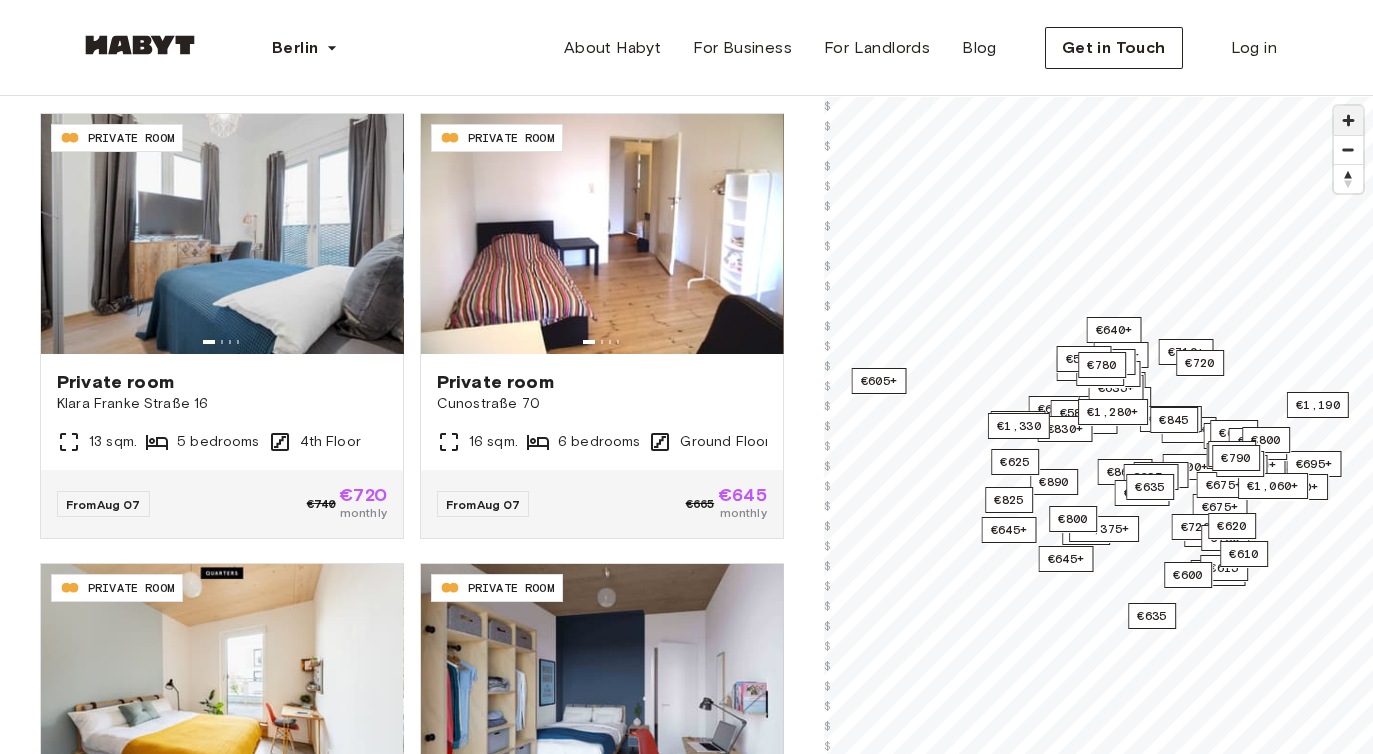 click at bounding box center (1348, 120) 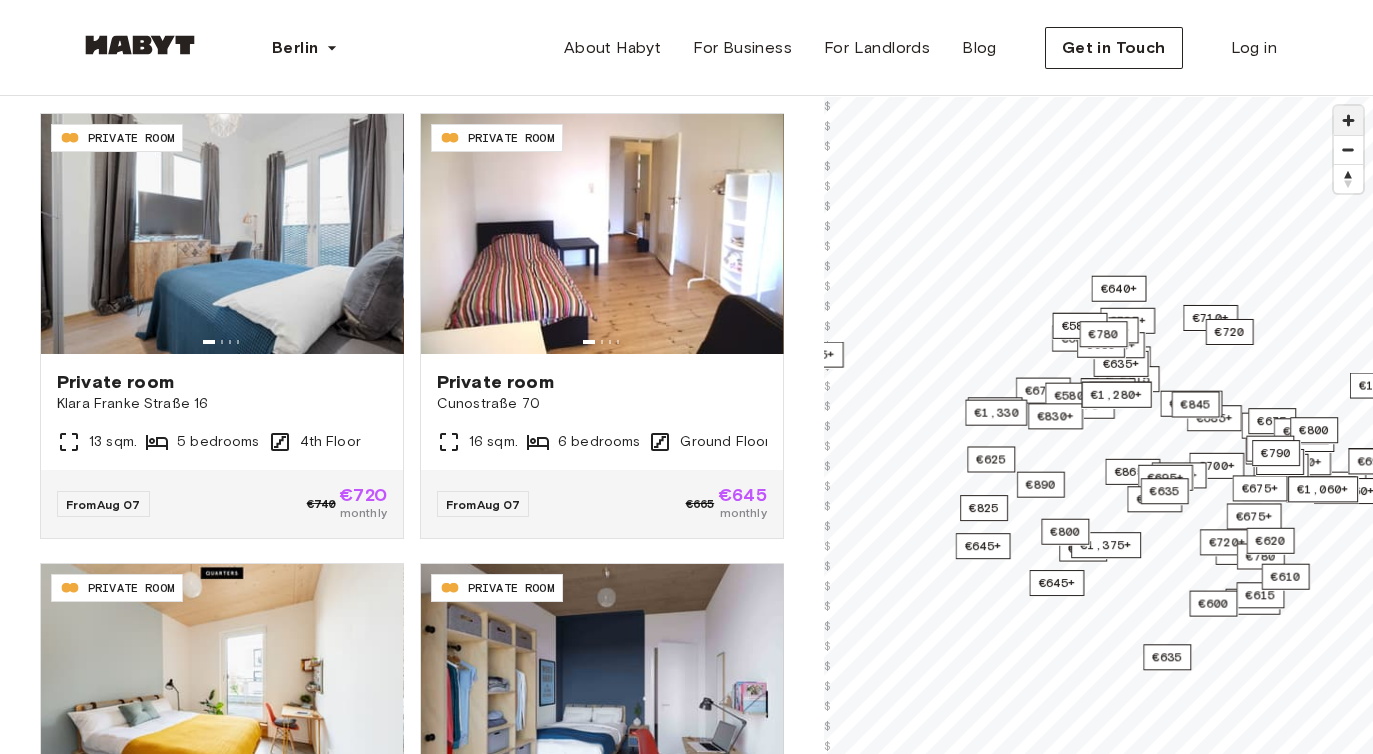 click at bounding box center [1348, 120] 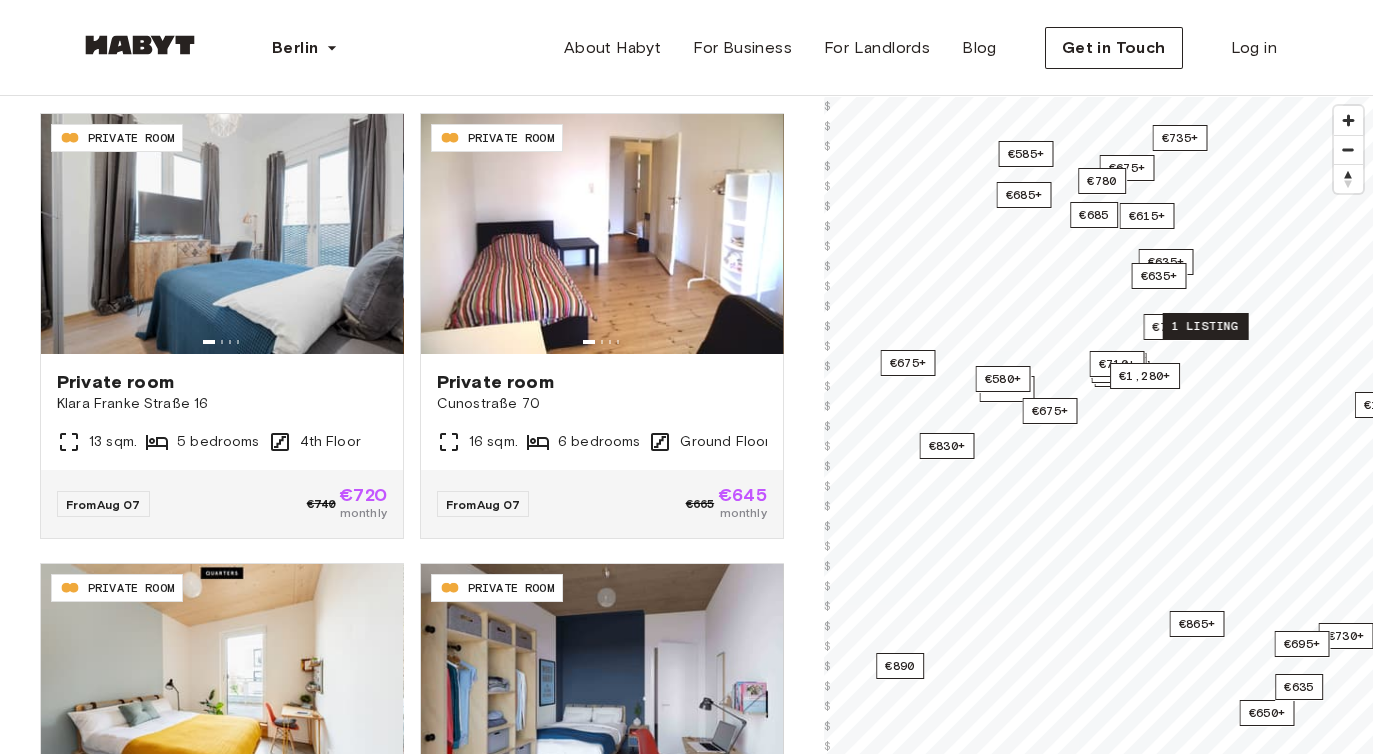 click on "1 listing" at bounding box center (1204, 326) 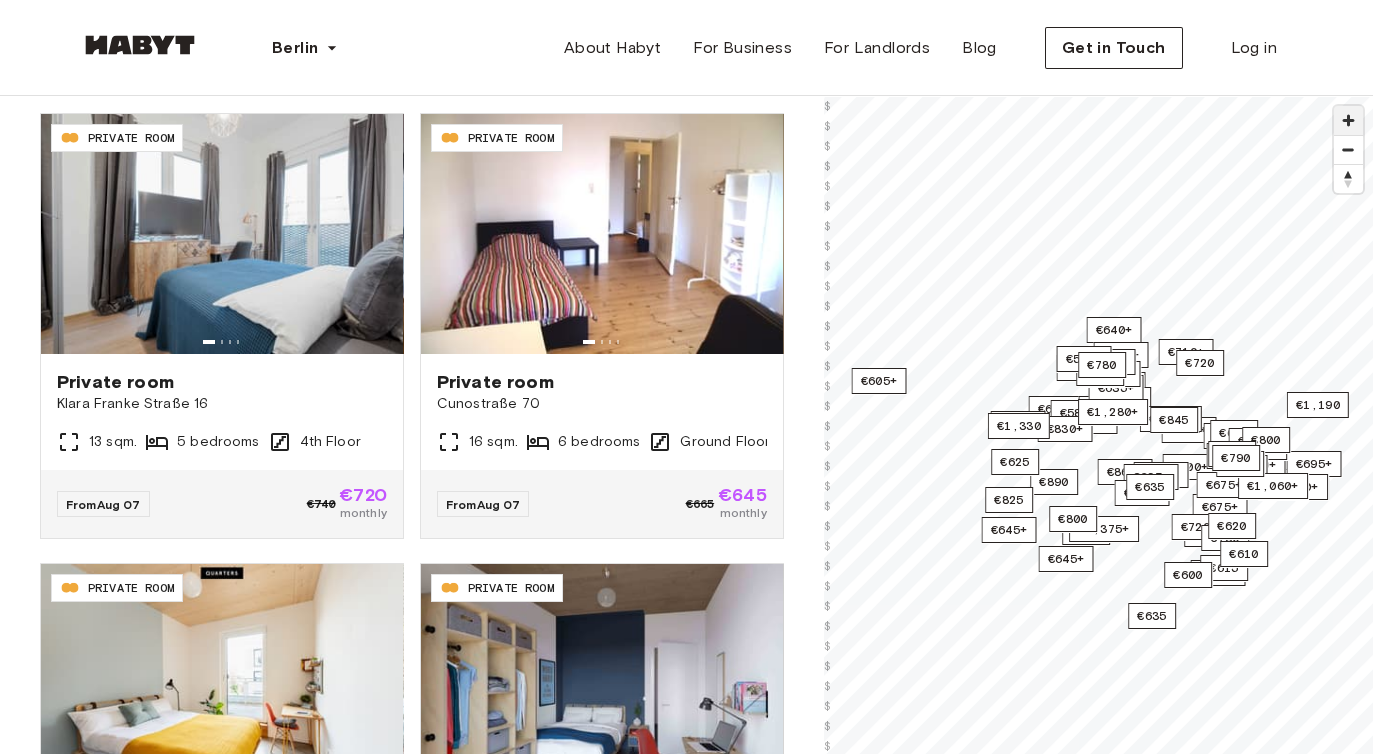 click at bounding box center (1348, 120) 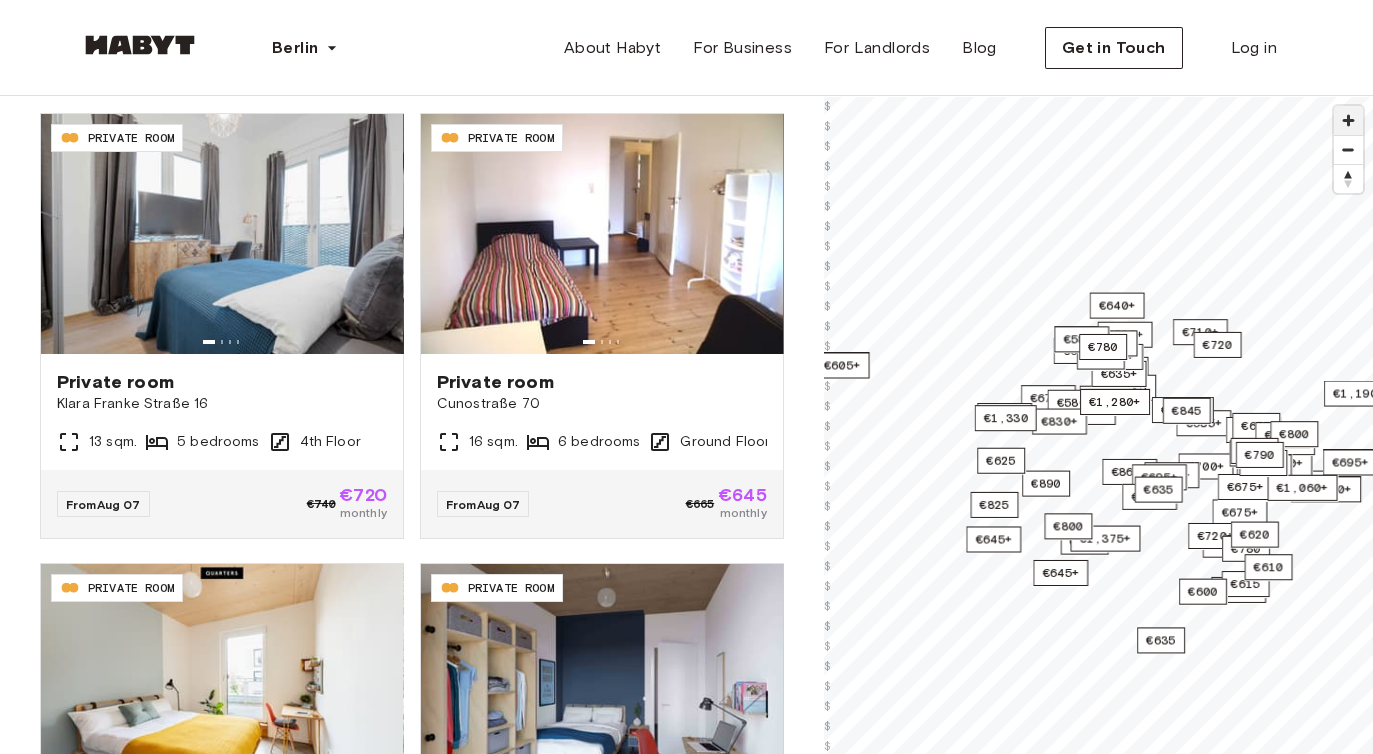 click at bounding box center [1348, 120] 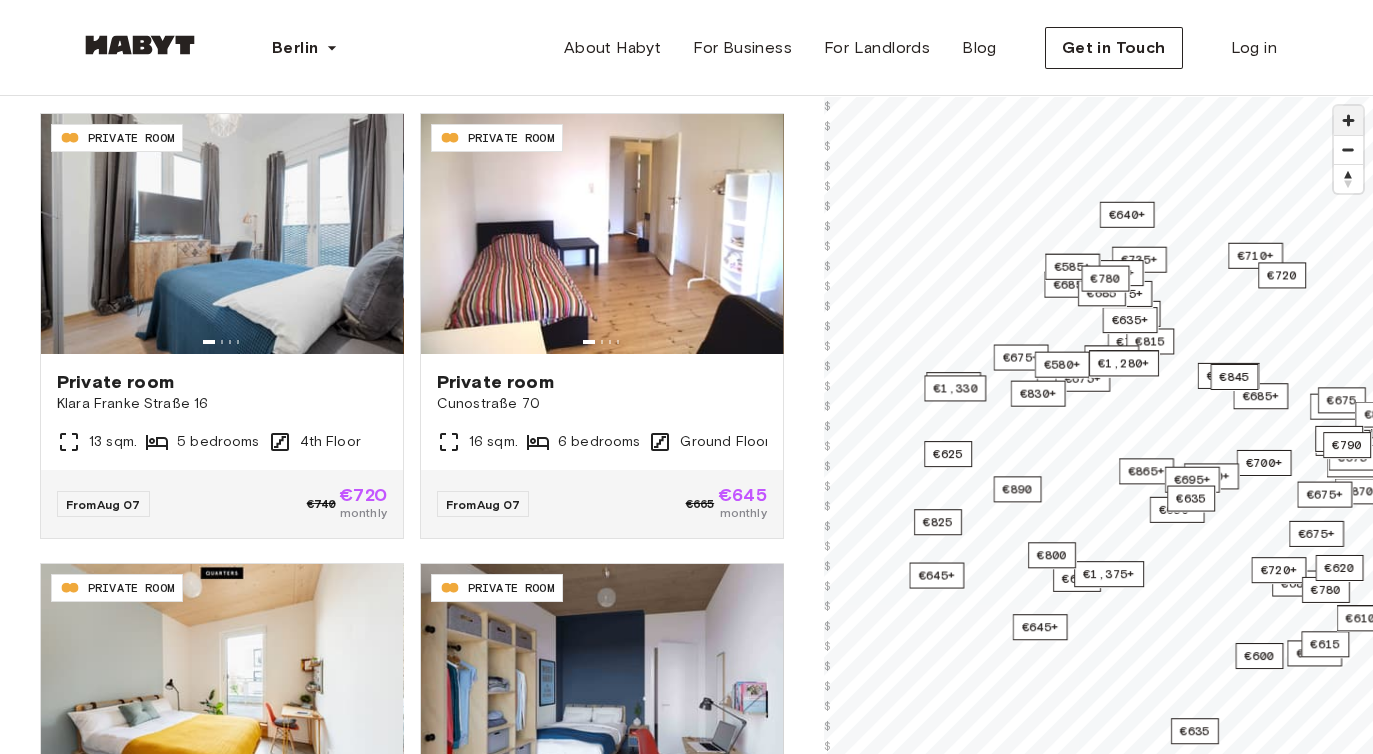 click at bounding box center (1348, 120) 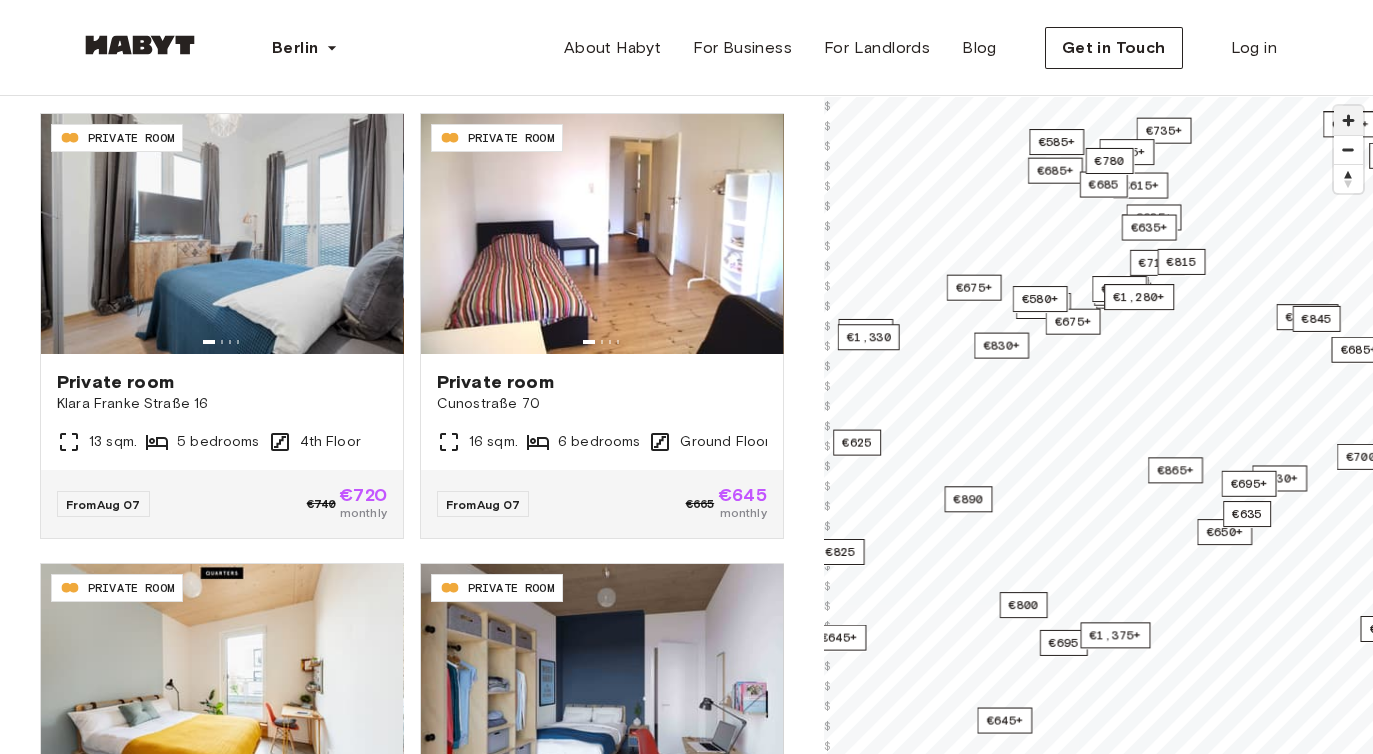 click at bounding box center (1348, 120) 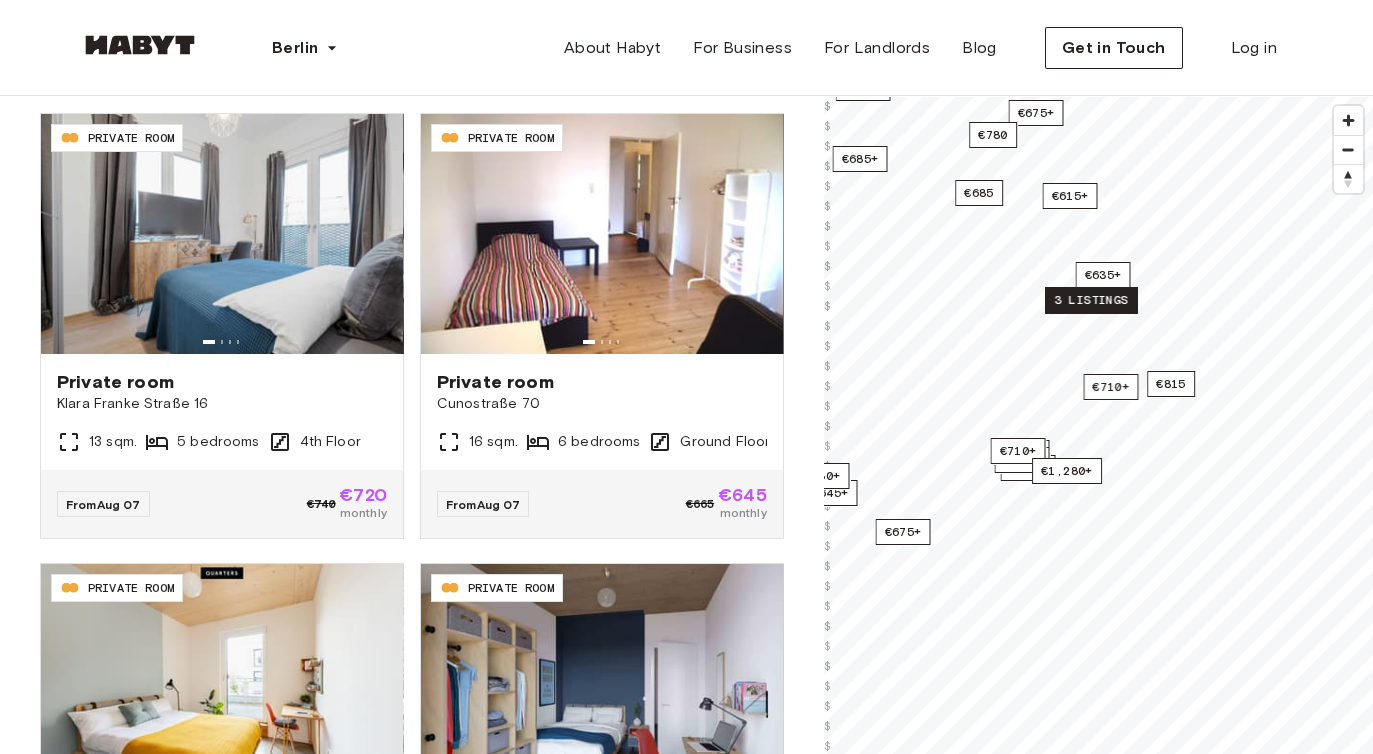 click on "3 listings" at bounding box center (1091, 300) 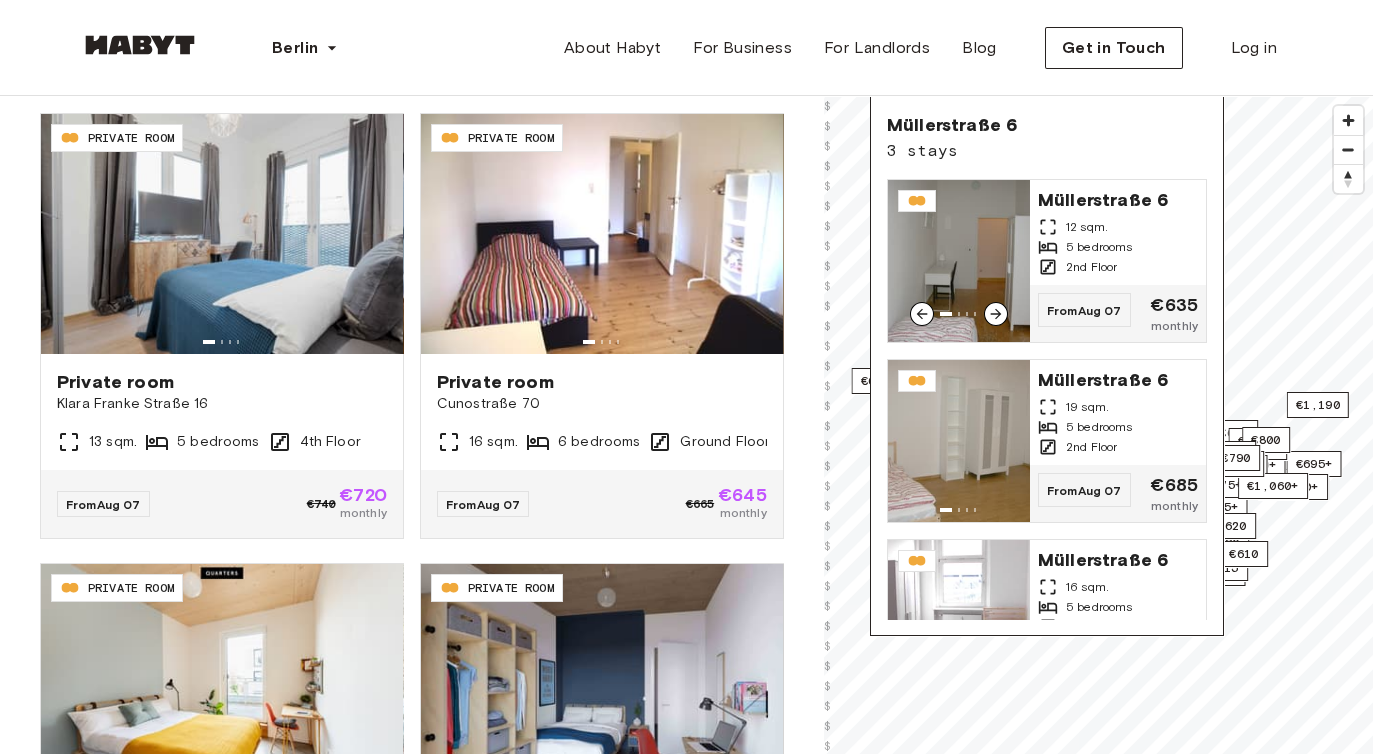 scroll, scrollTop: 84, scrollLeft: 0, axis: vertical 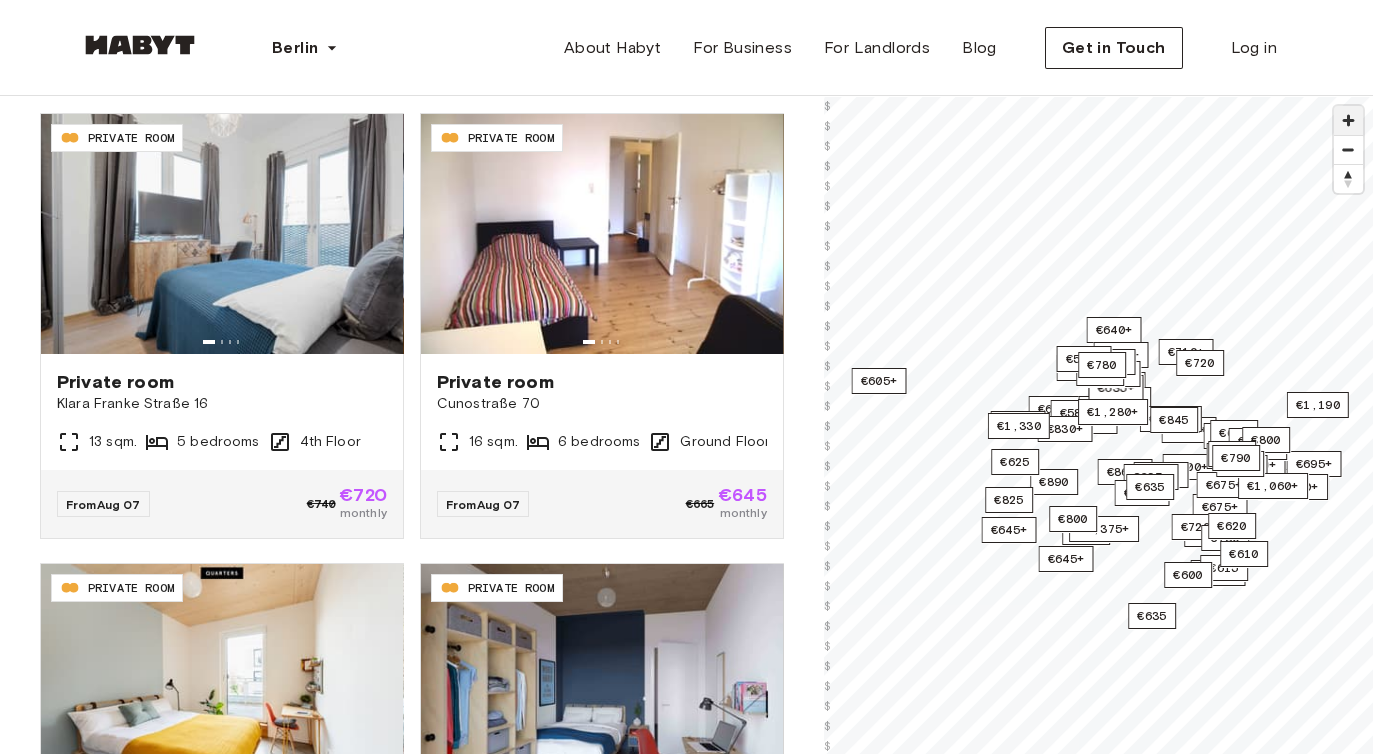 click at bounding box center [1348, 120] 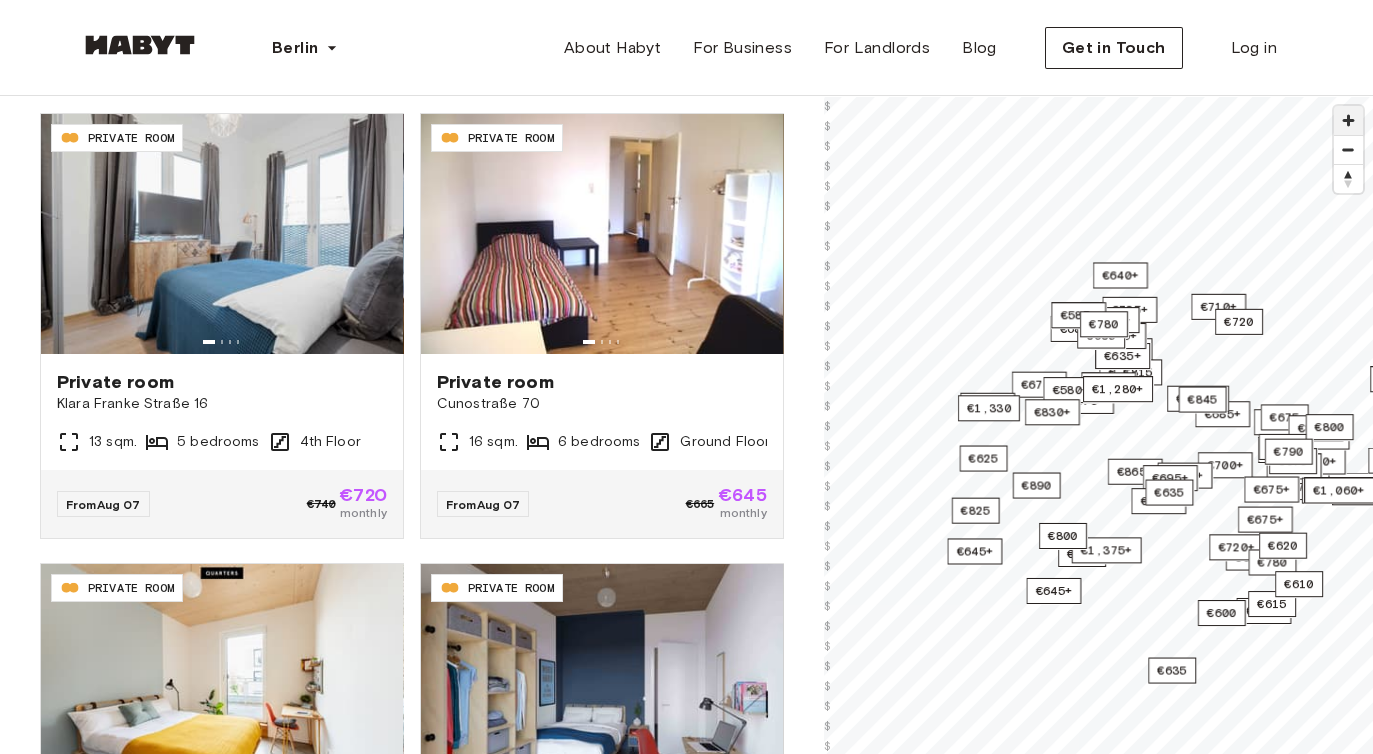 click at bounding box center (1348, 120) 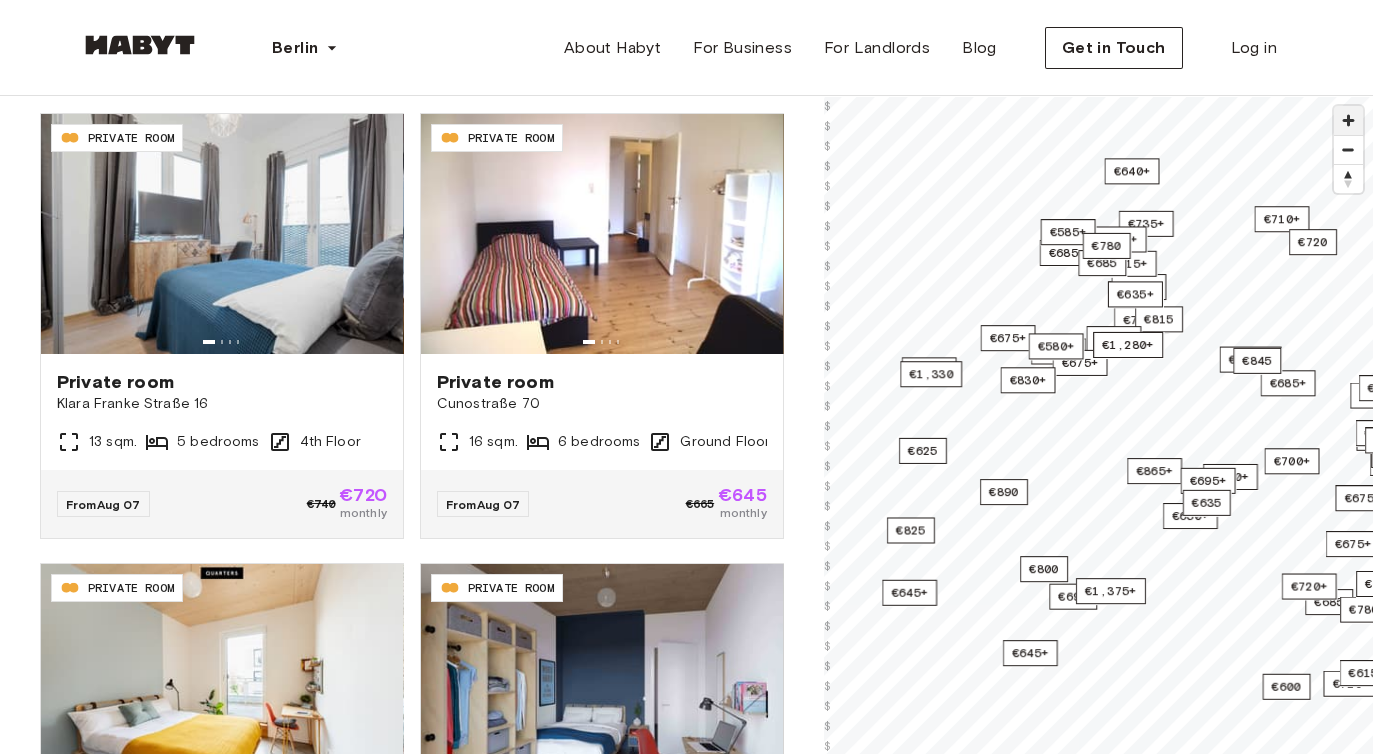 click at bounding box center (1348, 120) 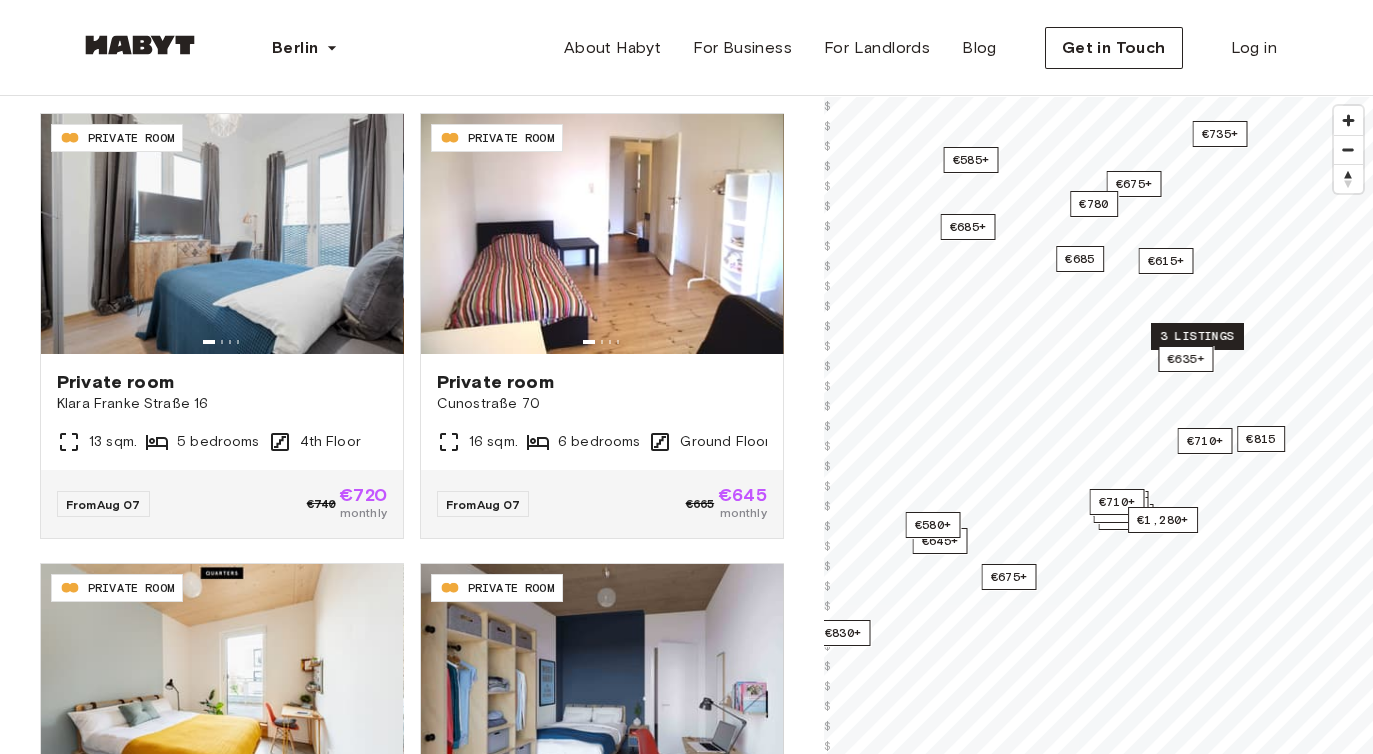 click on "3 listings" at bounding box center (1197, 336) 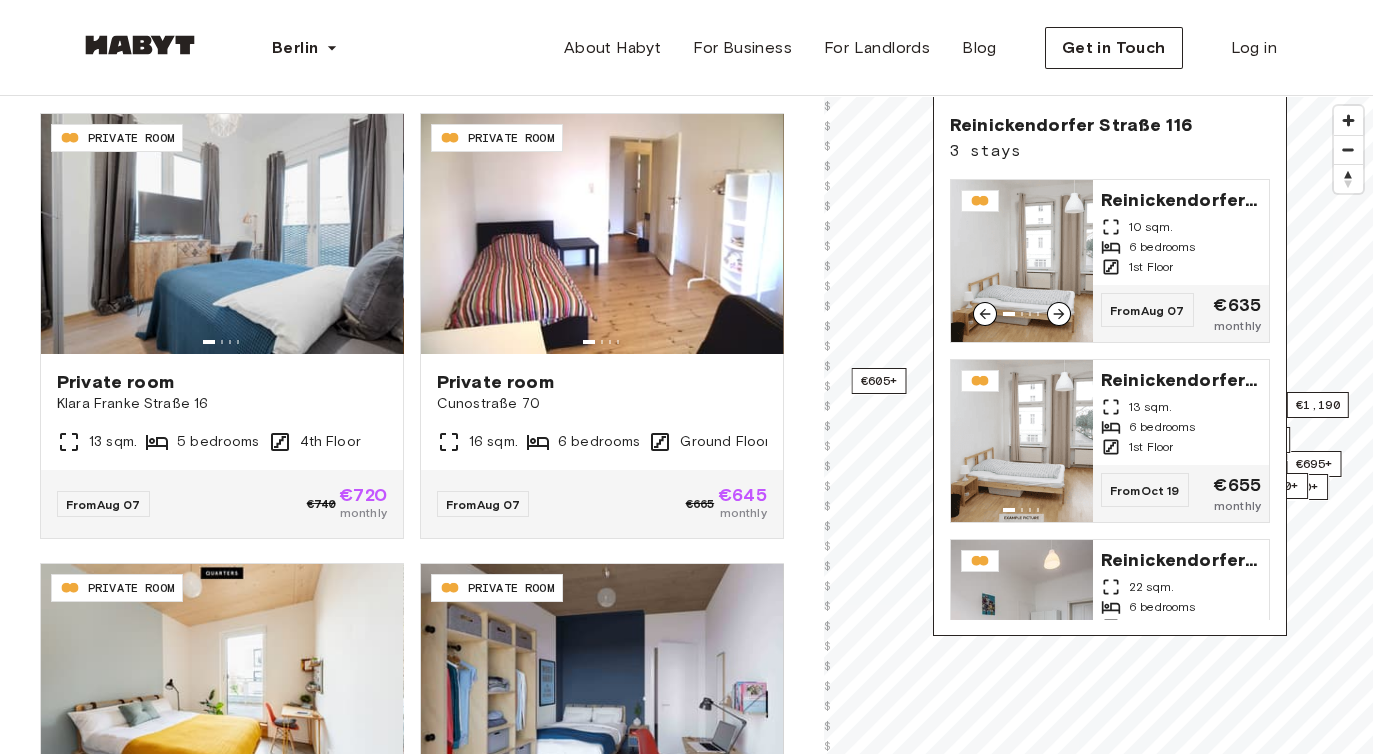 scroll, scrollTop: 84, scrollLeft: 0, axis: vertical 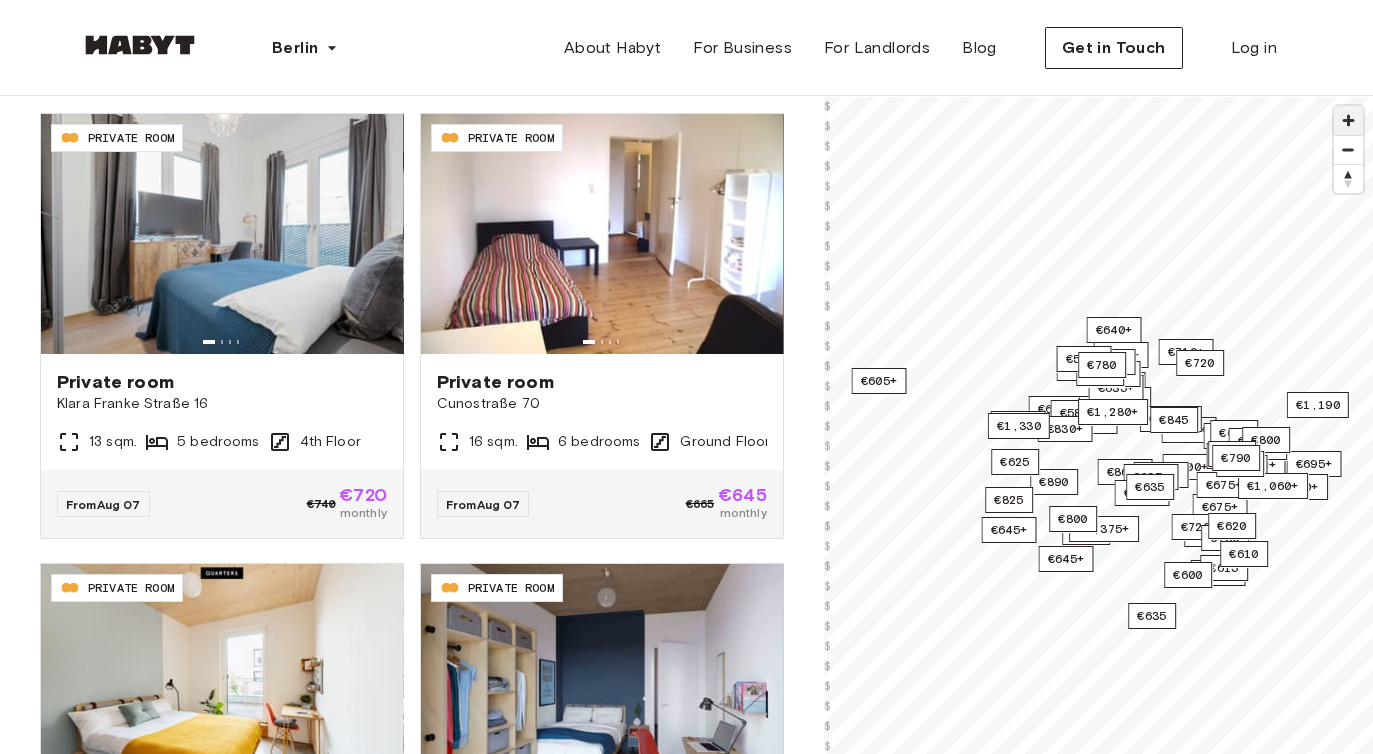 click at bounding box center (1348, 120) 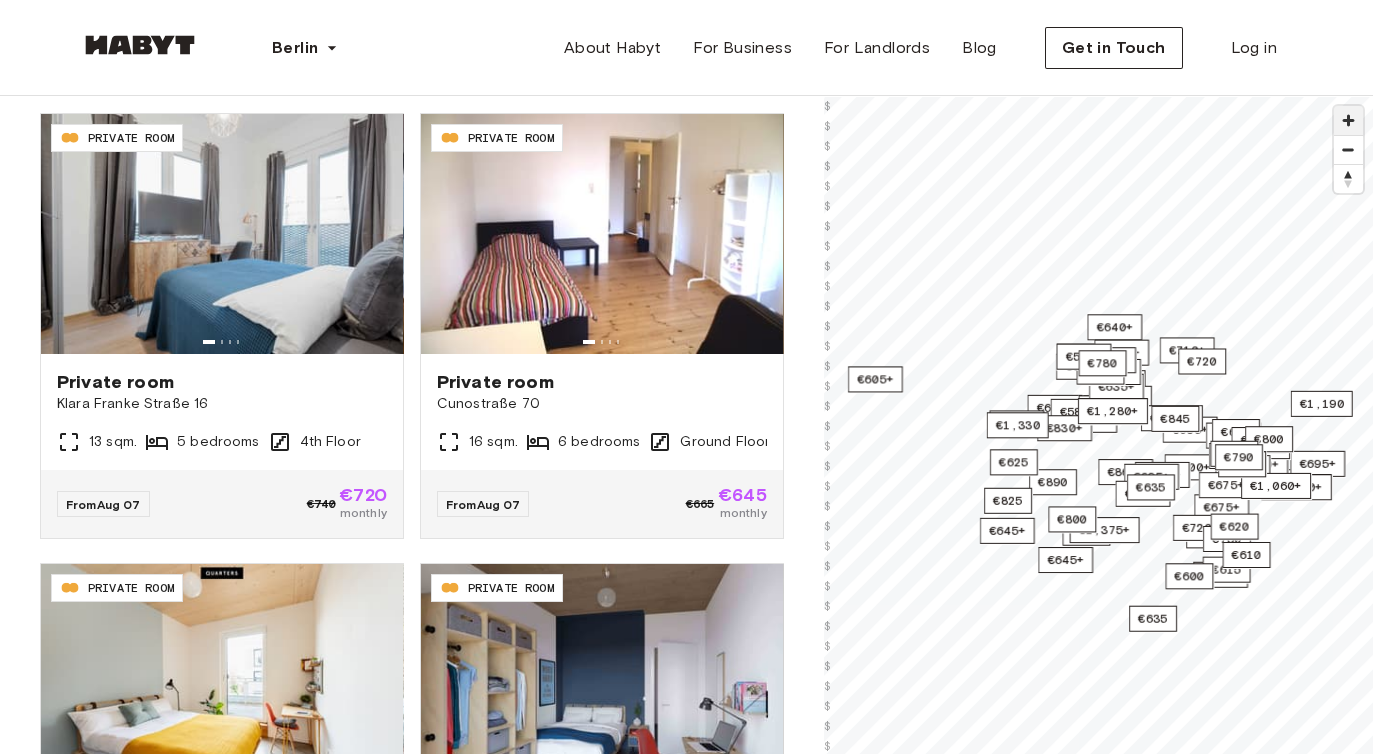 click at bounding box center (1348, 120) 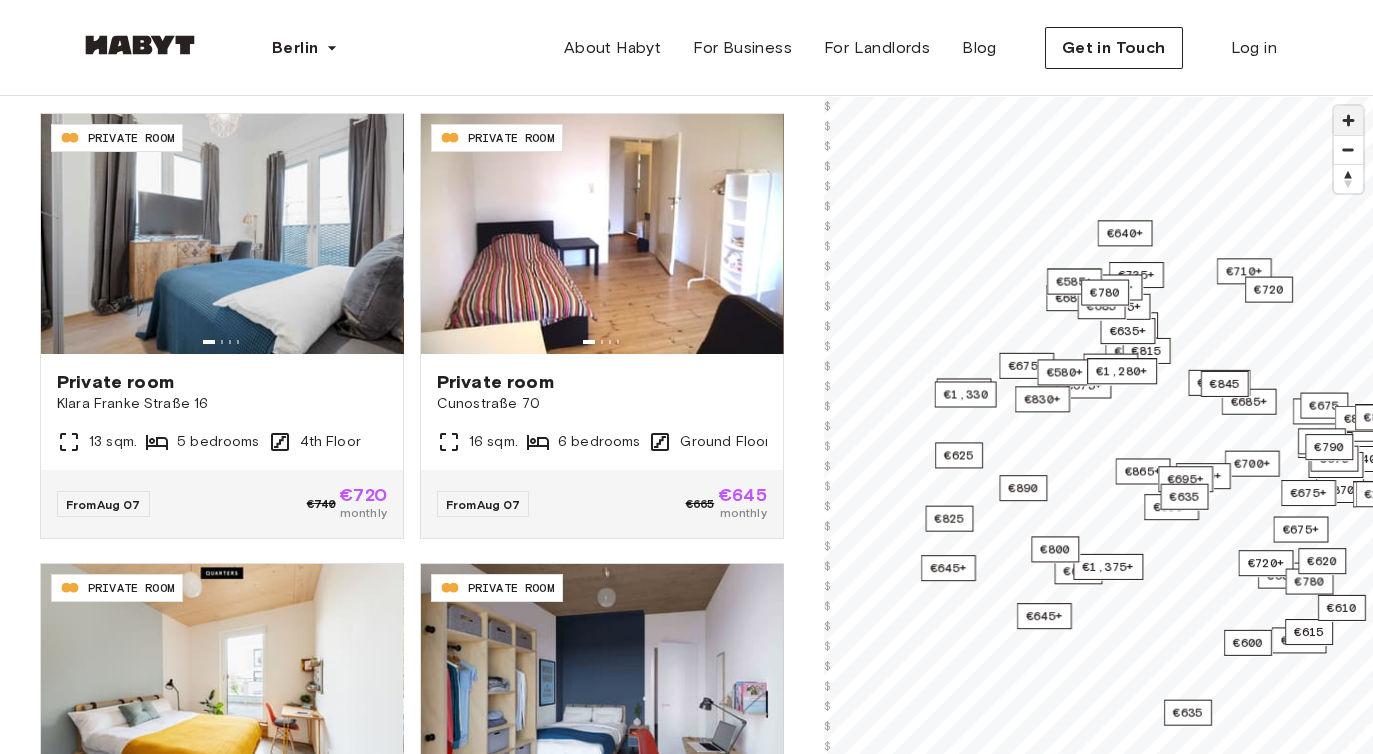 click at bounding box center [1348, 120] 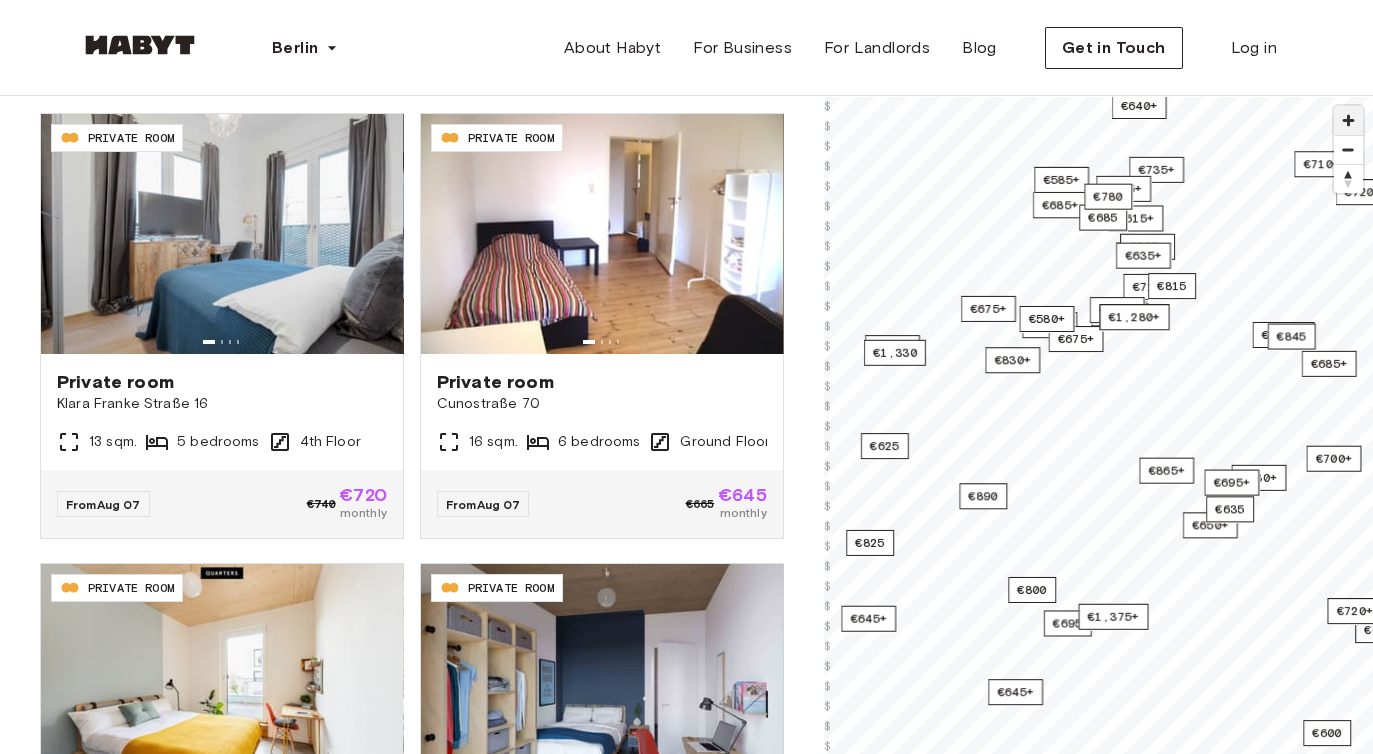 click at bounding box center (1348, 120) 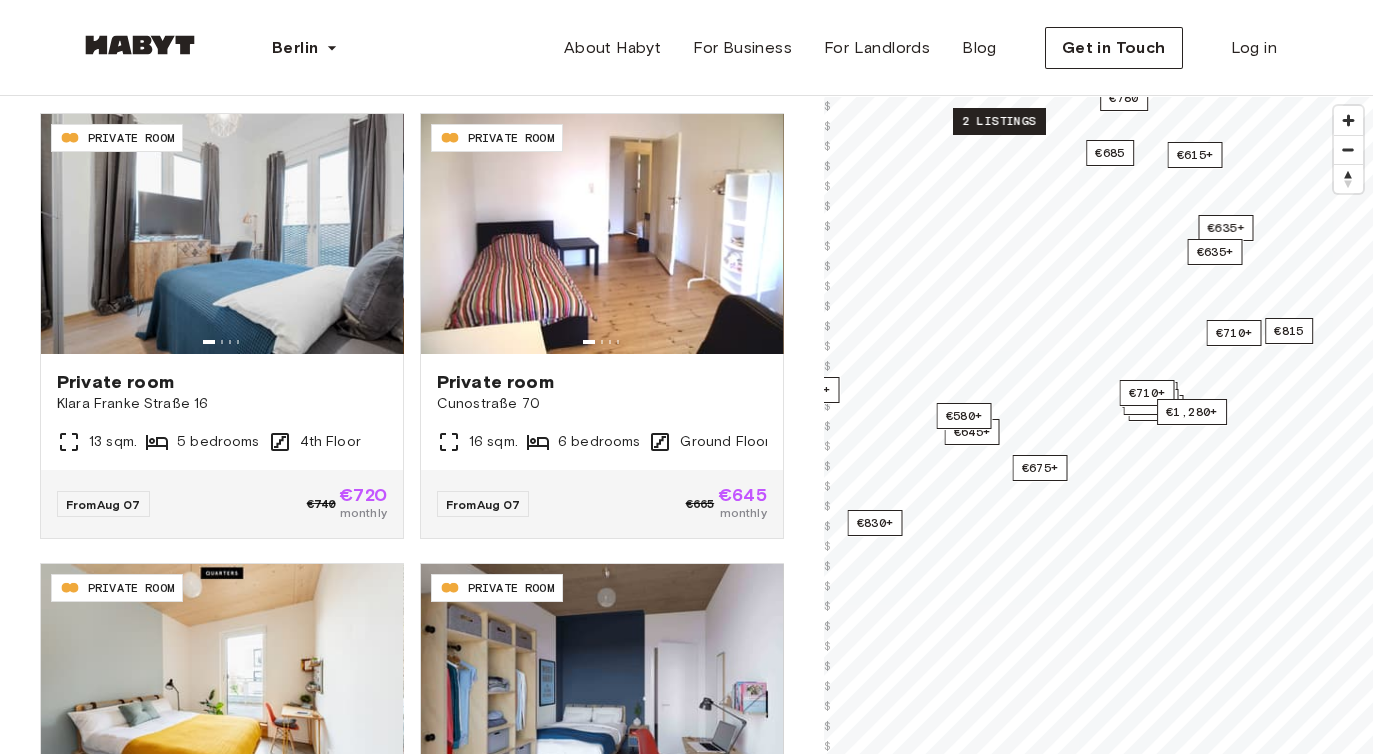 click on "2 listings" at bounding box center [999, 121] 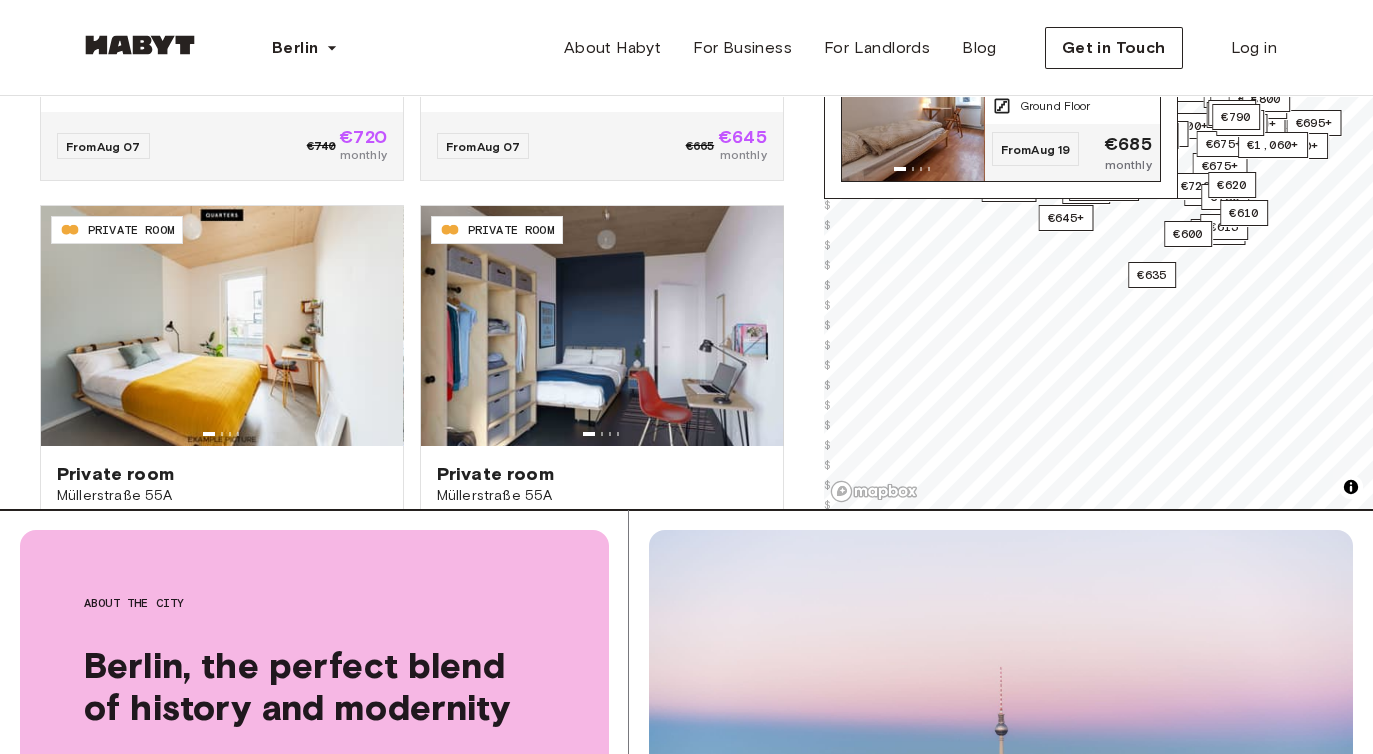 scroll, scrollTop: 566, scrollLeft: 0, axis: vertical 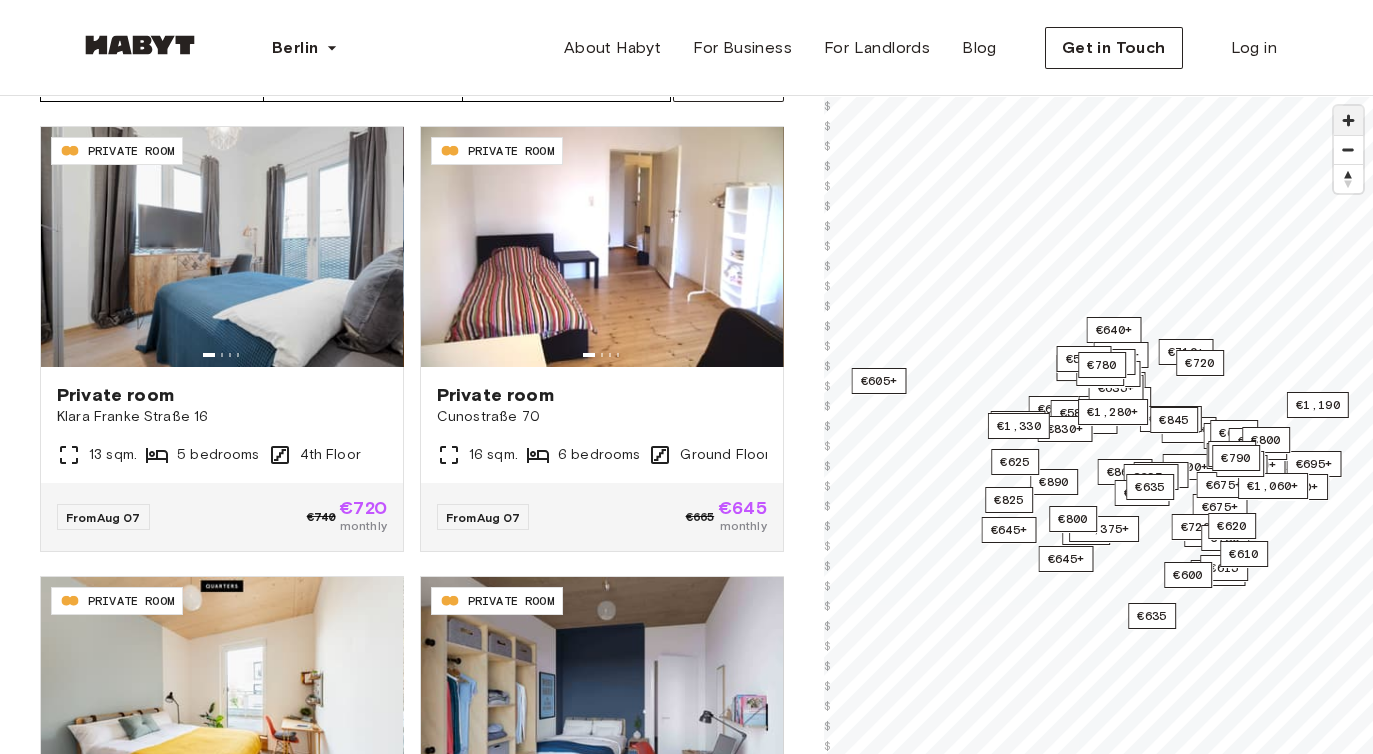 click at bounding box center (1348, 120) 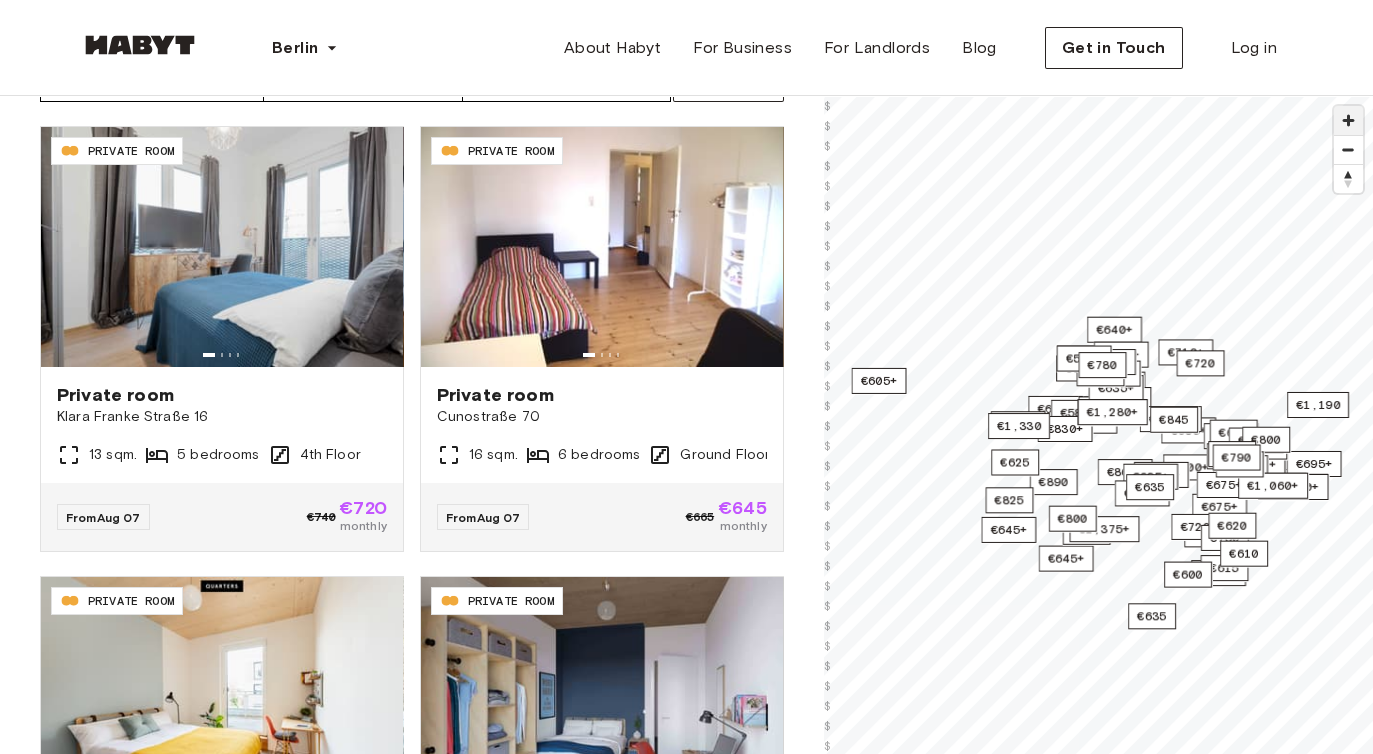 click at bounding box center [1348, 120] 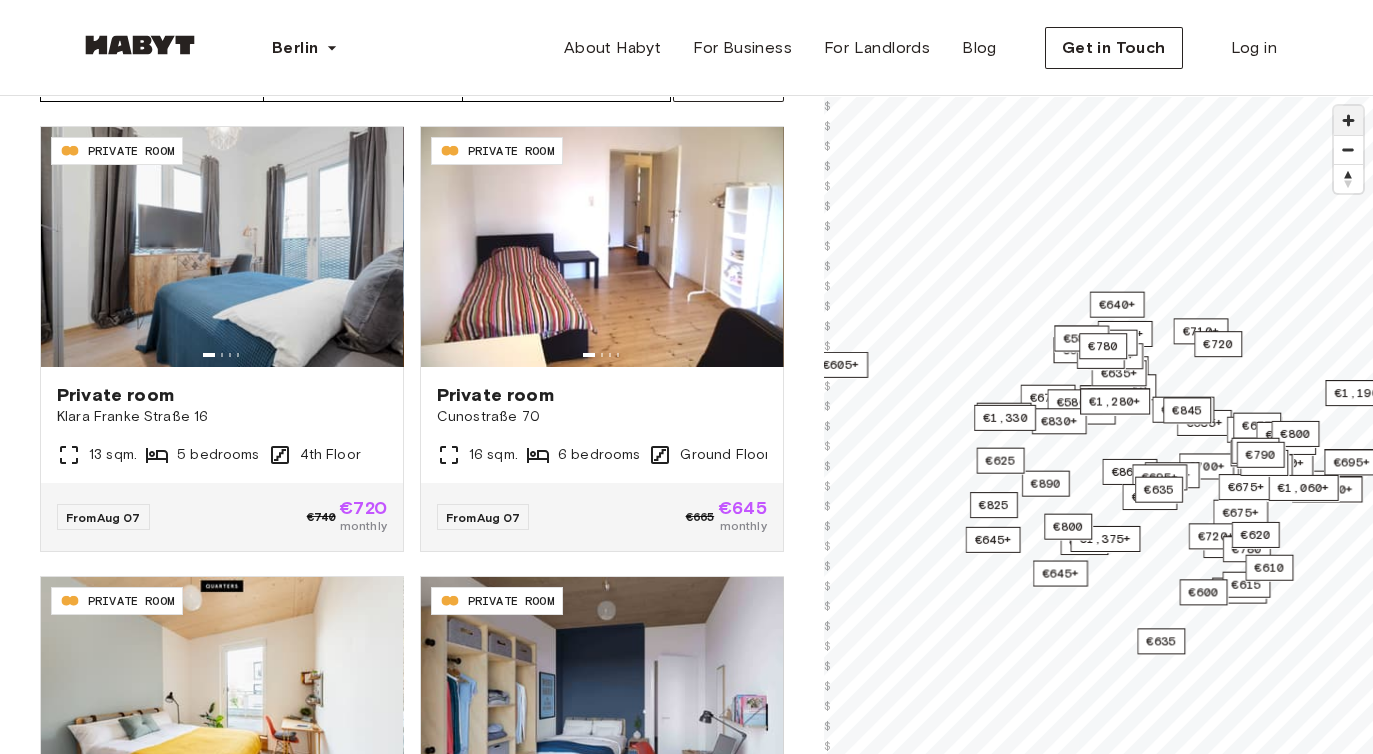 click at bounding box center [1348, 120] 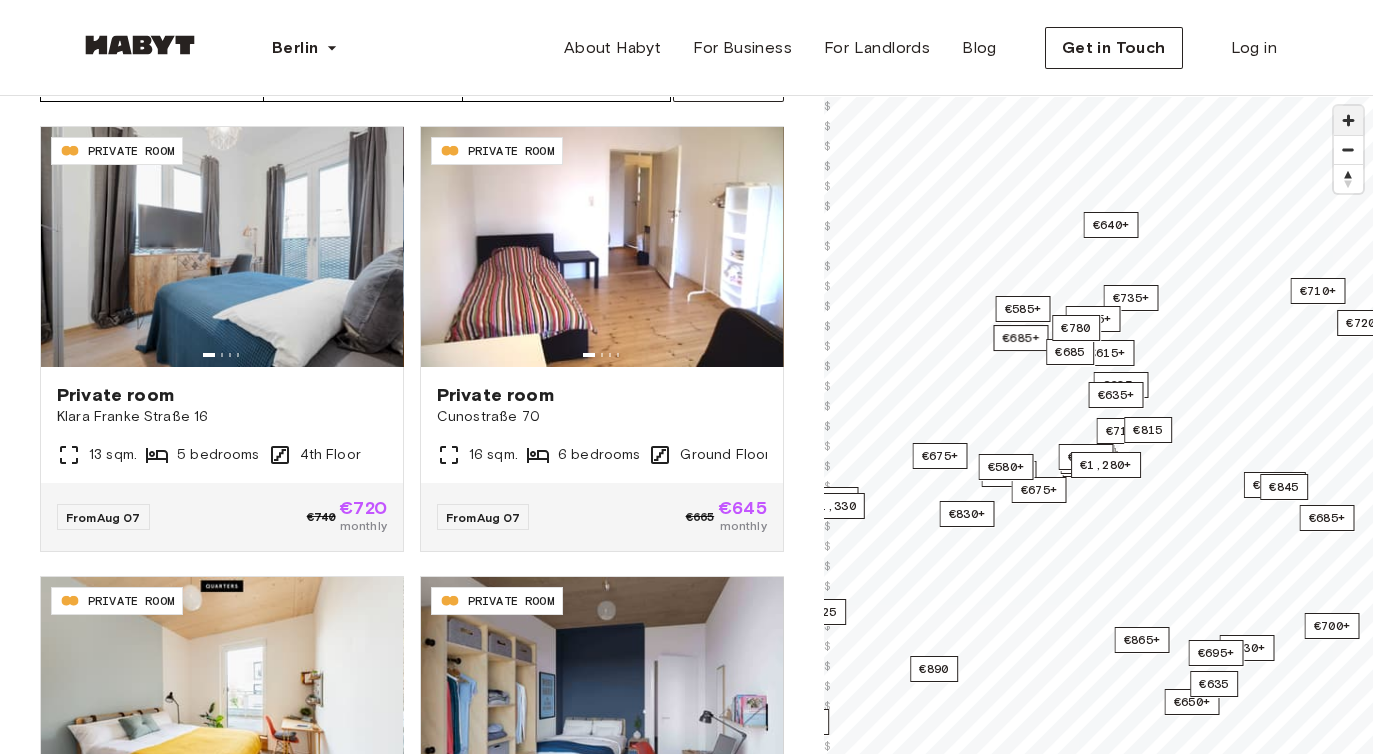 click at bounding box center (1348, 120) 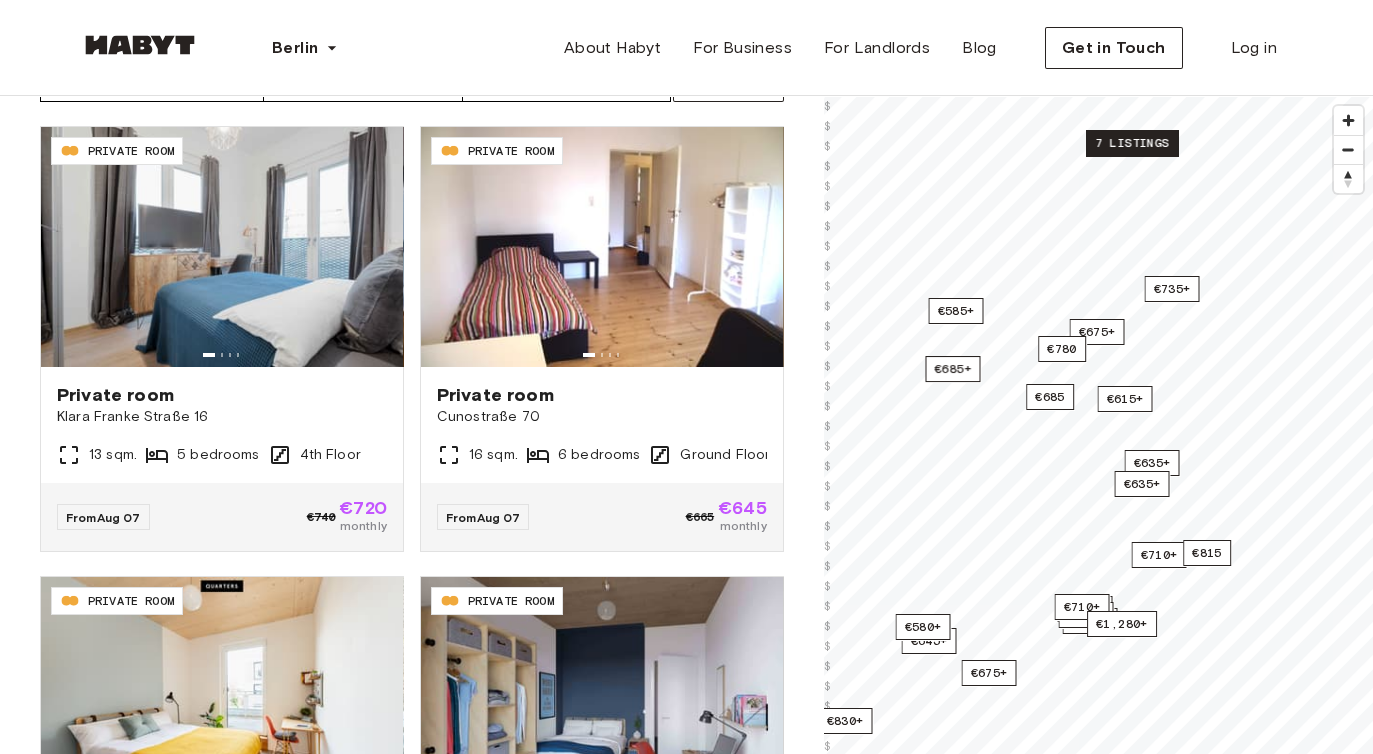click on "7 listings" at bounding box center [1132, 143] 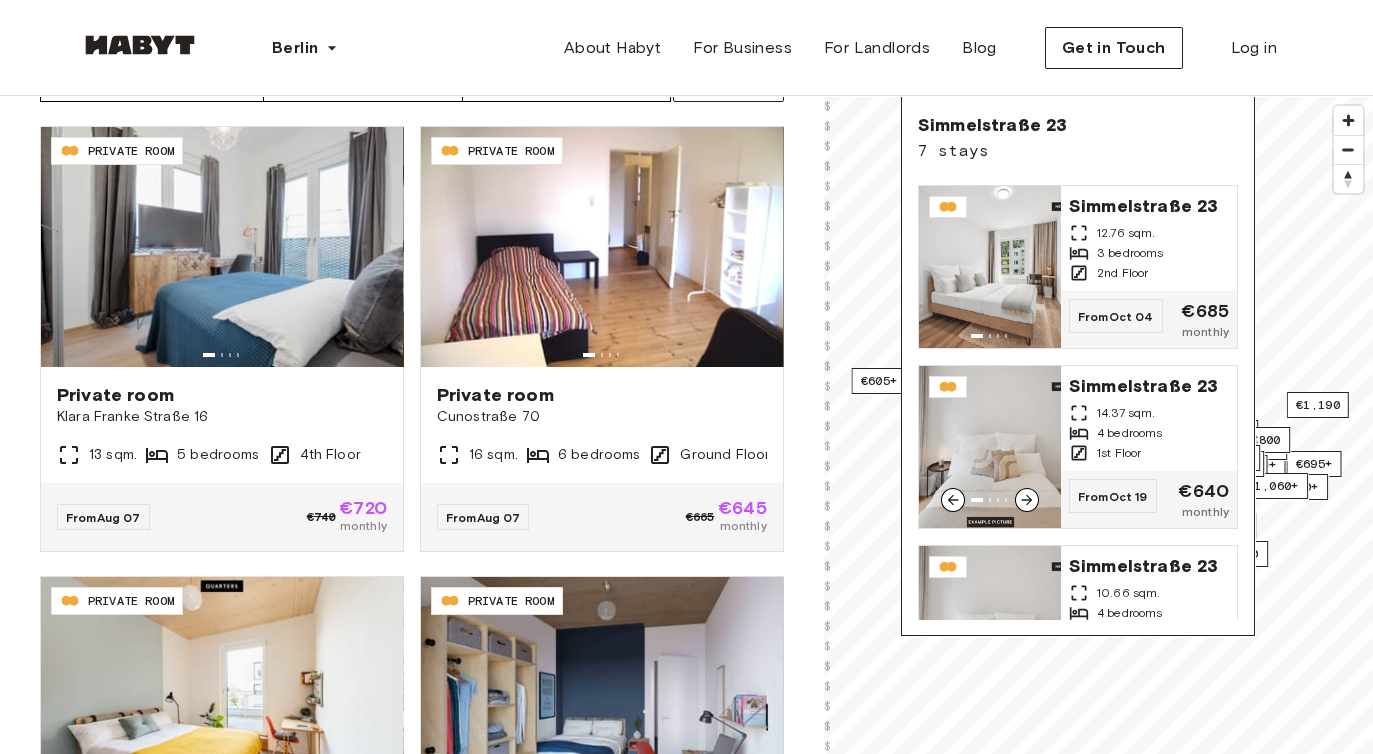 scroll, scrollTop: 381, scrollLeft: 0, axis: vertical 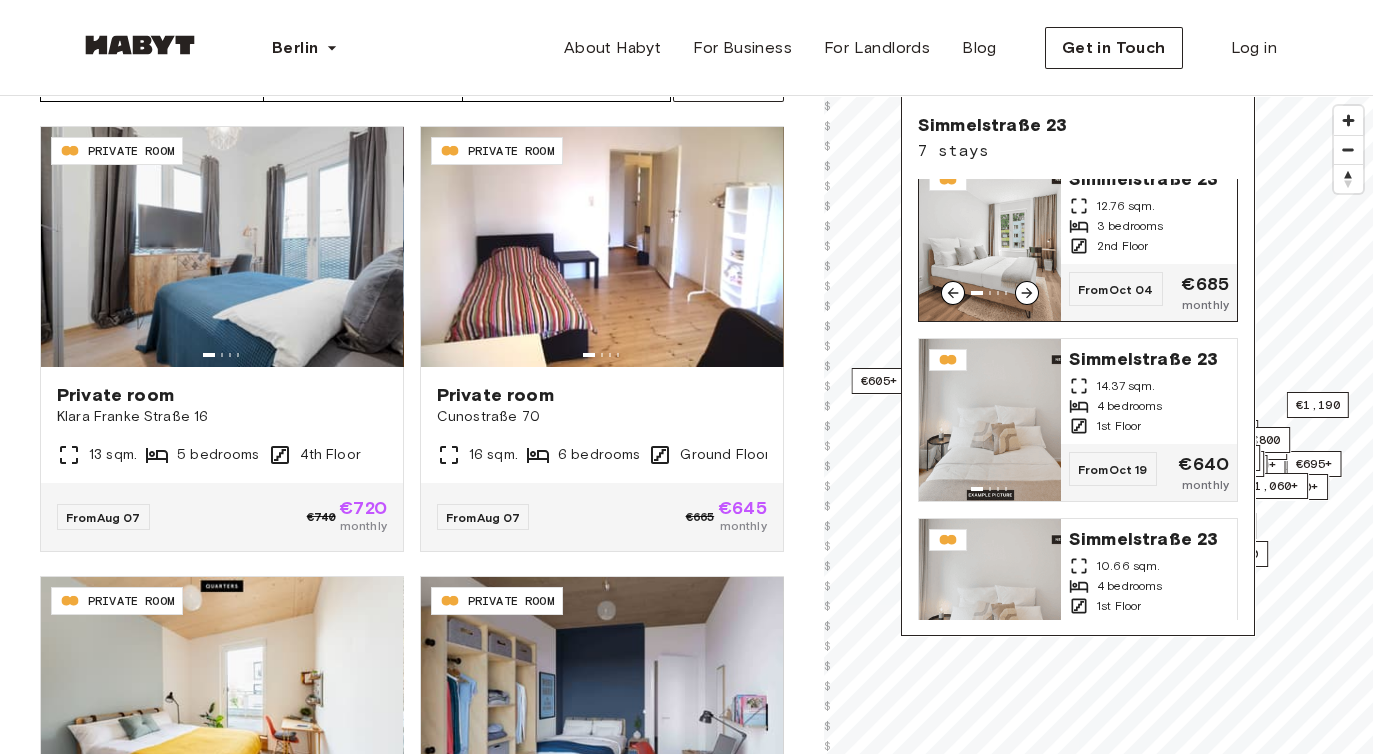 click on "12.76 sqm." at bounding box center [1126, 206] 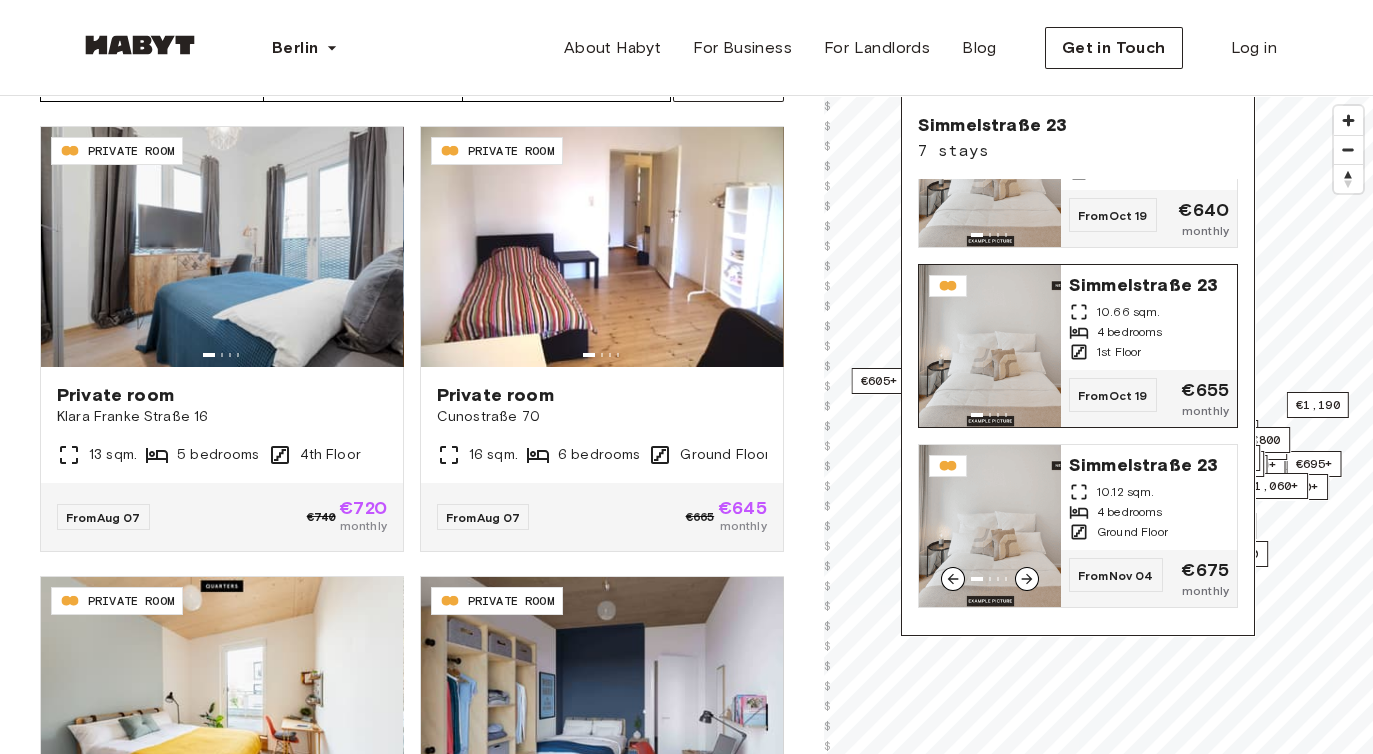 scroll, scrollTop: 804, scrollLeft: 0, axis: vertical 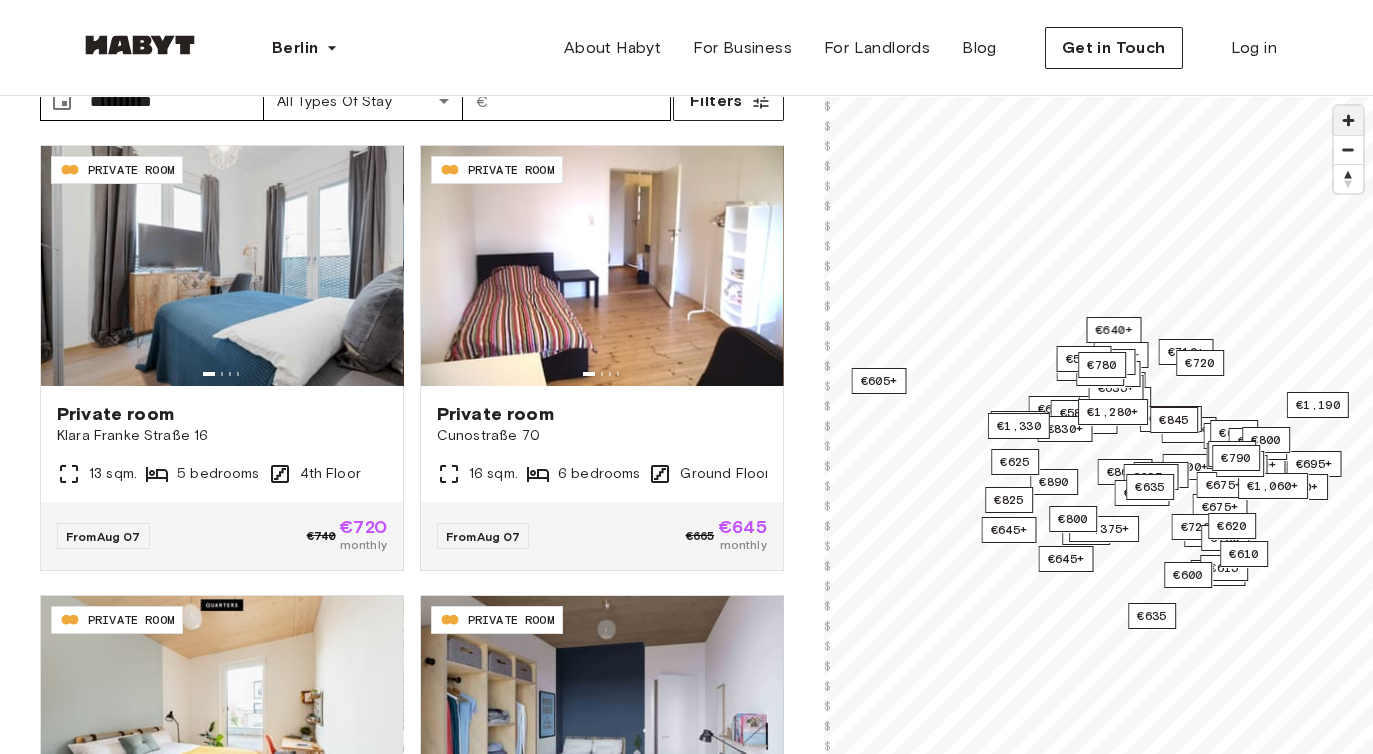 click at bounding box center [1348, 120] 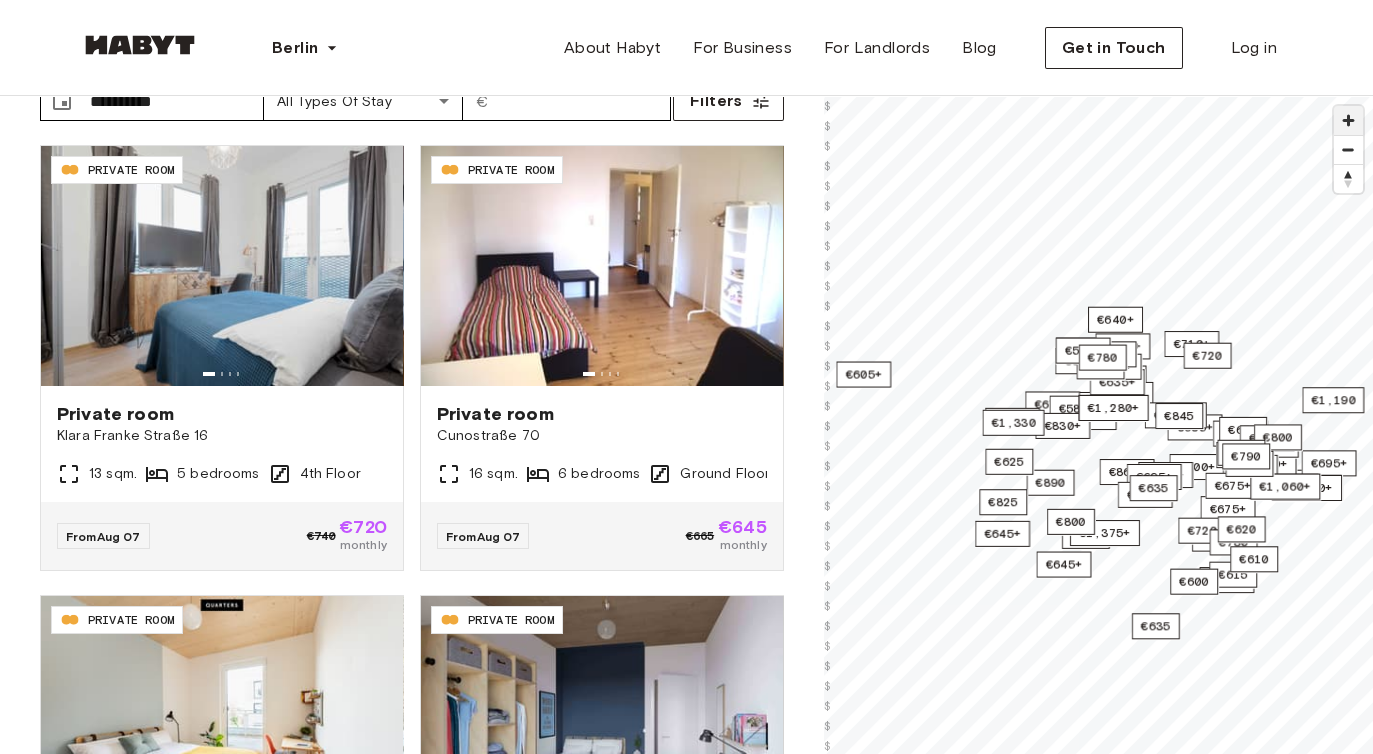 click at bounding box center (1348, 120) 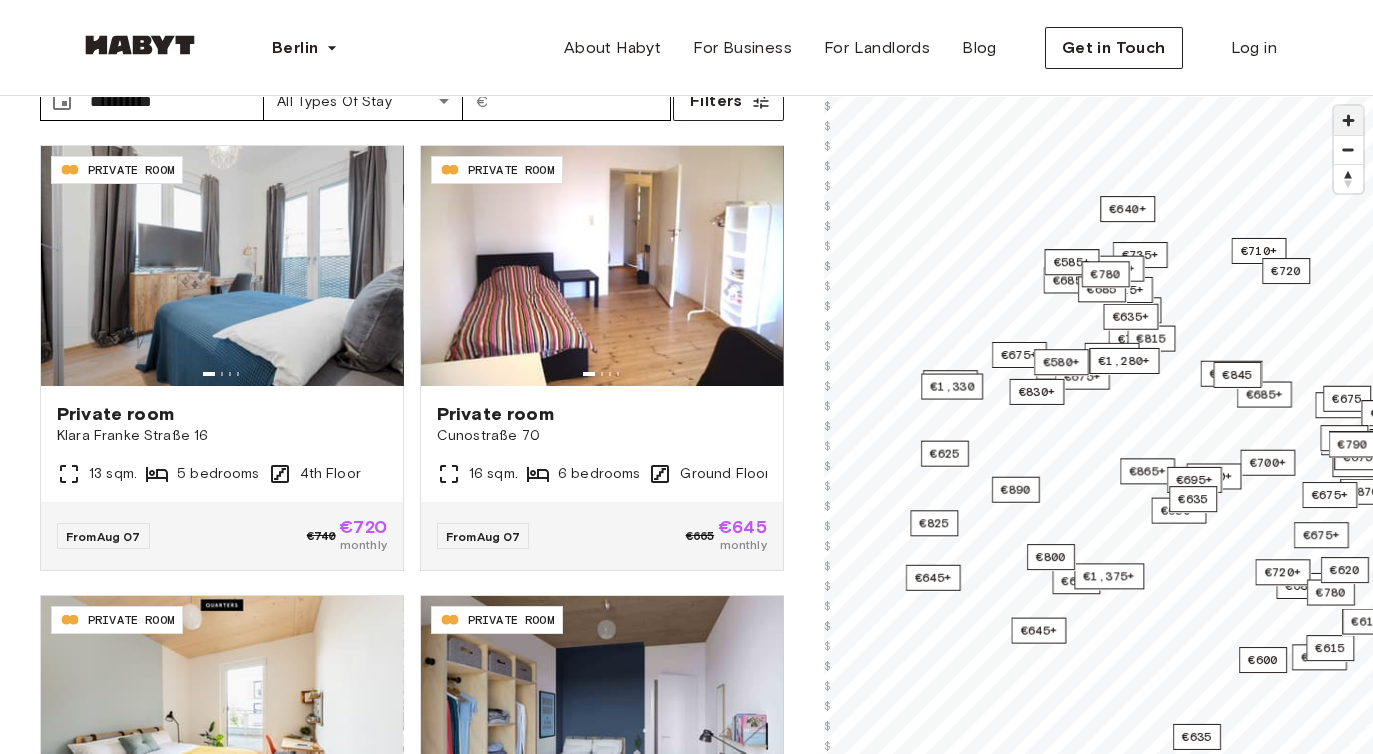 click at bounding box center [1348, 120] 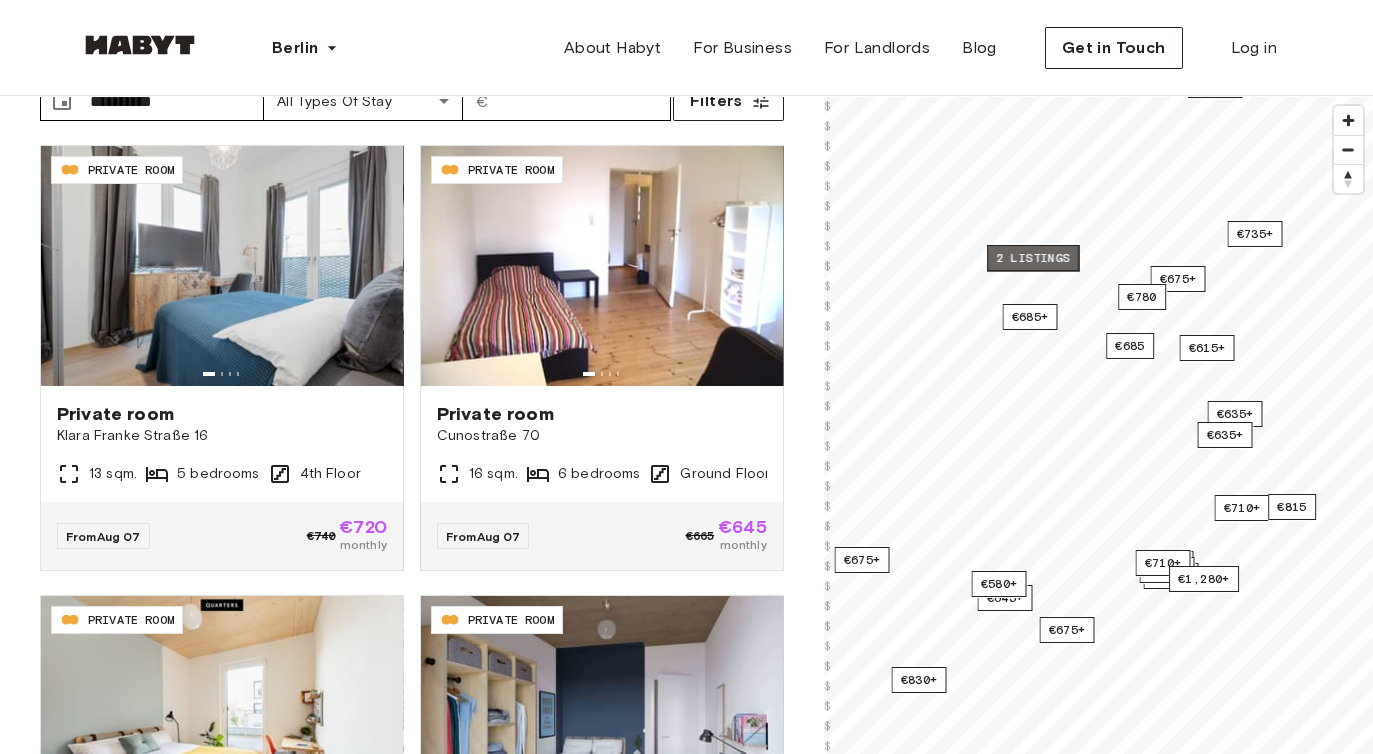click on "2 listings" at bounding box center (1033, 258) 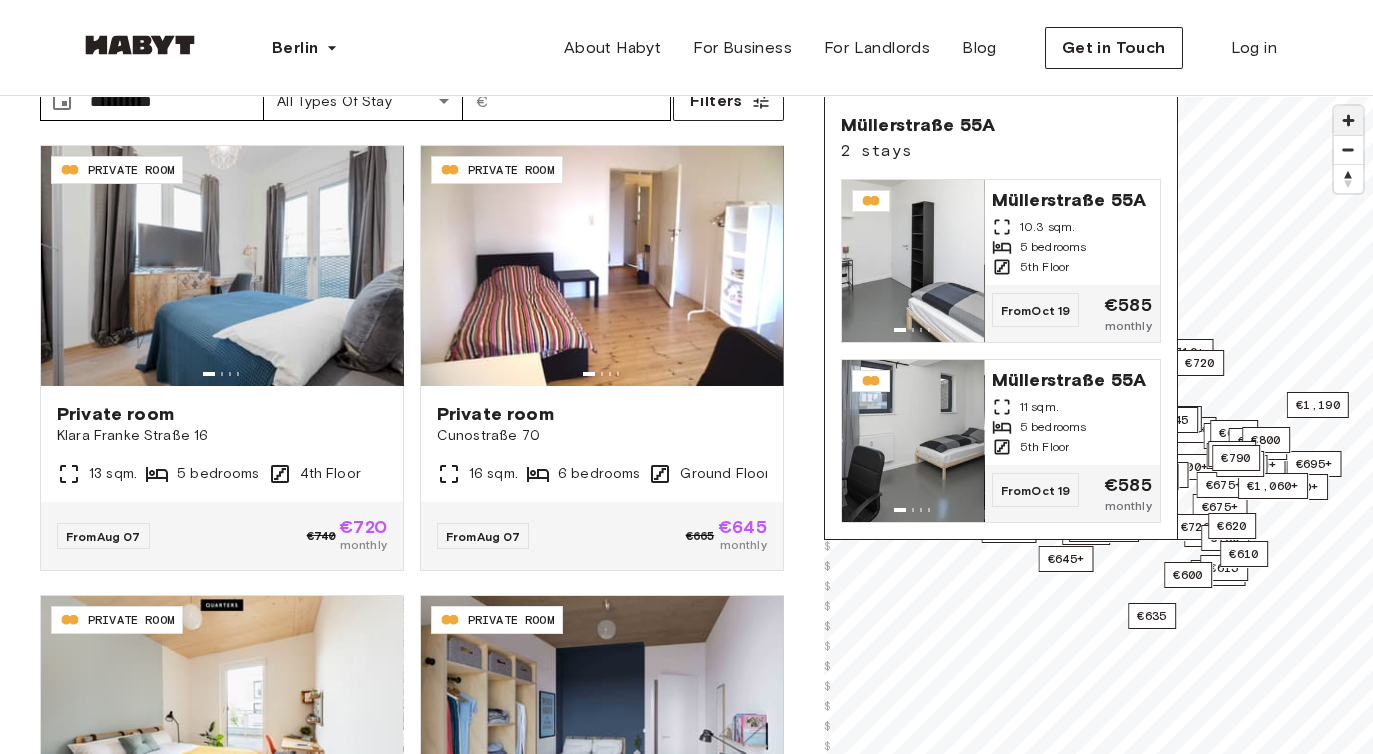 click at bounding box center (1348, 120) 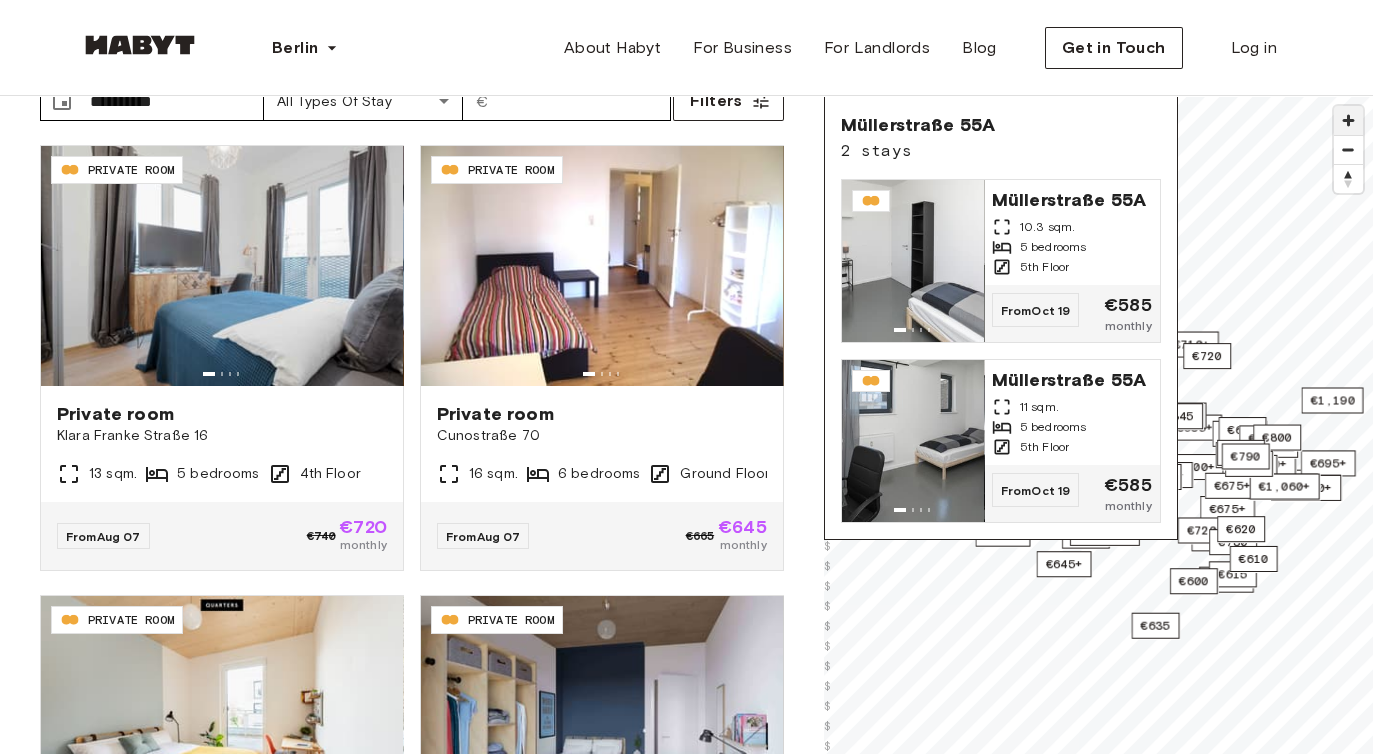 click at bounding box center [1348, 120] 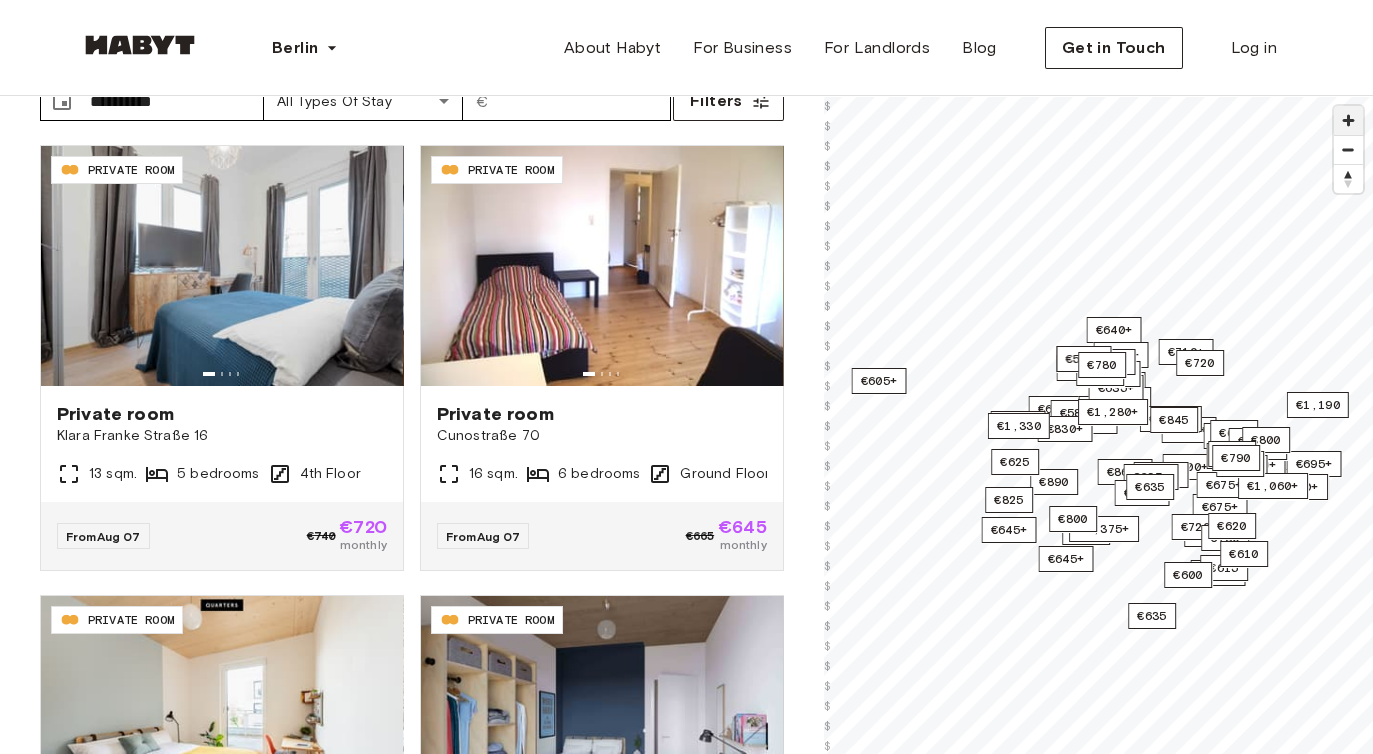 click at bounding box center (1348, 120) 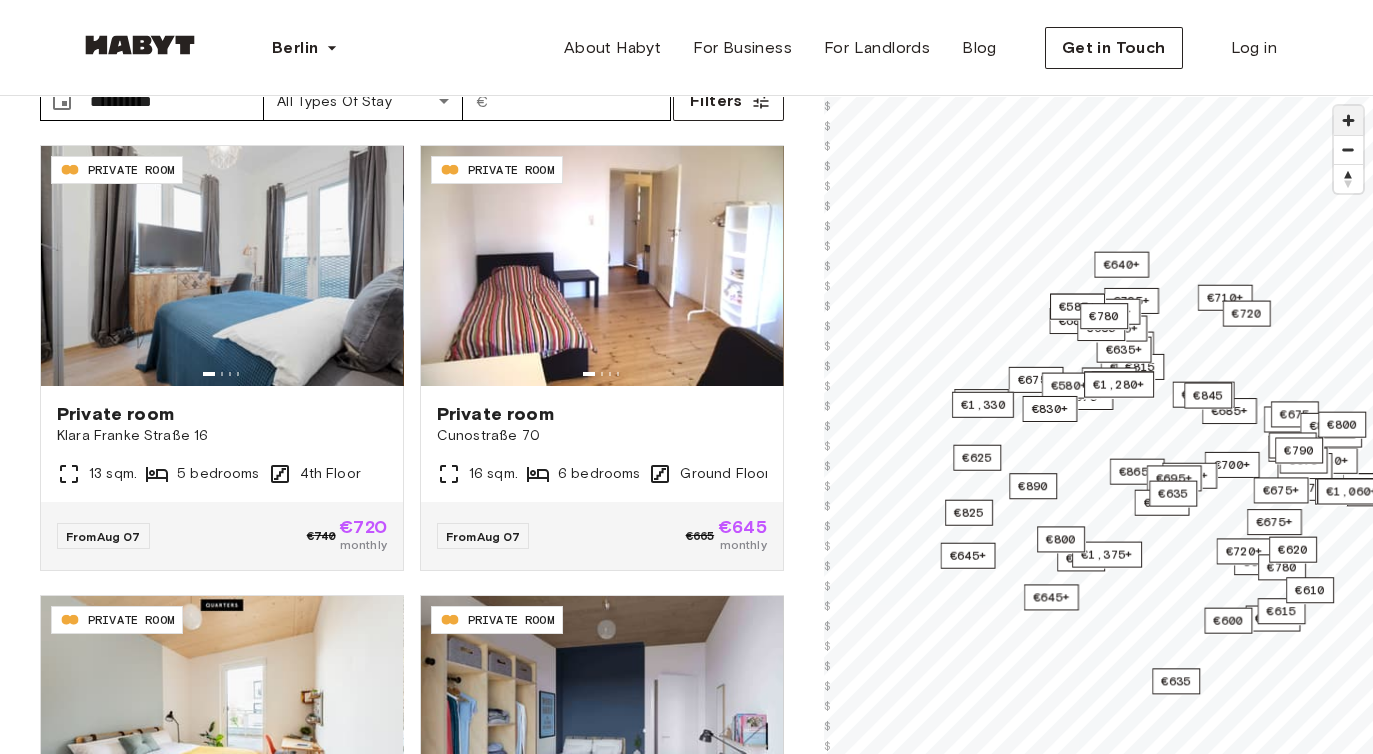 click at bounding box center (1348, 120) 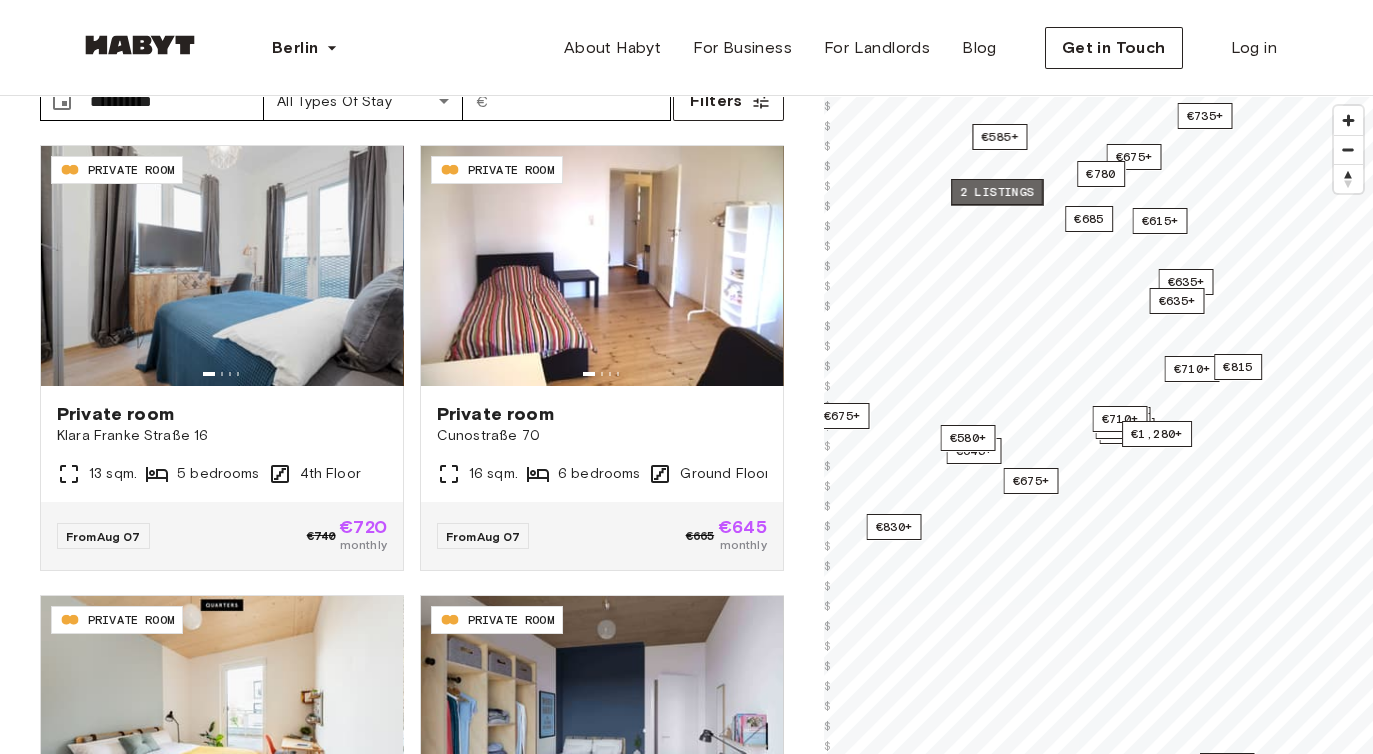 click on "2 listings" at bounding box center [997, 192] 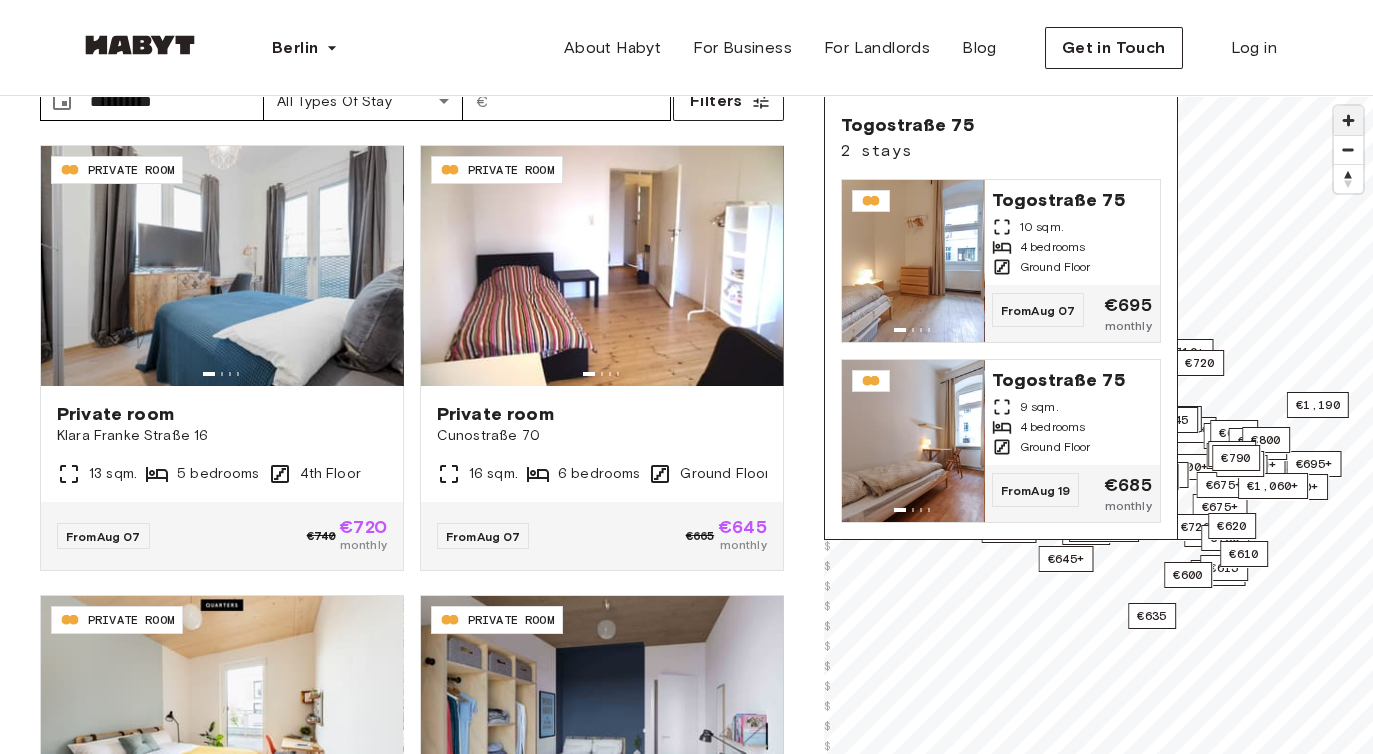 click at bounding box center [1348, 120] 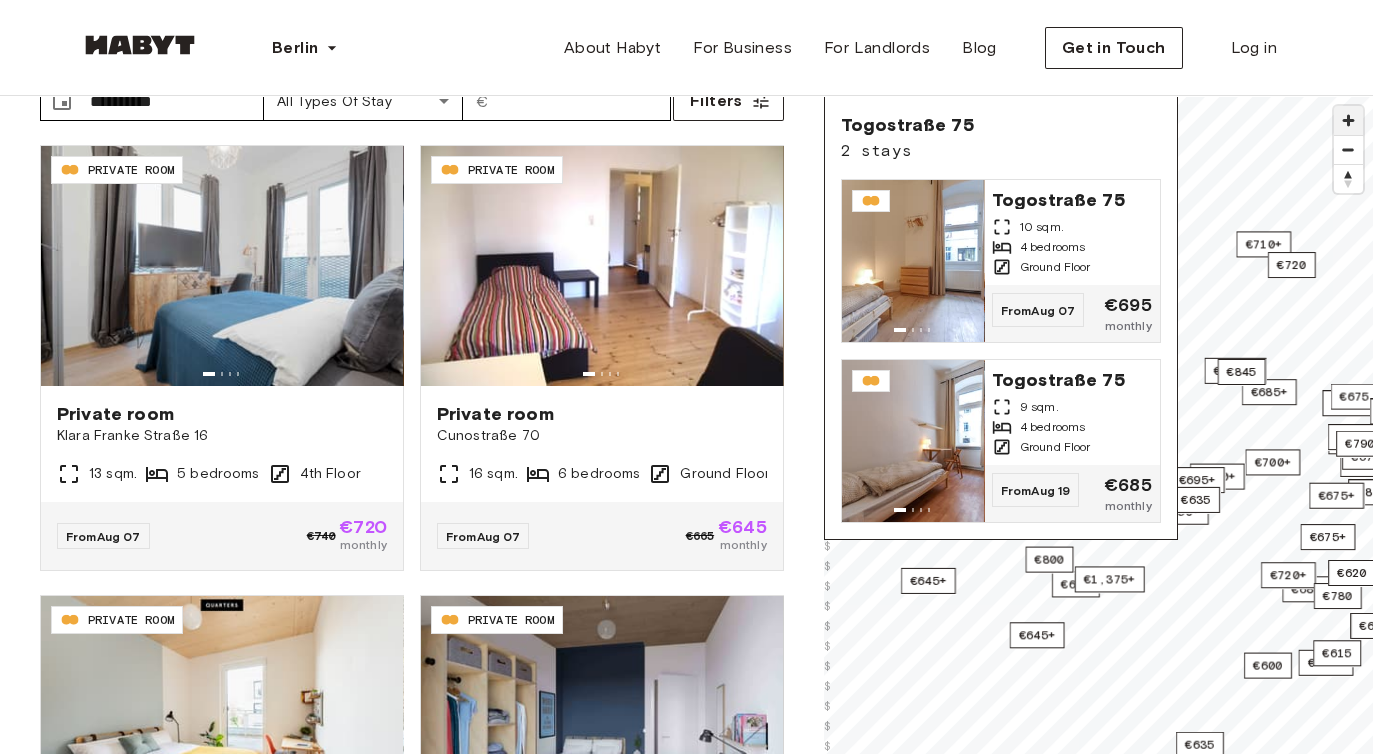 click at bounding box center [1348, 120] 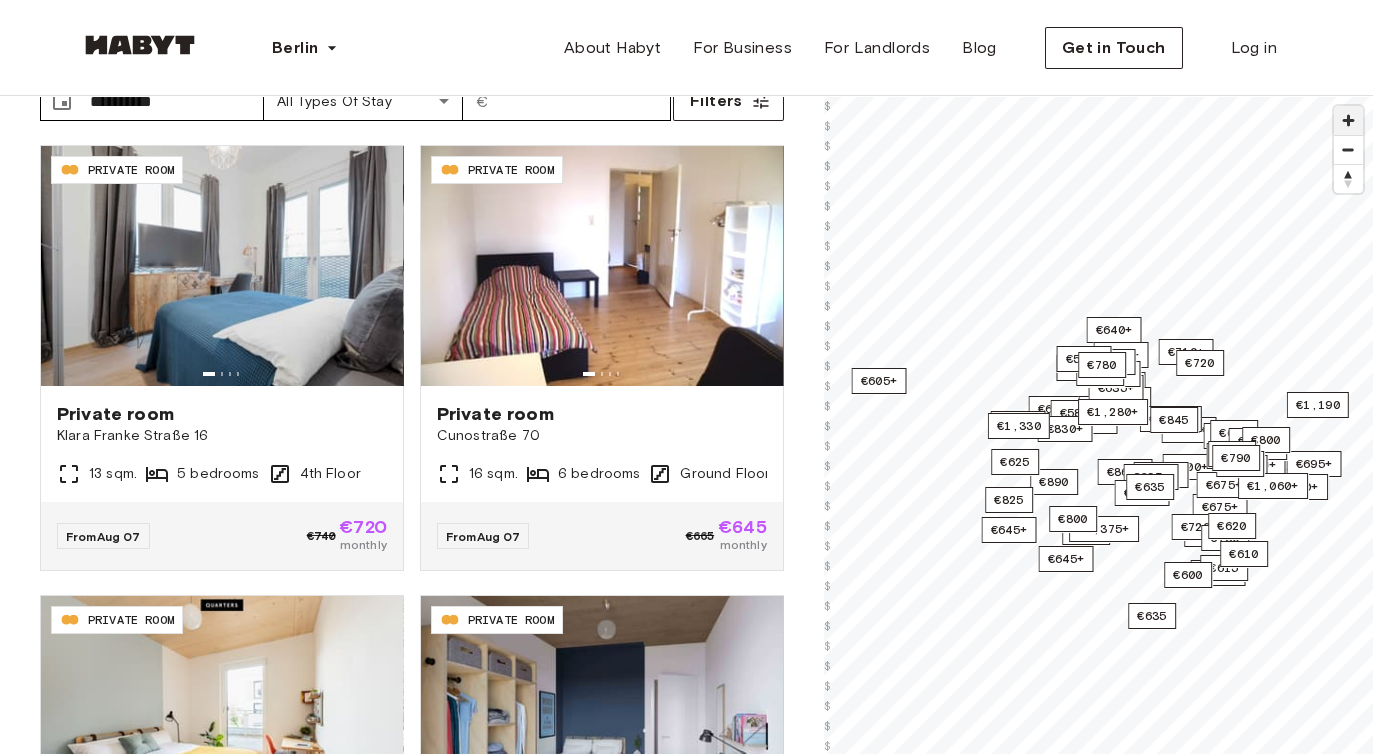 click at bounding box center (1348, 120) 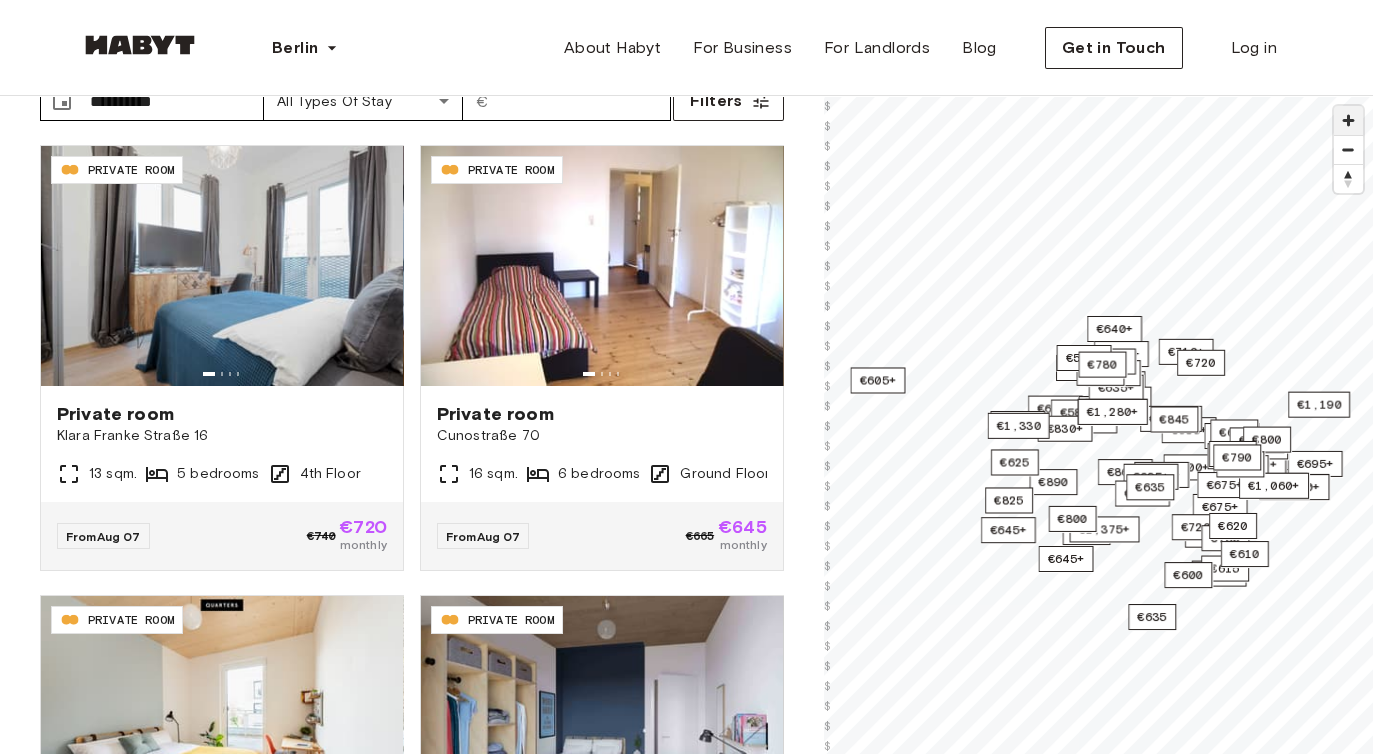 click at bounding box center (1348, 120) 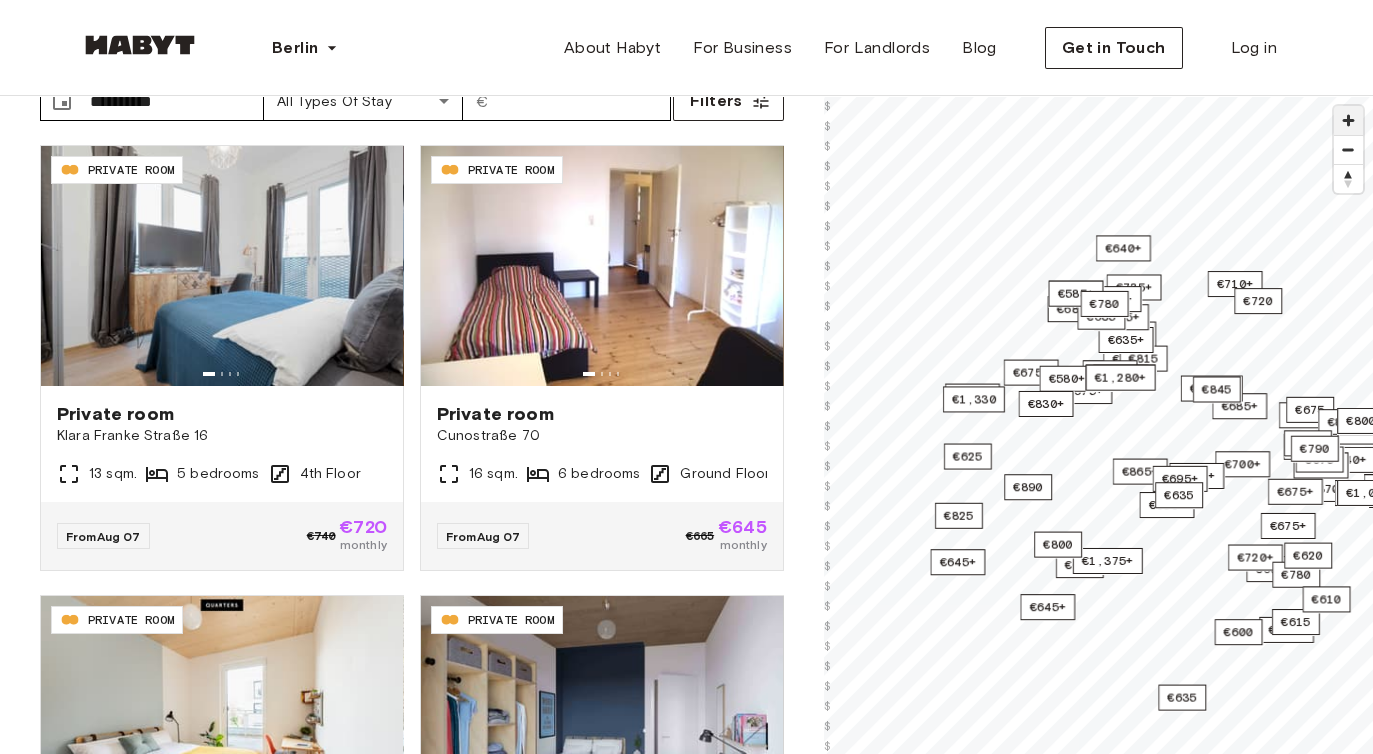 click at bounding box center (1348, 120) 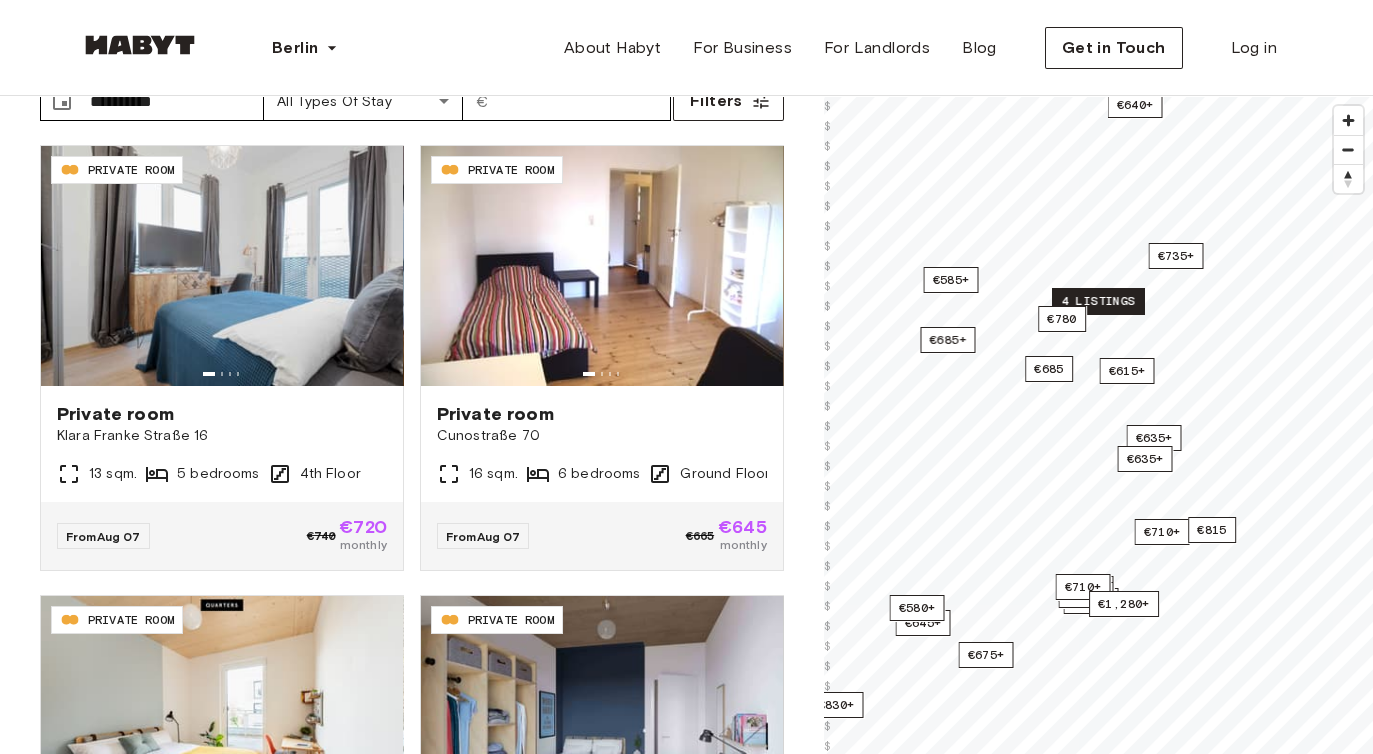 click on "4 listings" at bounding box center (1098, 301) 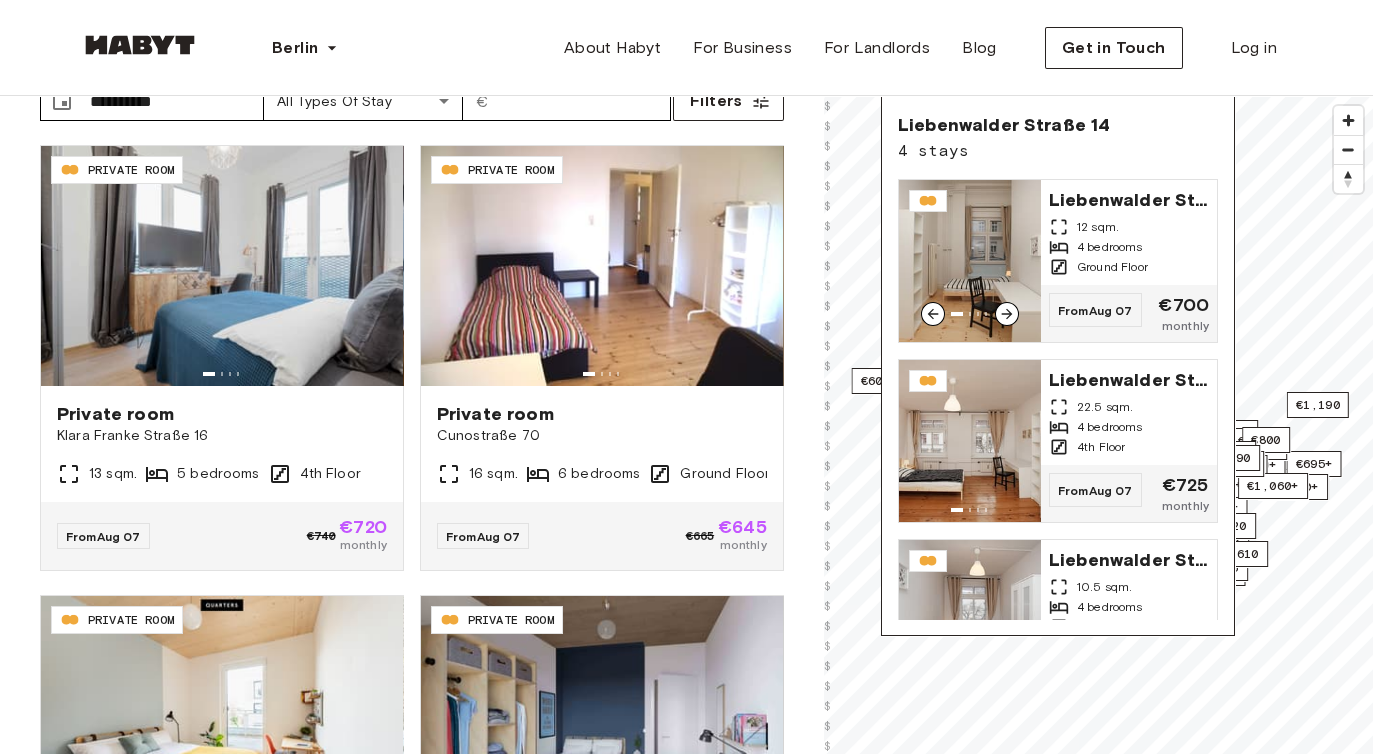 scroll, scrollTop: 264, scrollLeft: 0, axis: vertical 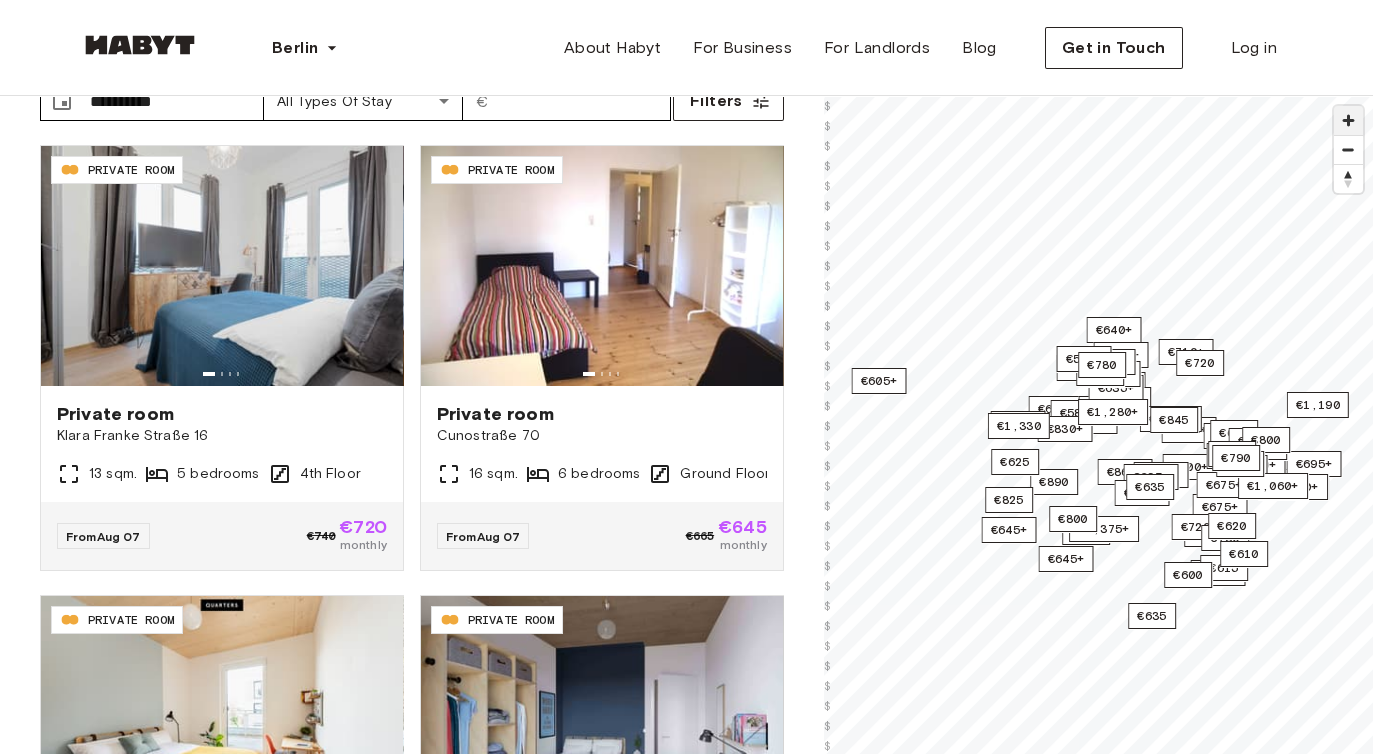 click at bounding box center [1348, 120] 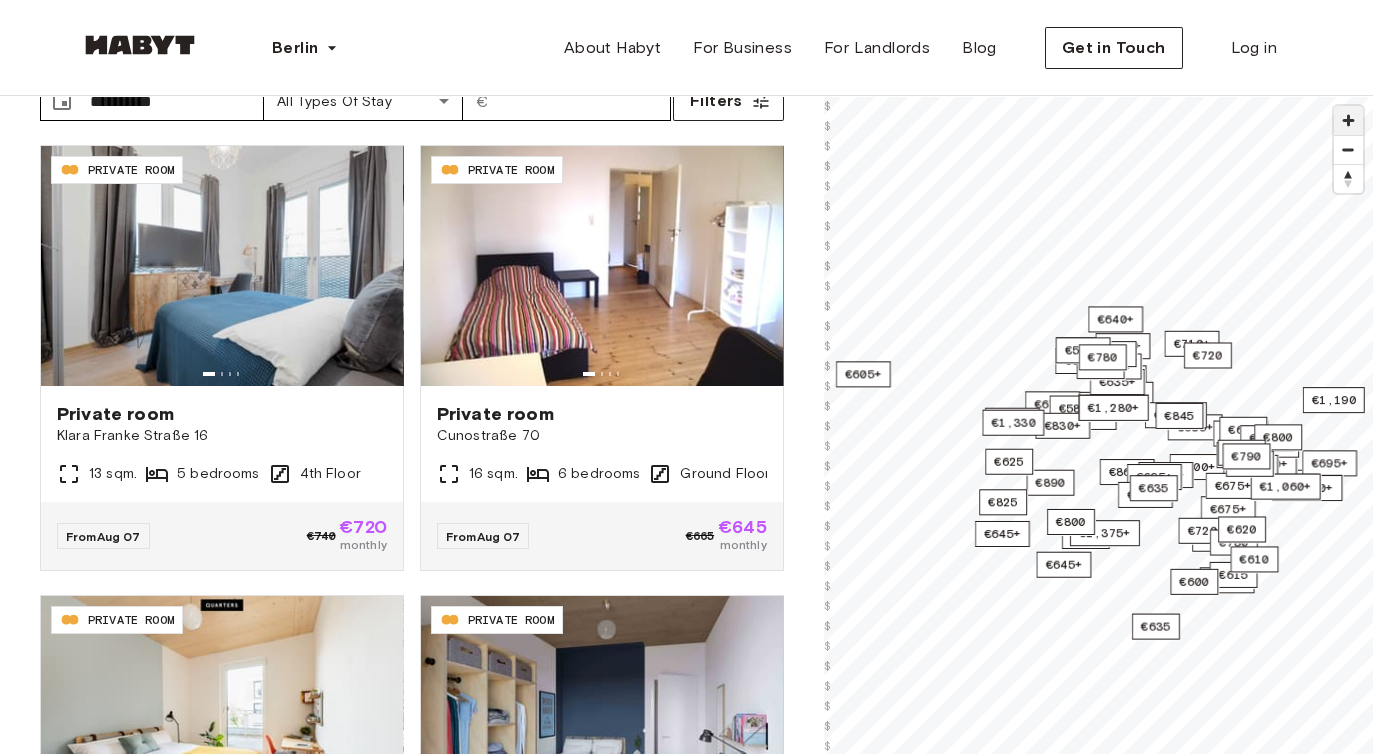click at bounding box center (1348, 120) 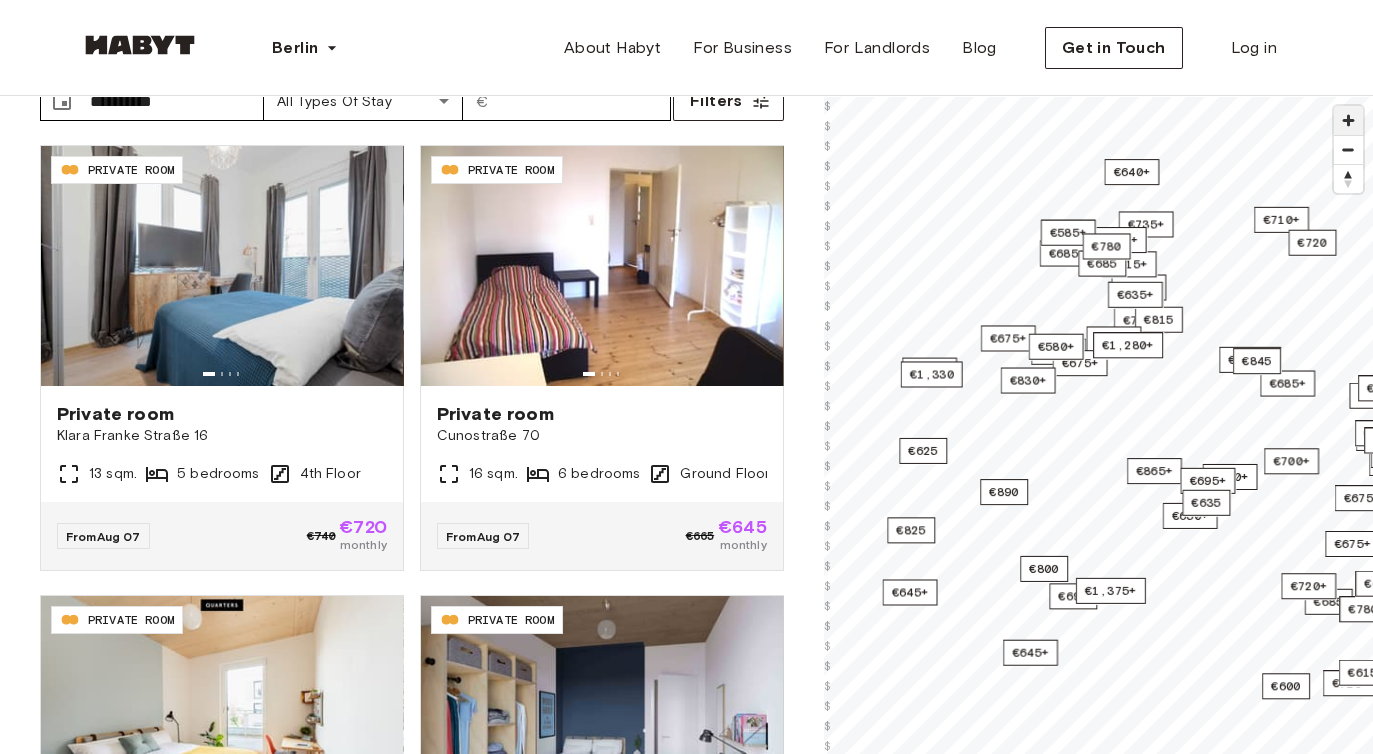 click at bounding box center [1348, 120] 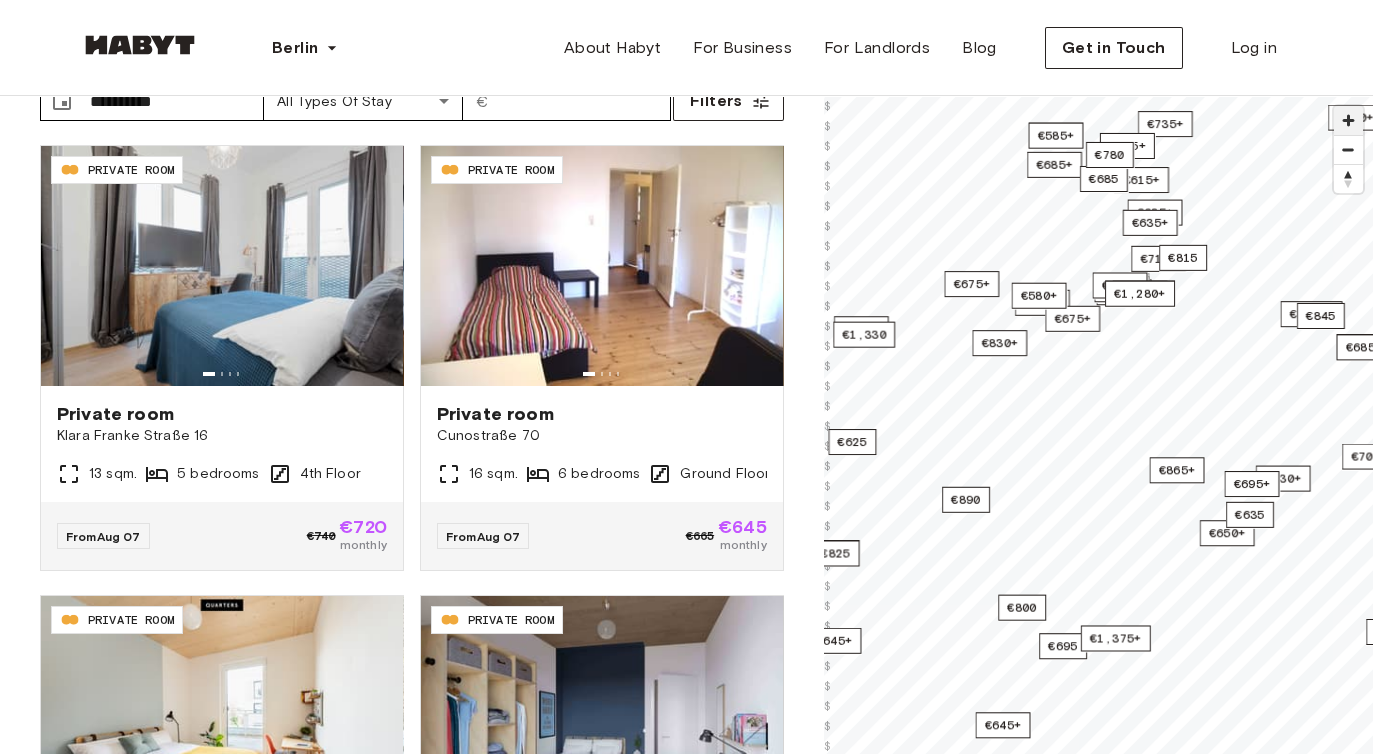 click at bounding box center (1348, 120) 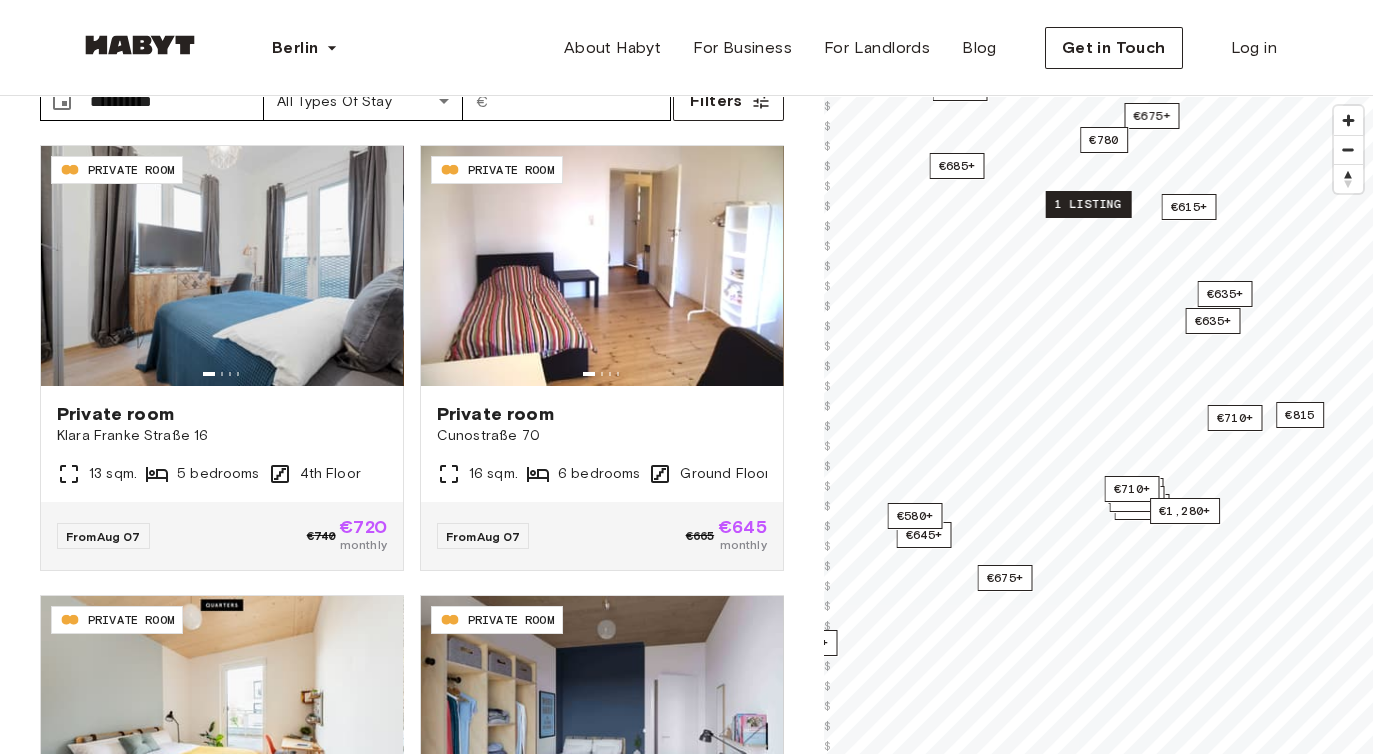 click on "1 listing" at bounding box center [1087, 204] 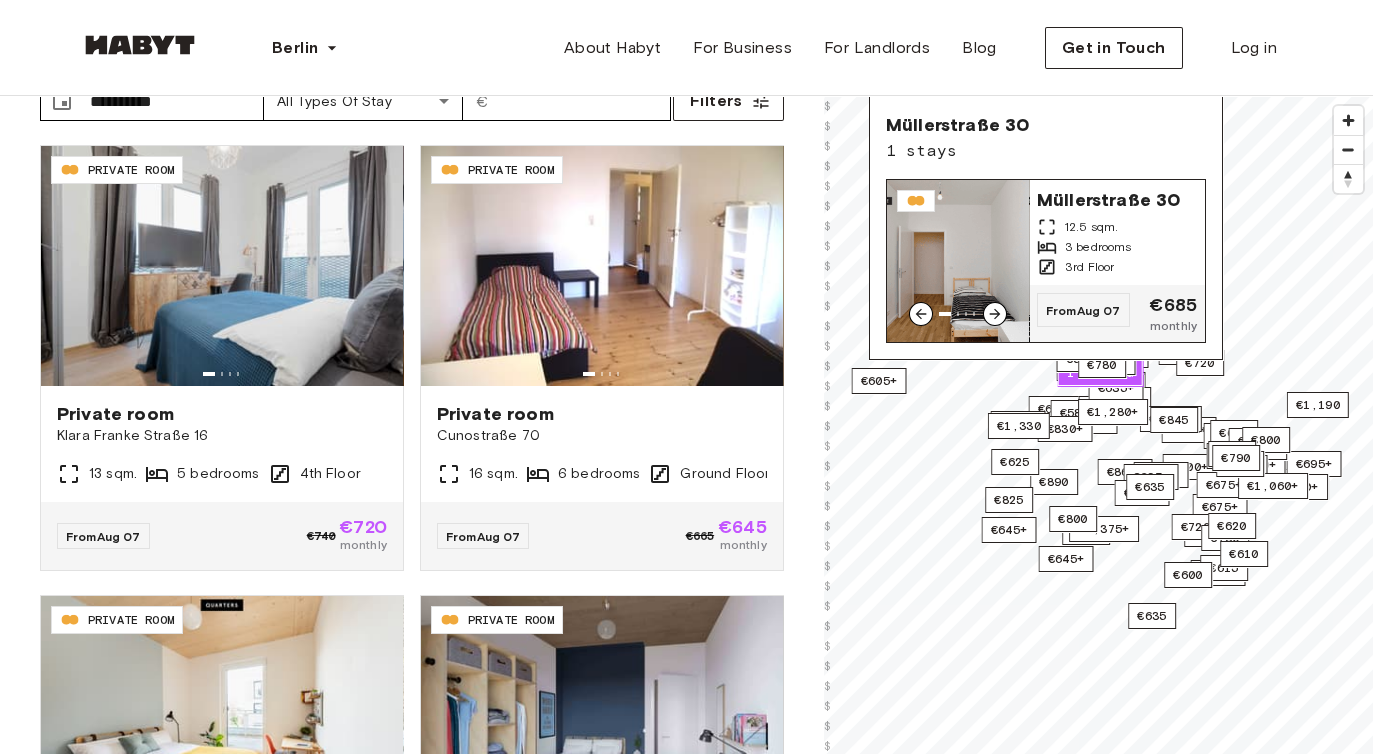 click on "3 bedrooms" at bounding box center (1098, 247) 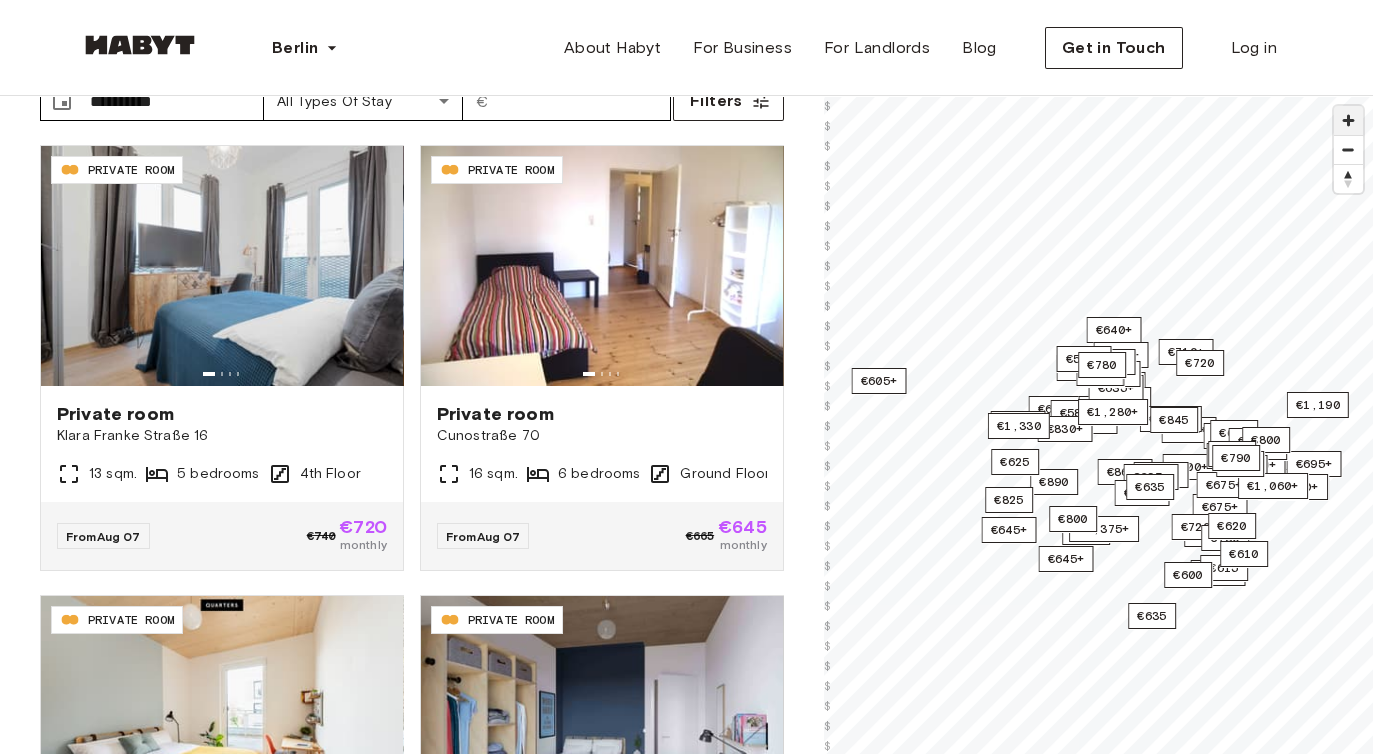 click at bounding box center (1348, 120) 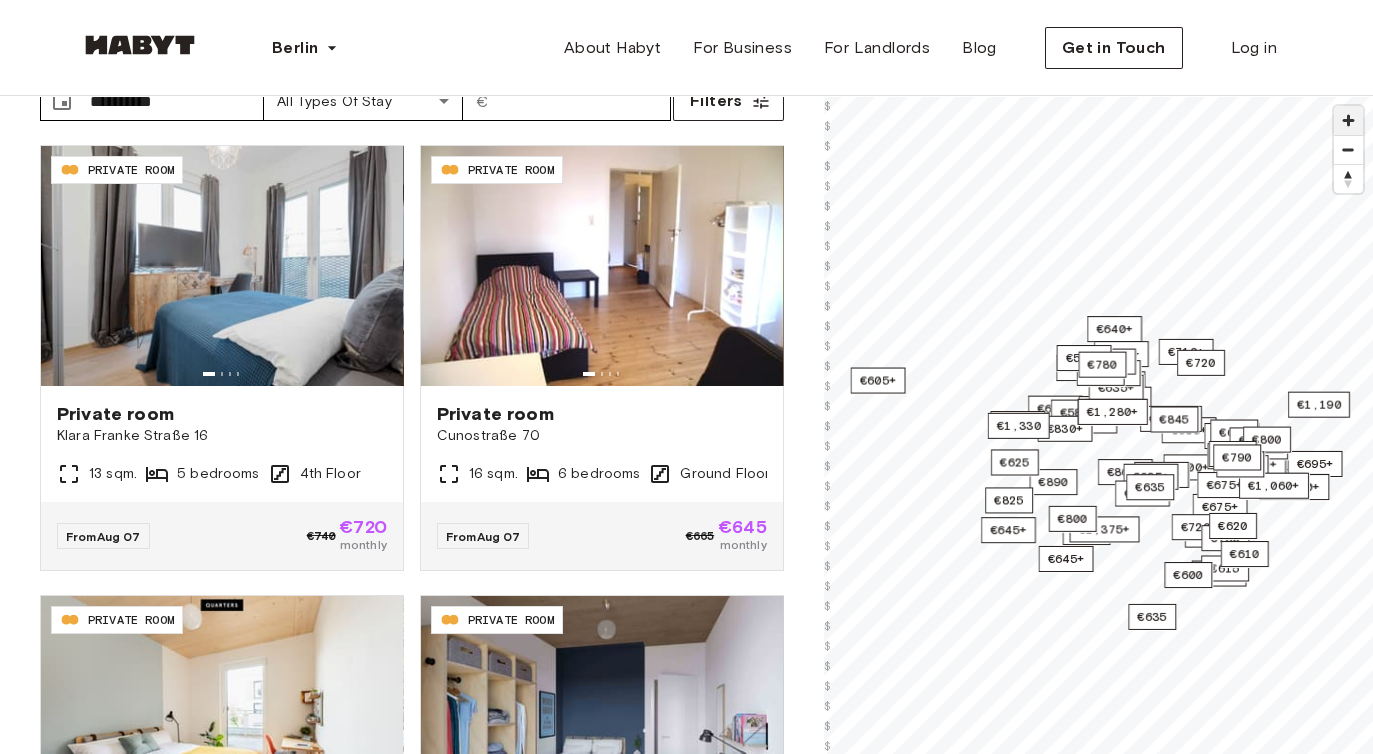 click at bounding box center [1348, 120] 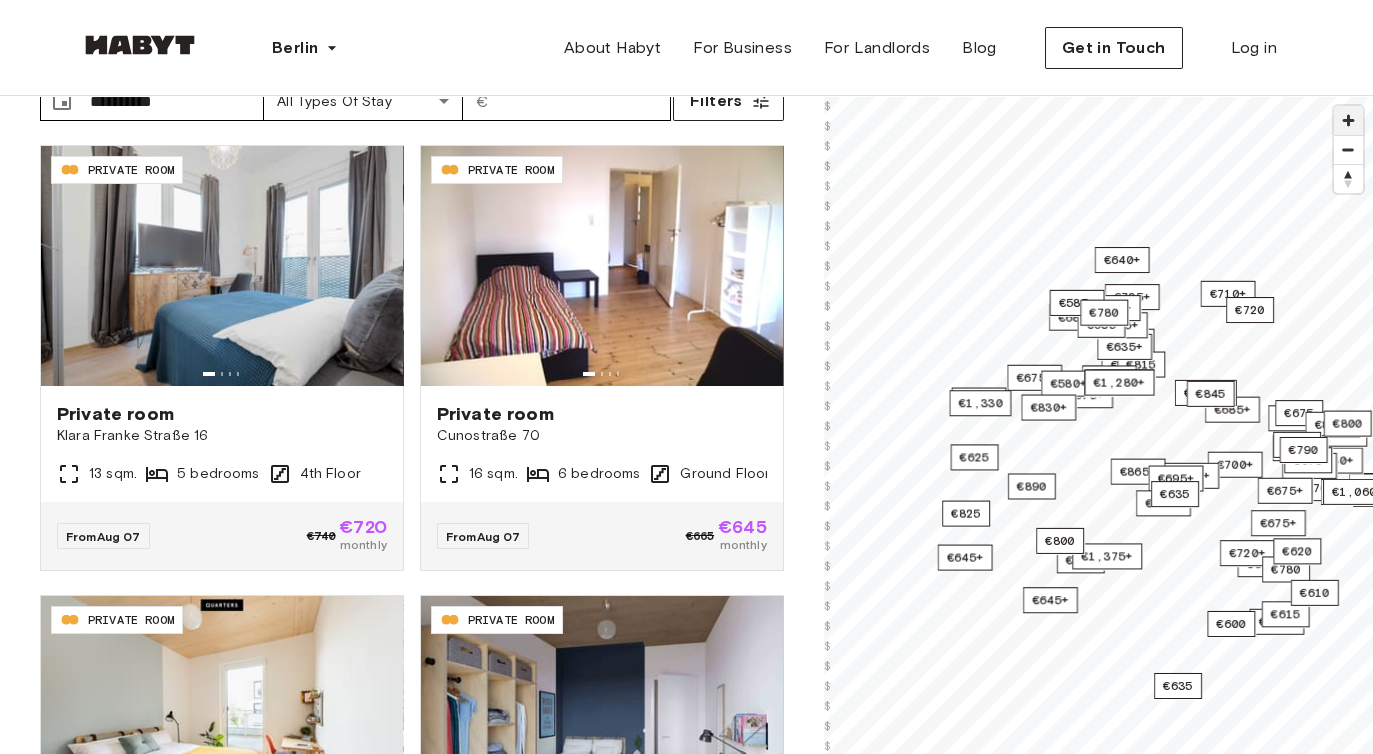 click at bounding box center [1348, 120] 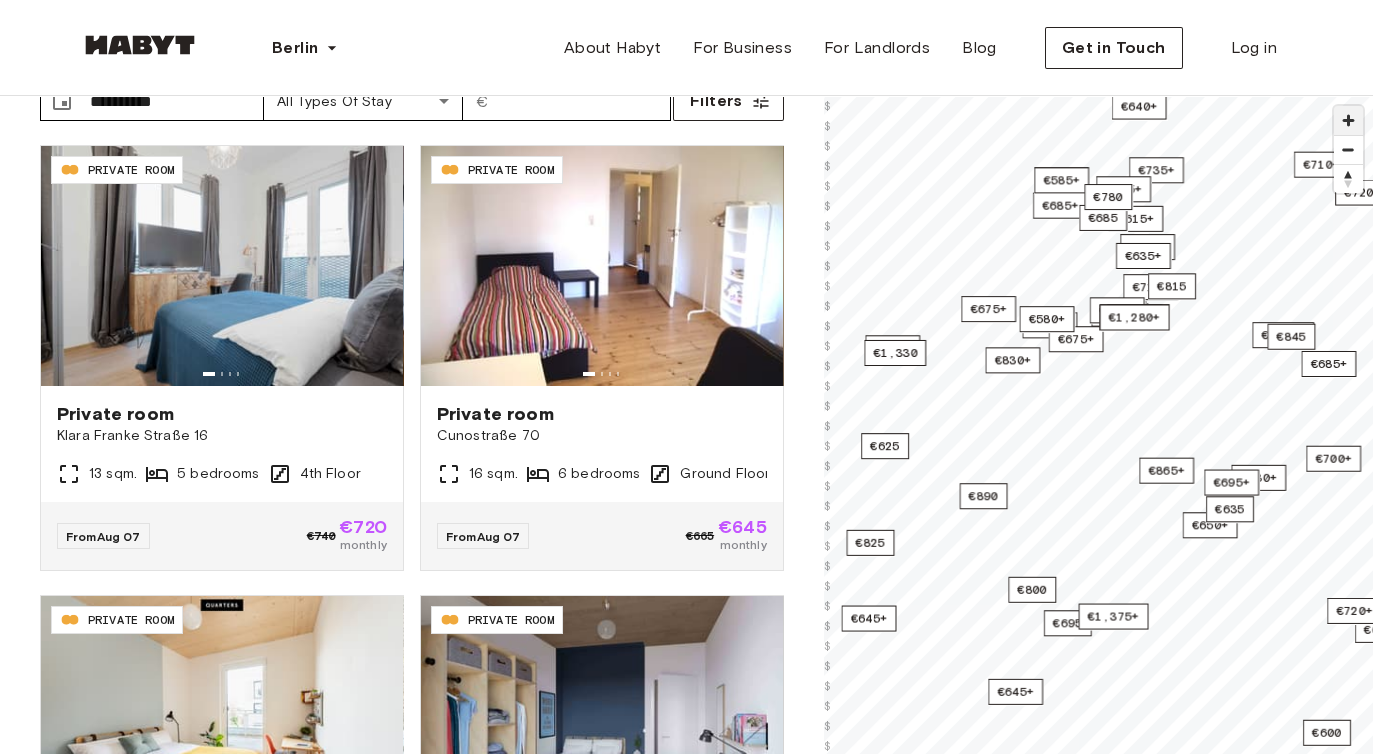 click at bounding box center [1348, 120] 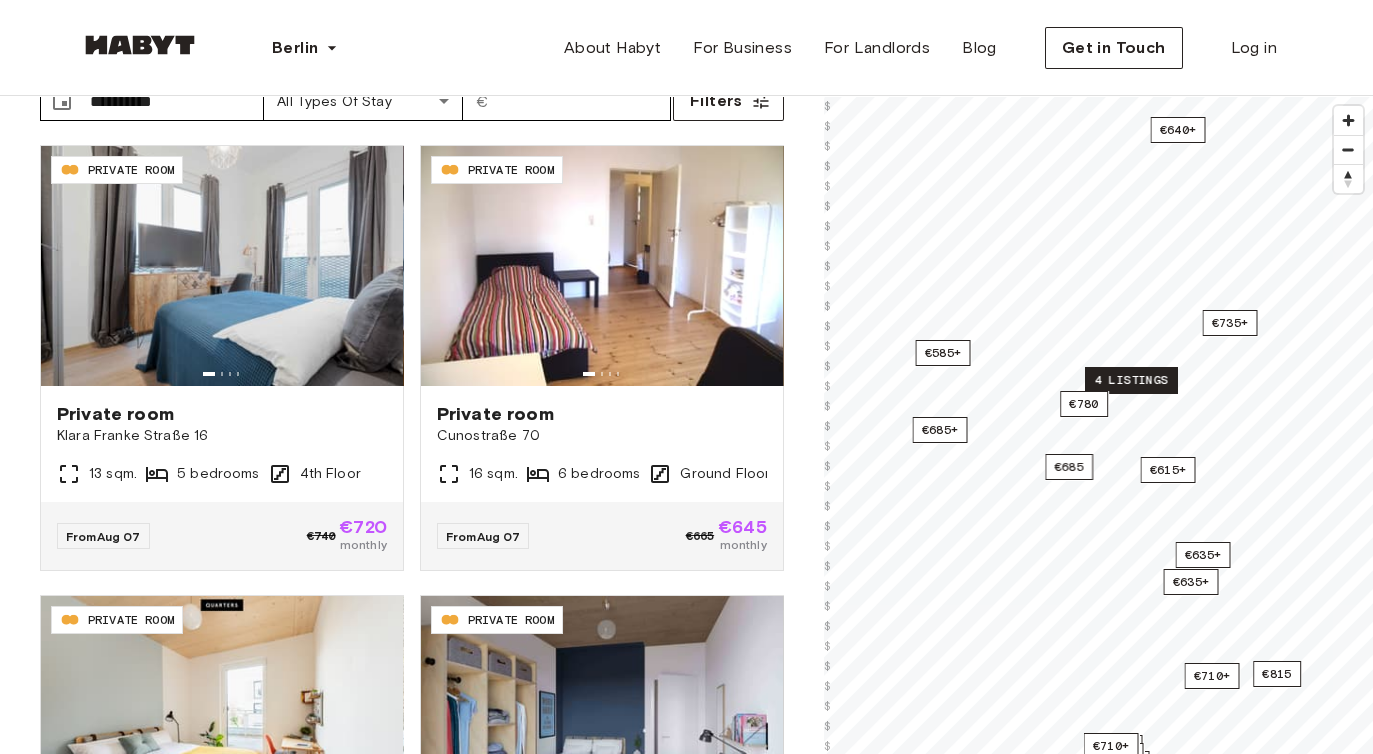 click on "4 listings" at bounding box center (1131, 380) 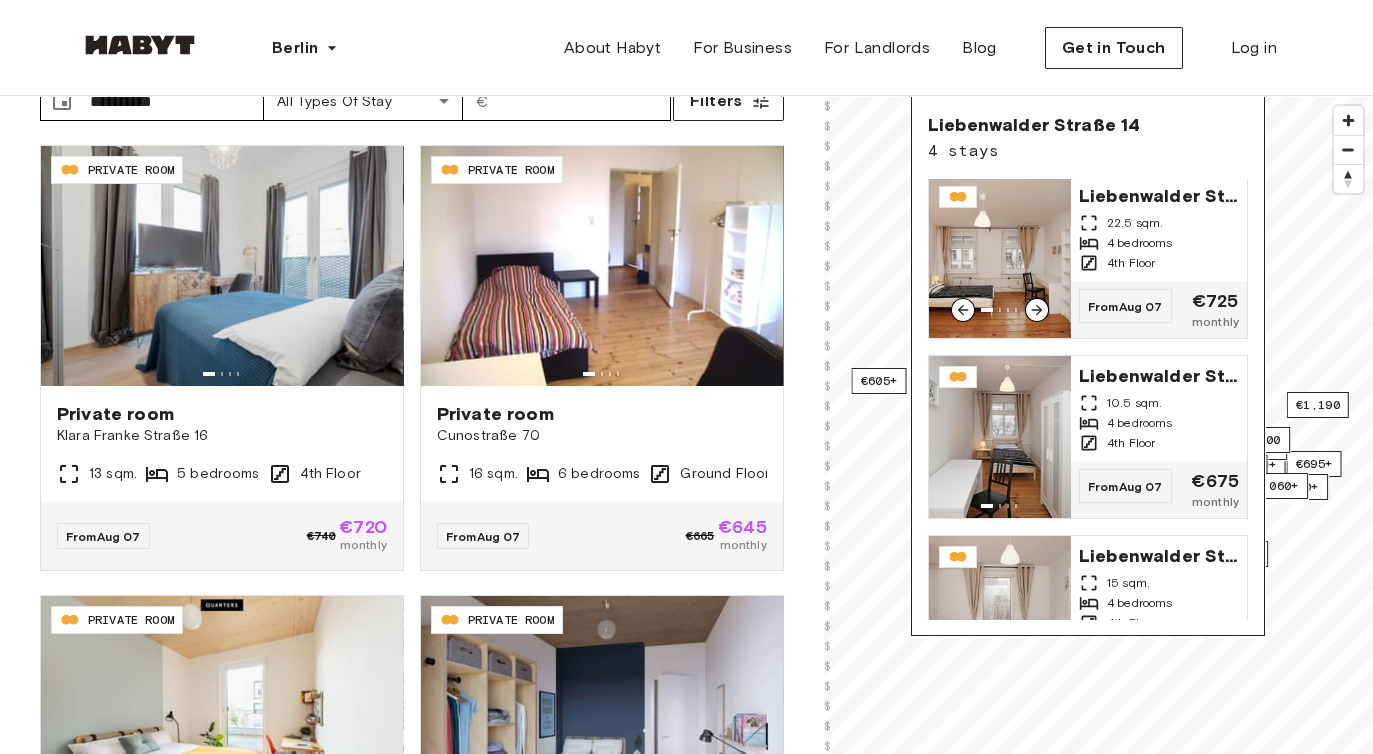 scroll, scrollTop: 264, scrollLeft: 0, axis: vertical 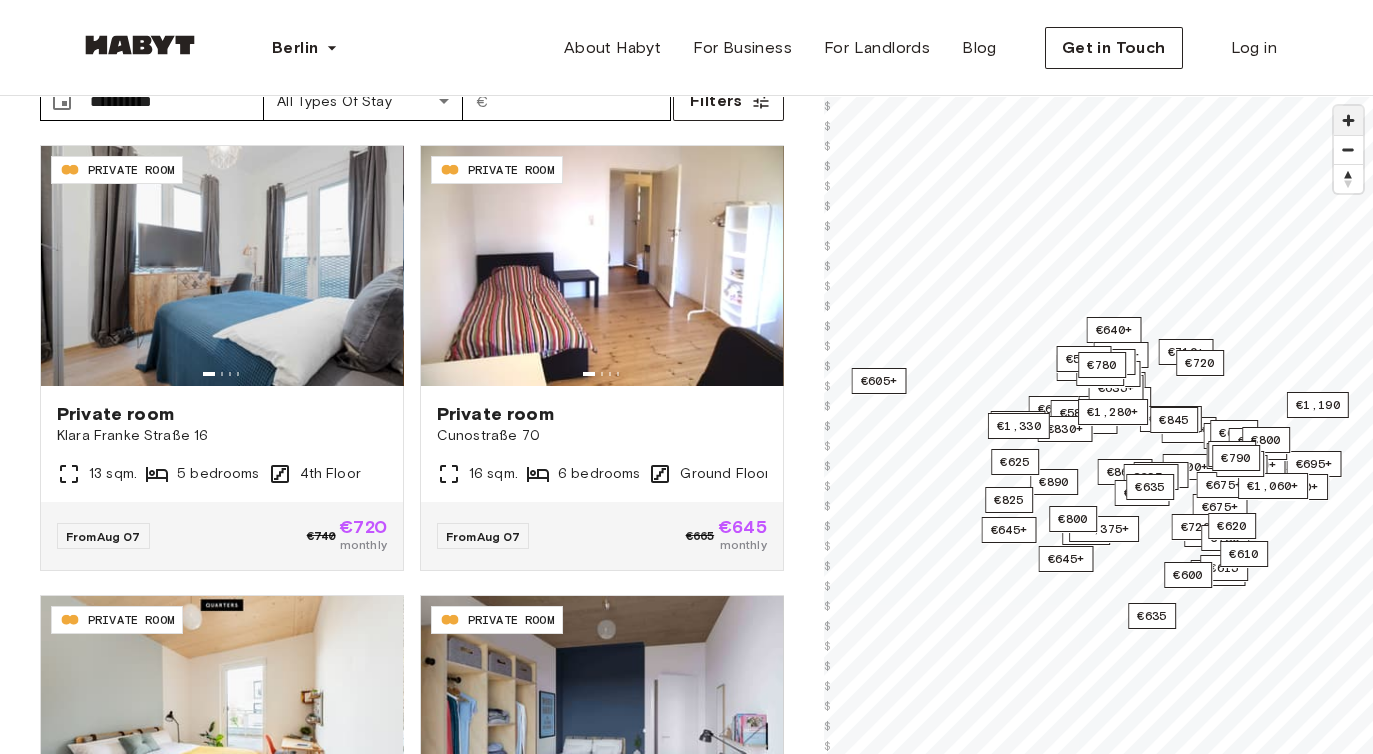 click at bounding box center (1348, 120) 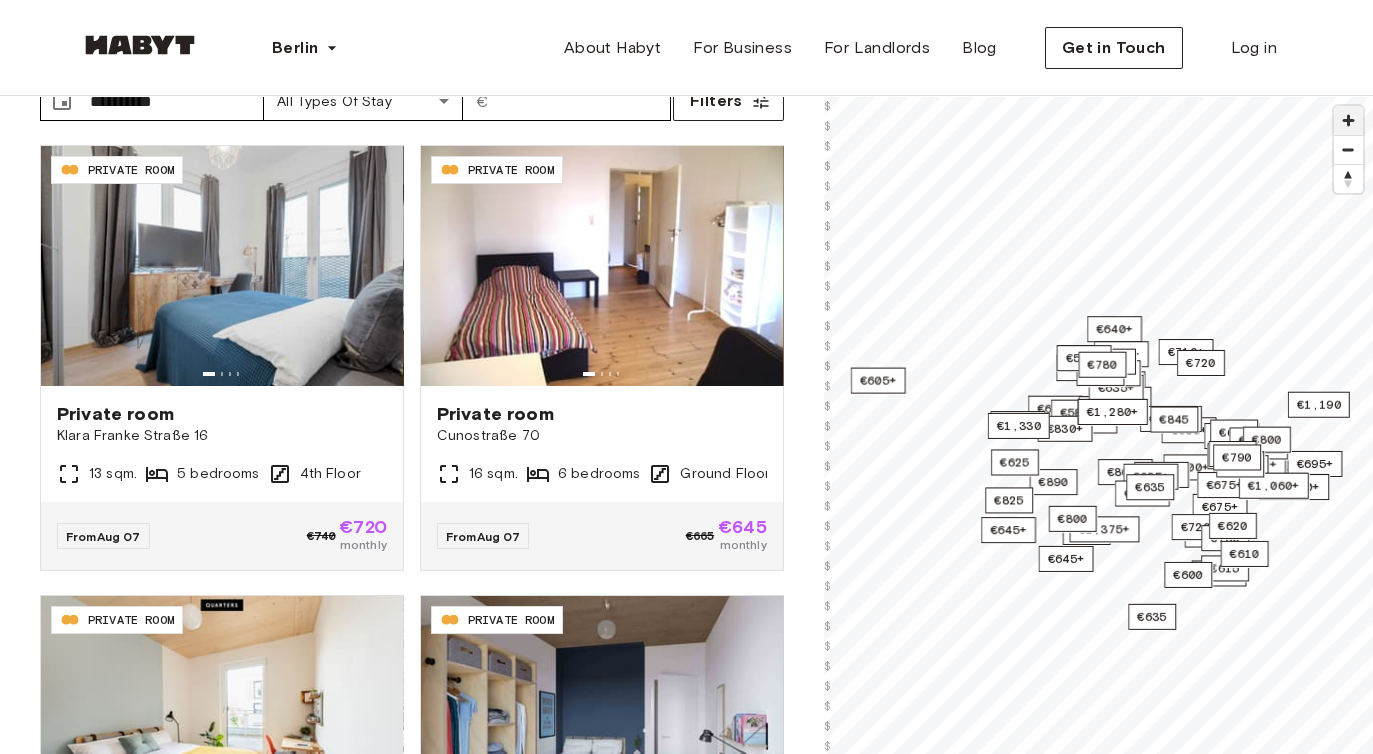 click at bounding box center [1348, 120] 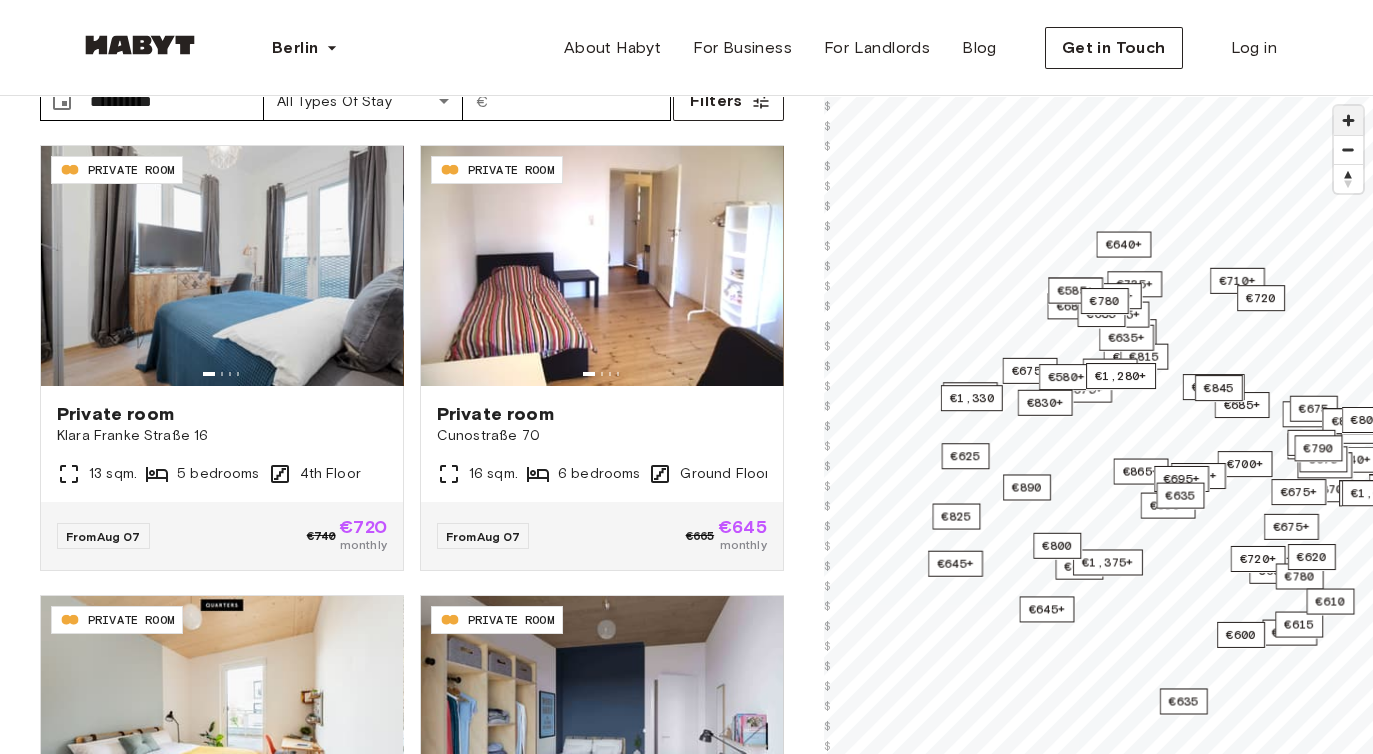 click at bounding box center (1348, 120) 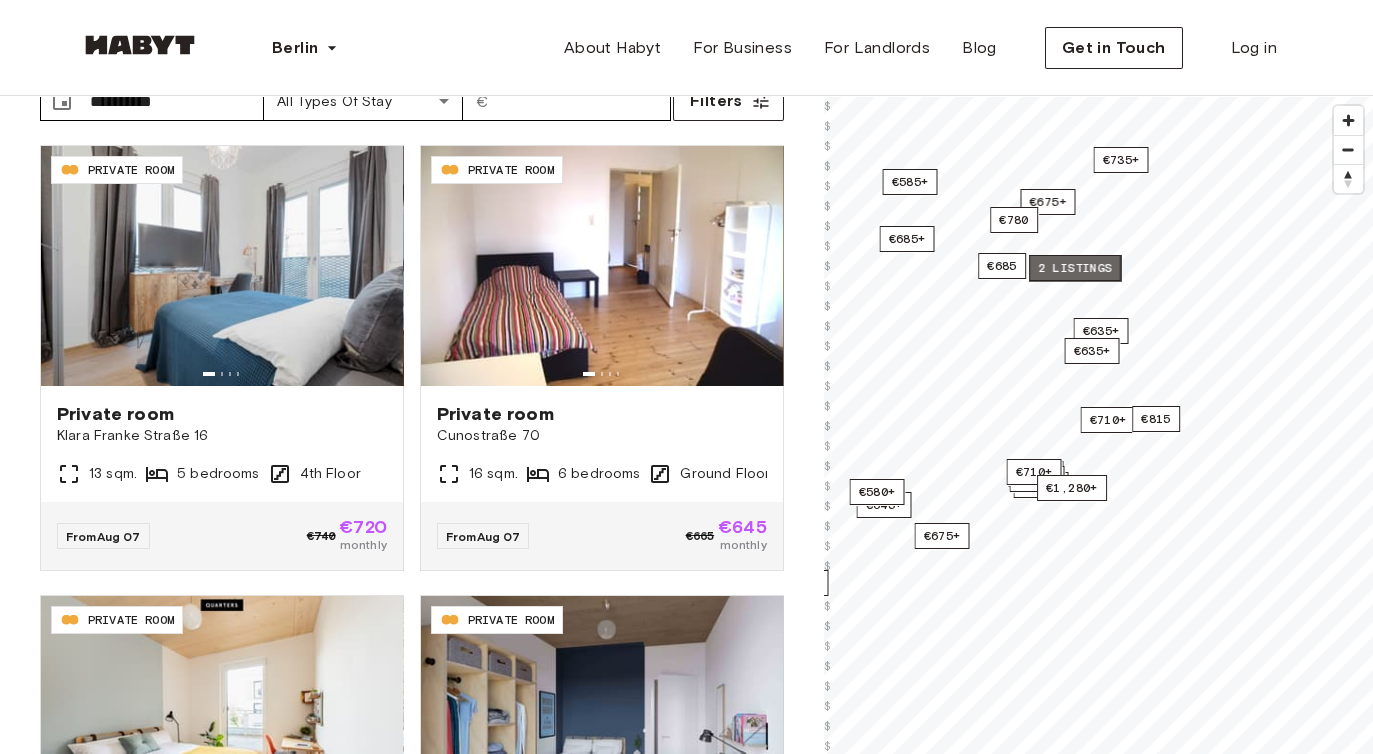 click on "2 listings" at bounding box center [1075, 268] 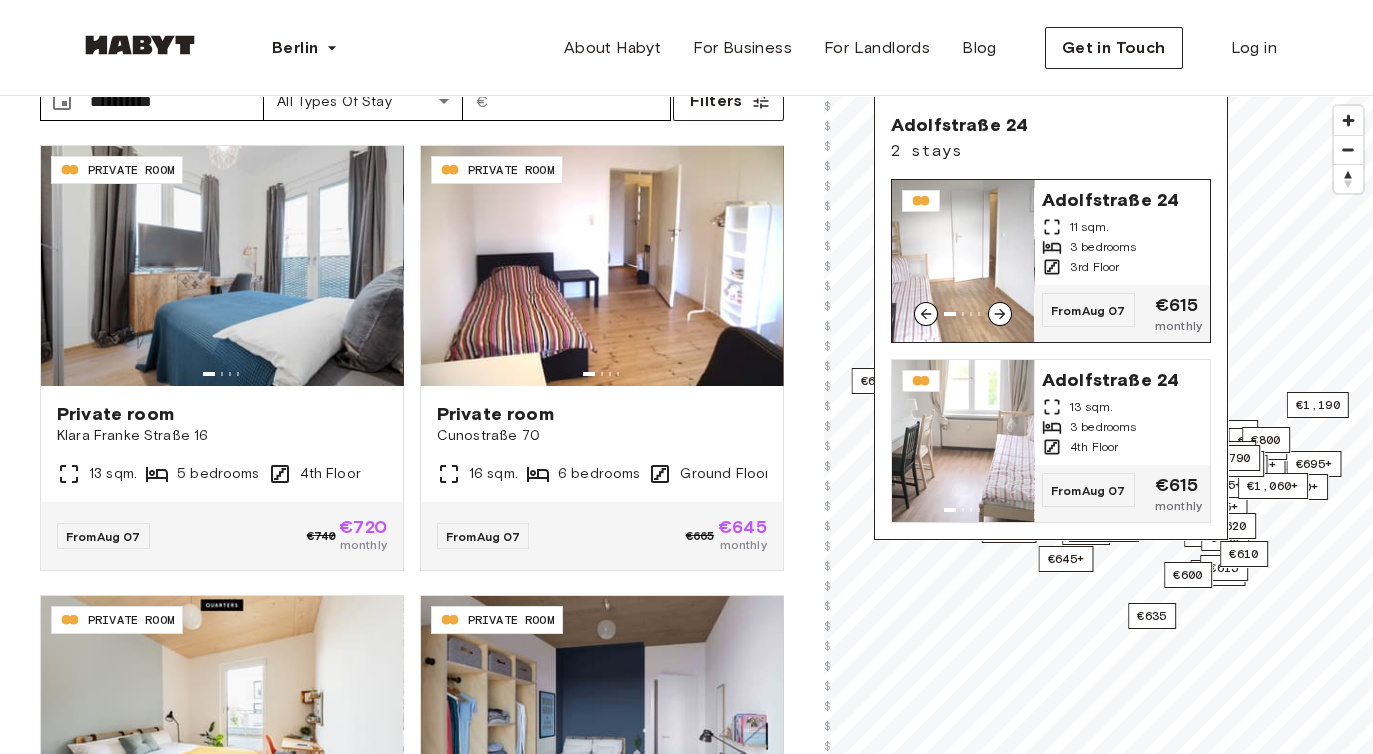 click on "3 bedrooms" at bounding box center (1103, 247) 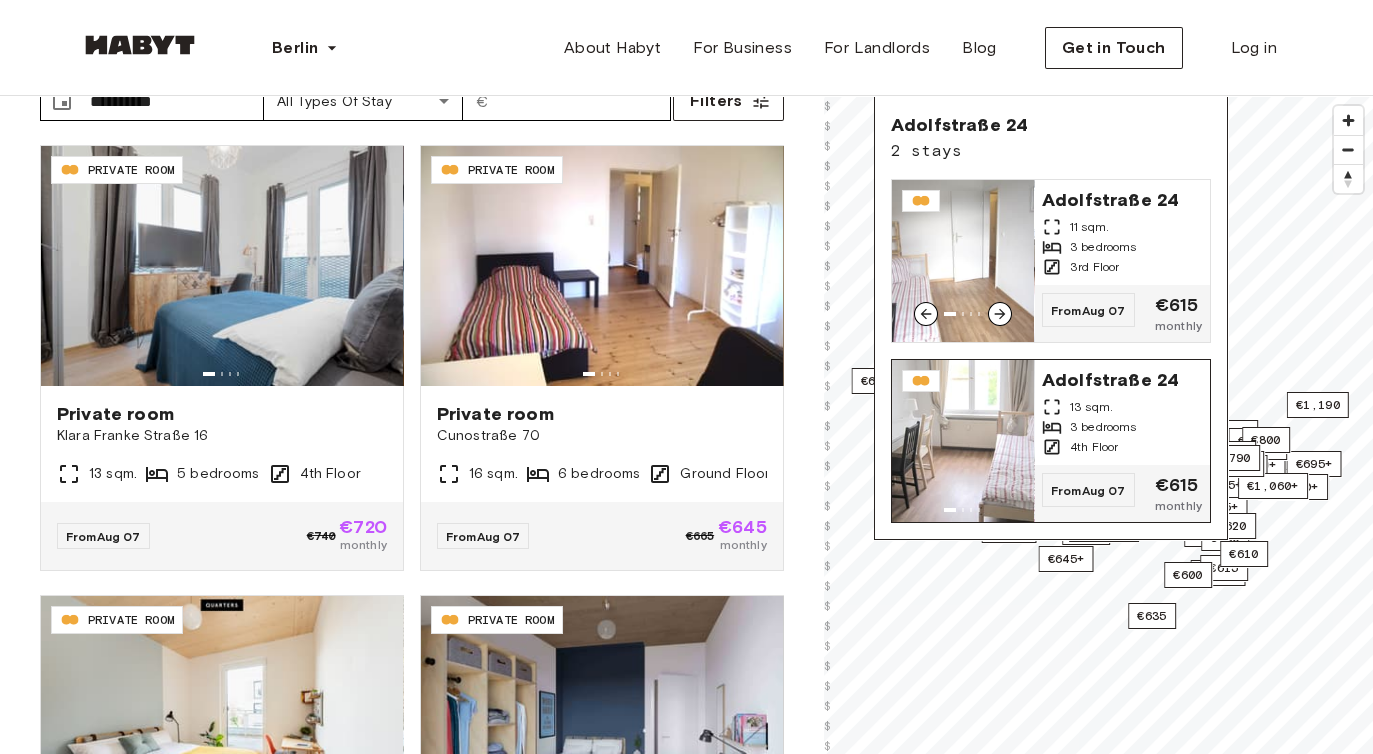 click on "13 sqm." at bounding box center [1091, 407] 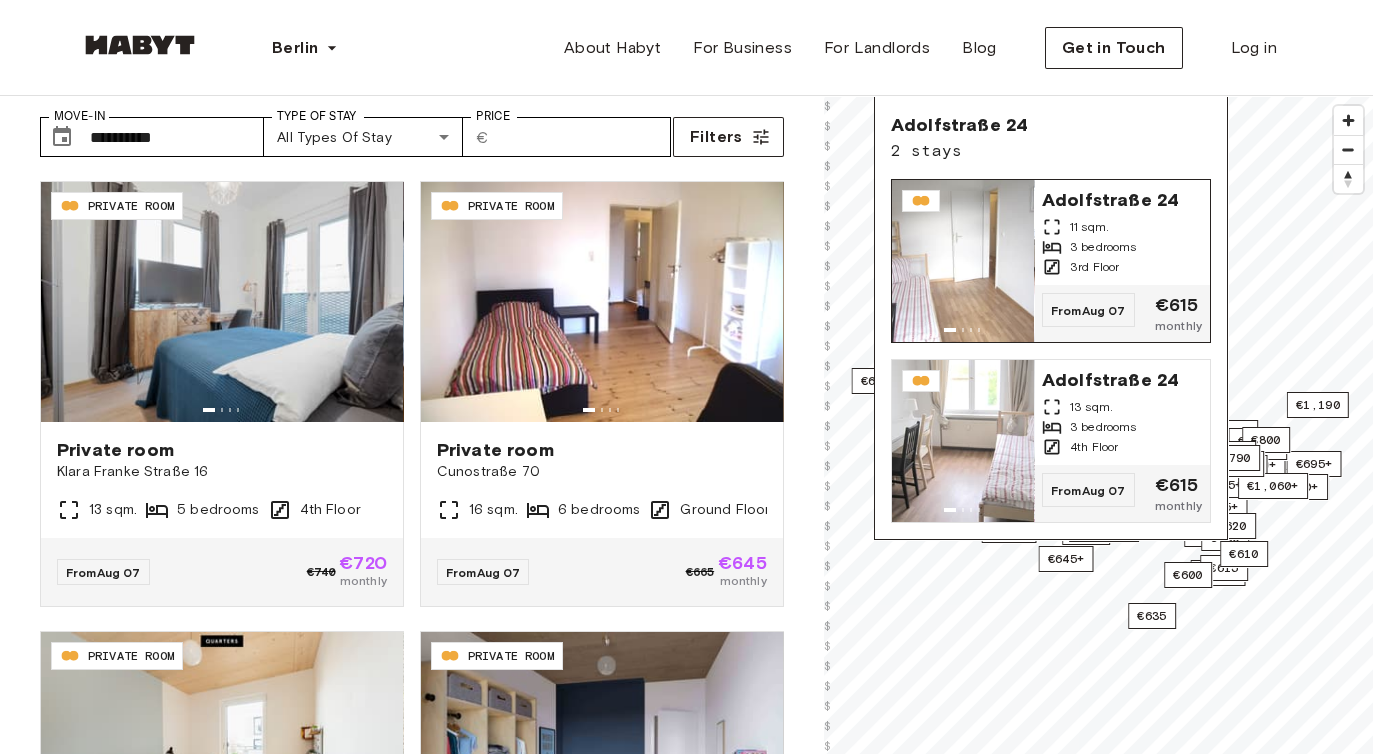 scroll, scrollTop: 97, scrollLeft: 0, axis: vertical 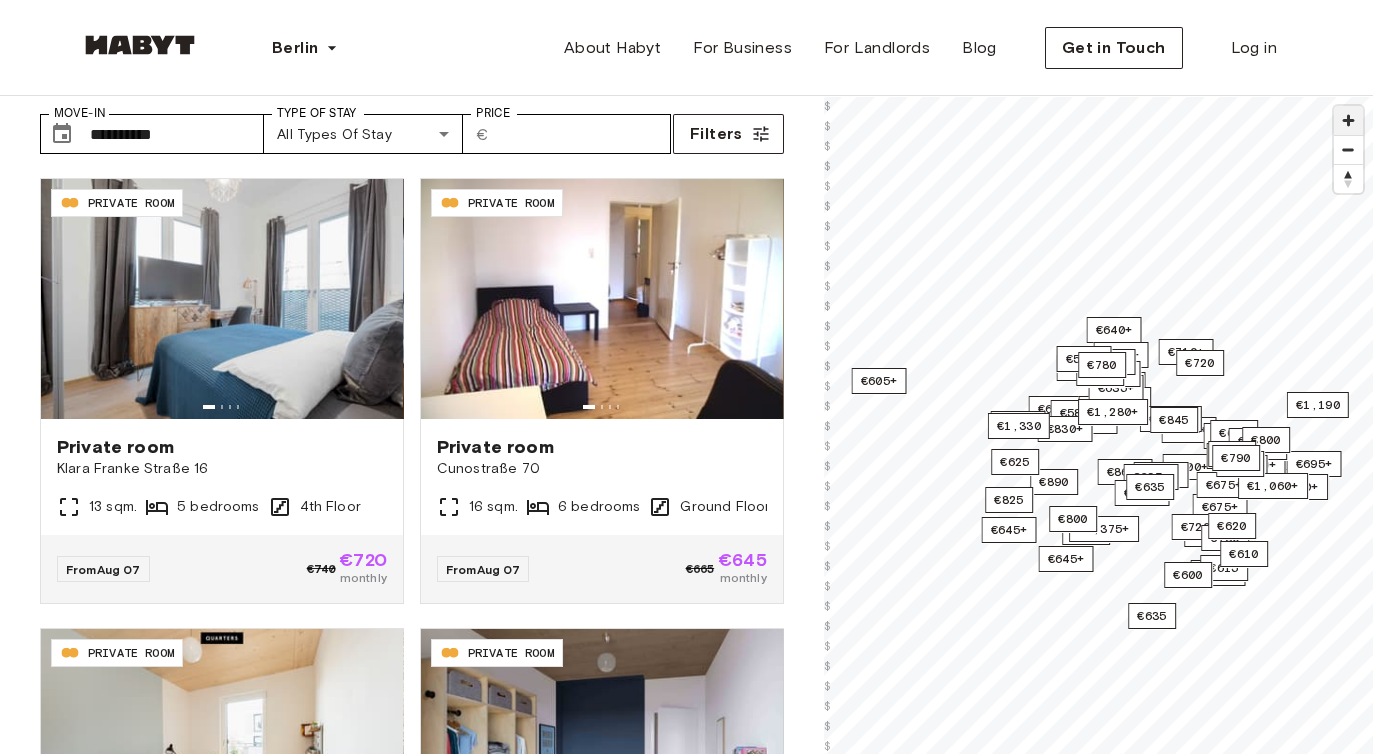 click at bounding box center [1348, 120] 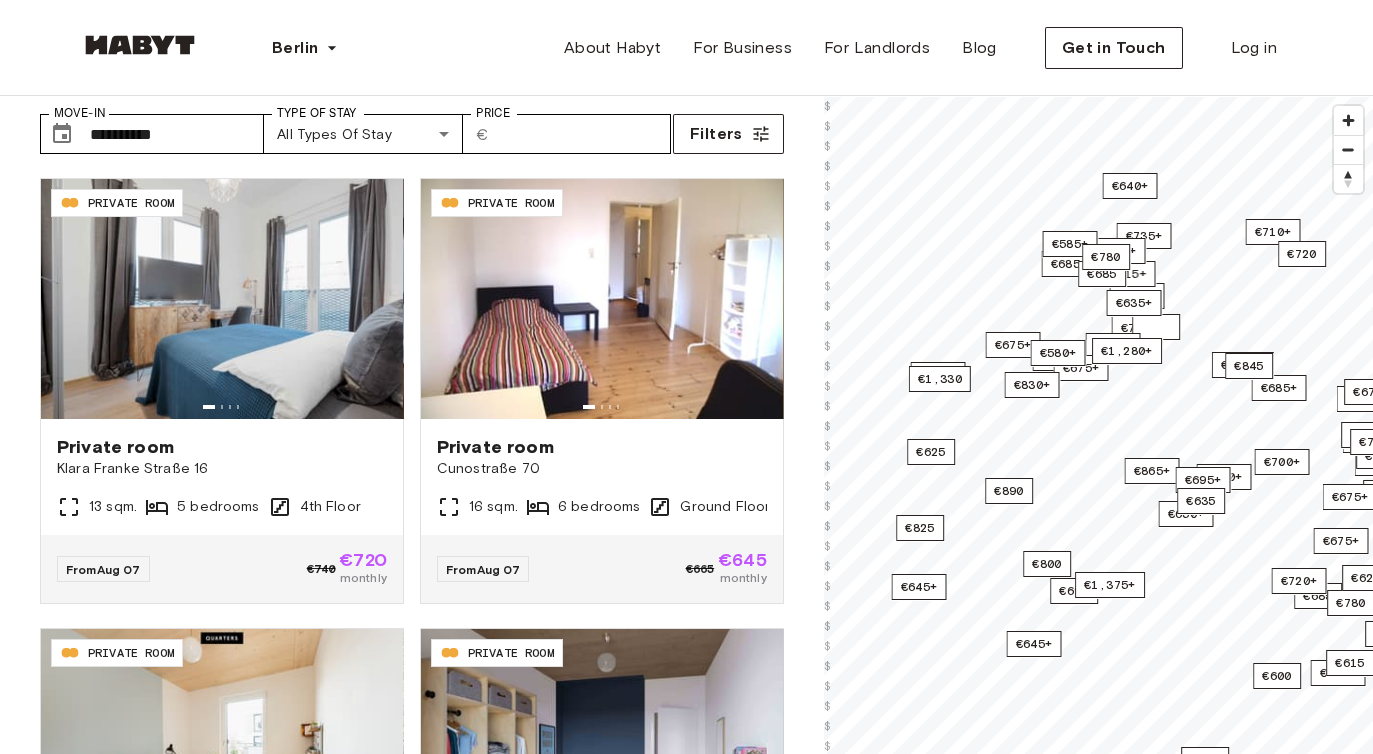 click on "€700+ €645+ €670+ €660+ €555+ €700+ €640+ €675+ €1,060+ €1,060+ €685+ €785+ €635+ €685+ €710+ €725+ €815 €645+ €710+ €870 €720+ €865+ €825+ €730+ €740+ €675+ €735+ €735+ €675 €645+ €580+ €635+ €615 €695+ €685 €615+ €685+ €655+ €685 €675+ €695+ €675+ €675 €605+ €710+ €720+ €1,155+ €615+ €695 €1,190 €1,060+ €800+ €1,280 €1,375+ €650+ €600 €675+ €1,155+ €1,060+ €720 €830+ €1,330 €720+ €1,280+ €780 €890 €825 €1,060+ €1,145+ €780+ €800 €635 €625 €675 €585+ €780 €1,280+ €610 €845 €780 €800 €635 €790 €620" at bounding box center [1098, 96] 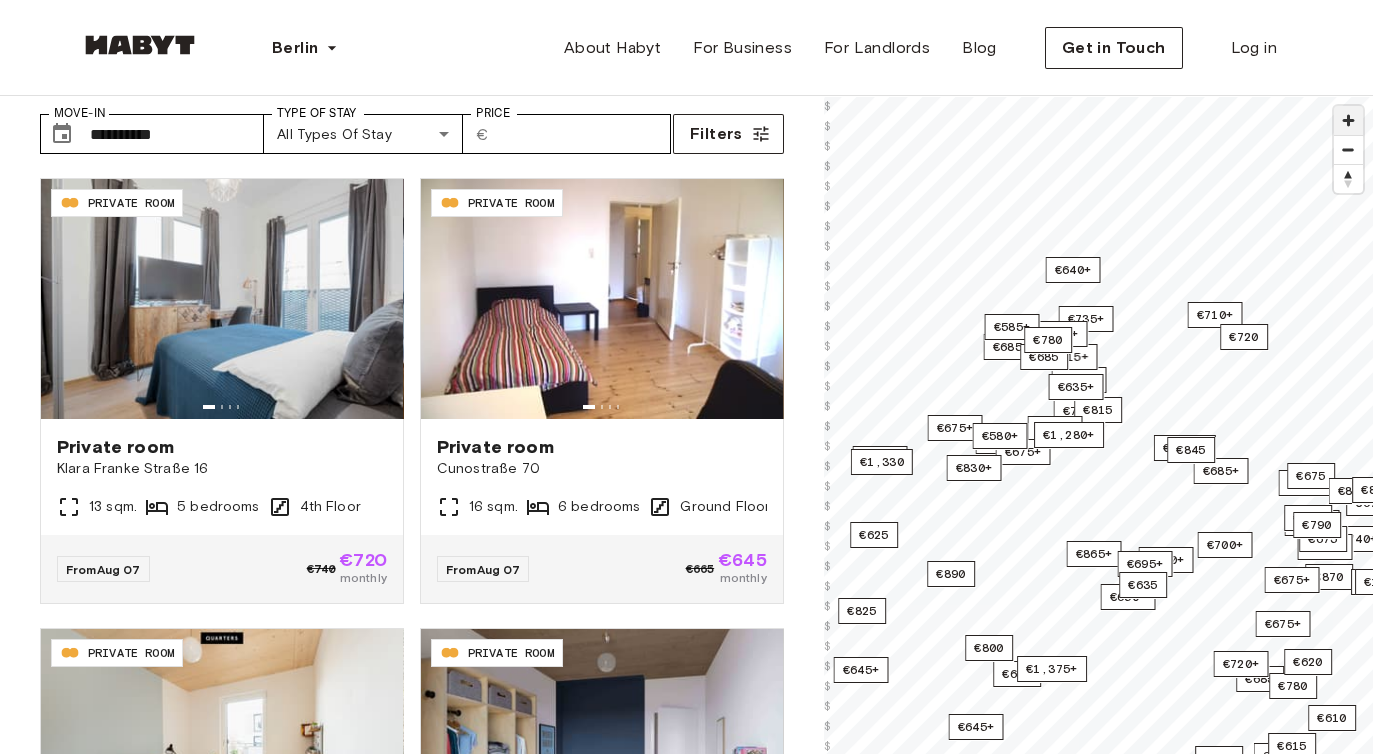 click at bounding box center [1348, 120] 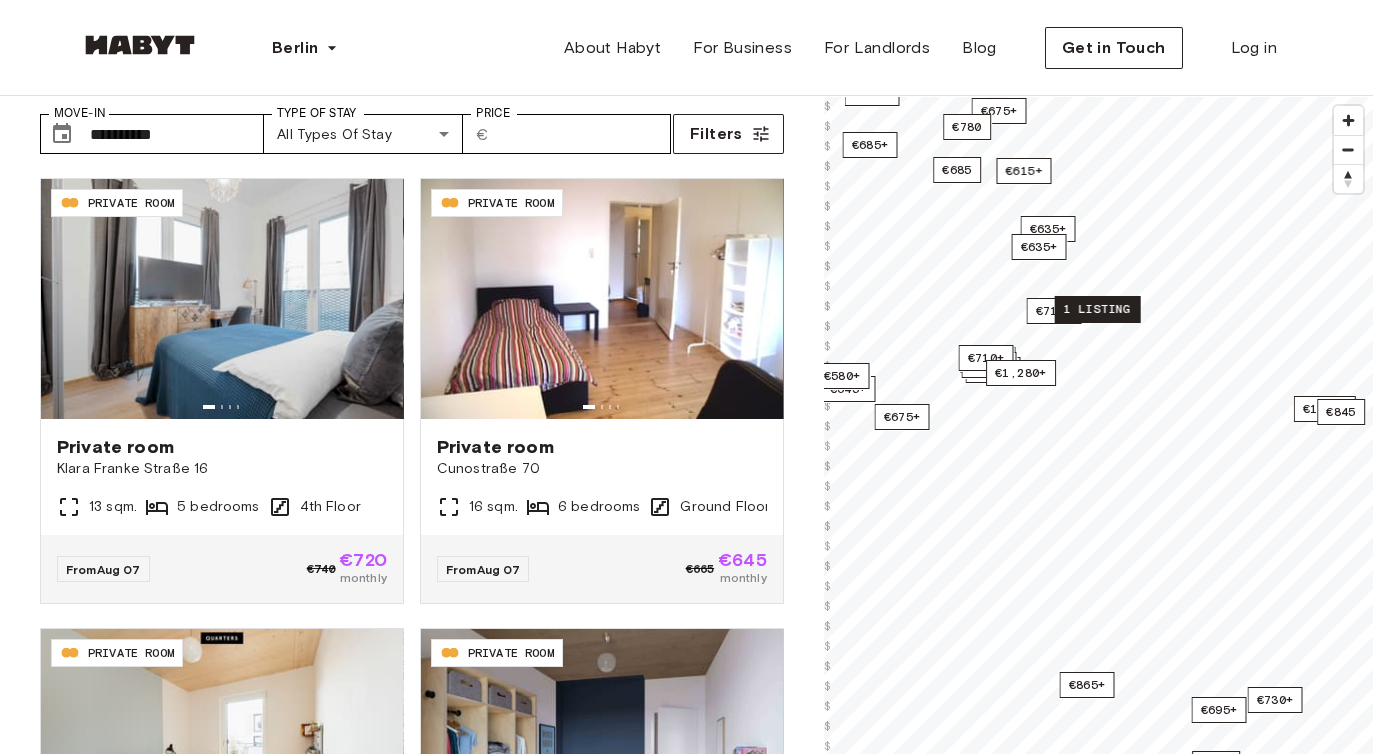 click on "1 listing" at bounding box center [1096, 309] 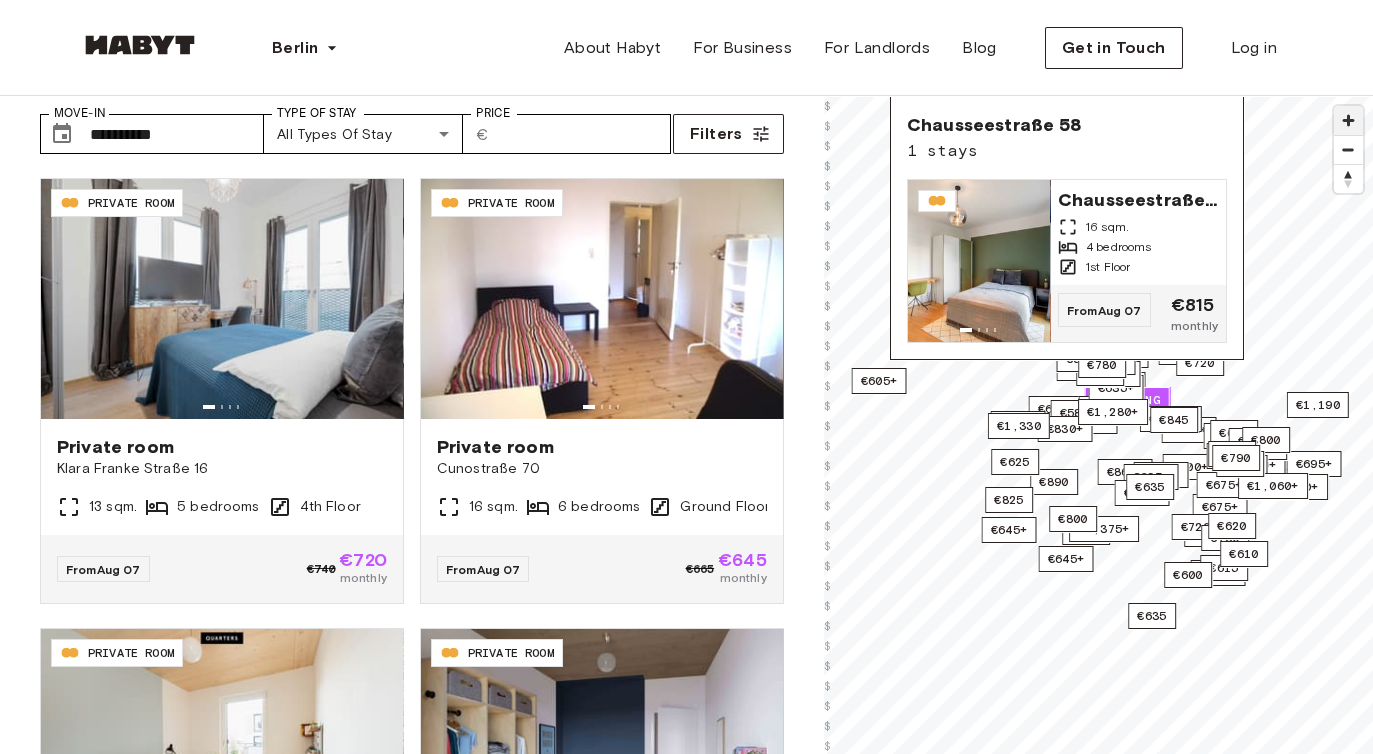 click at bounding box center (1348, 120) 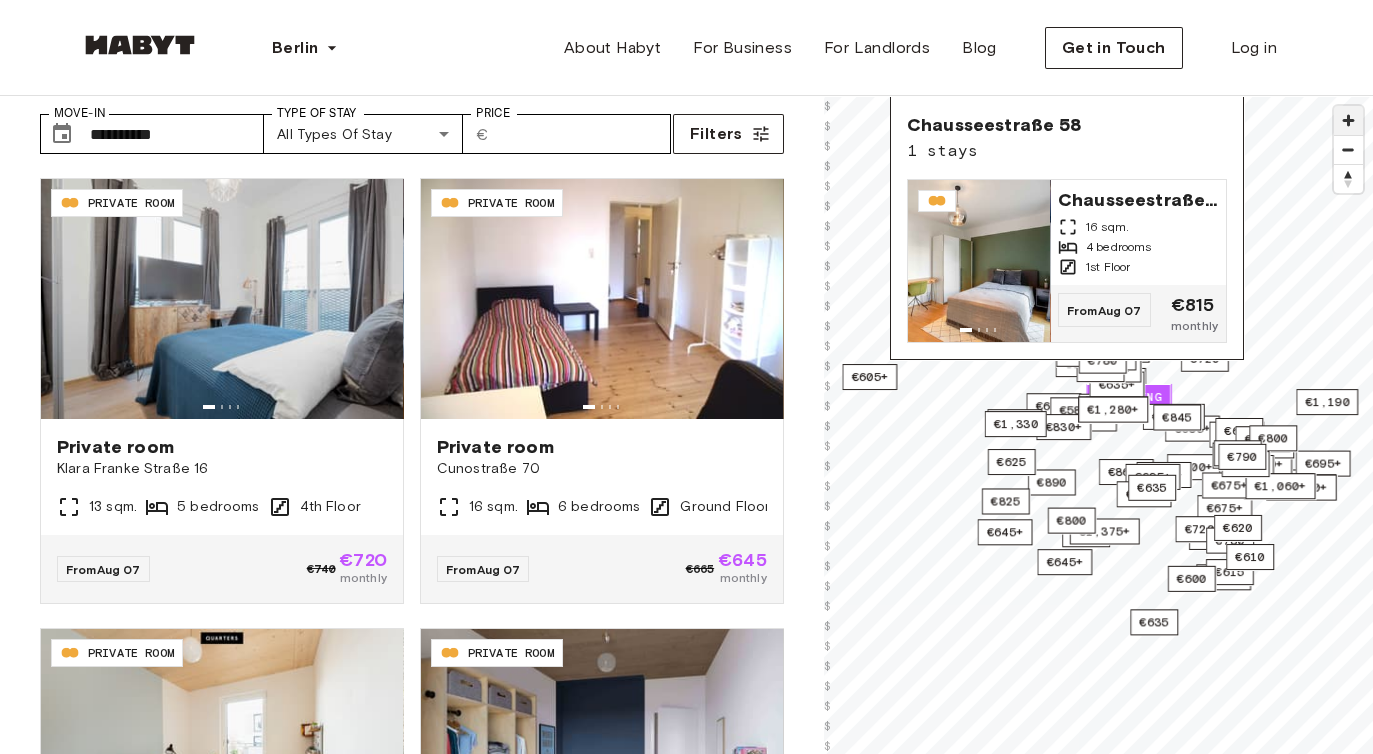 click at bounding box center (1348, 120) 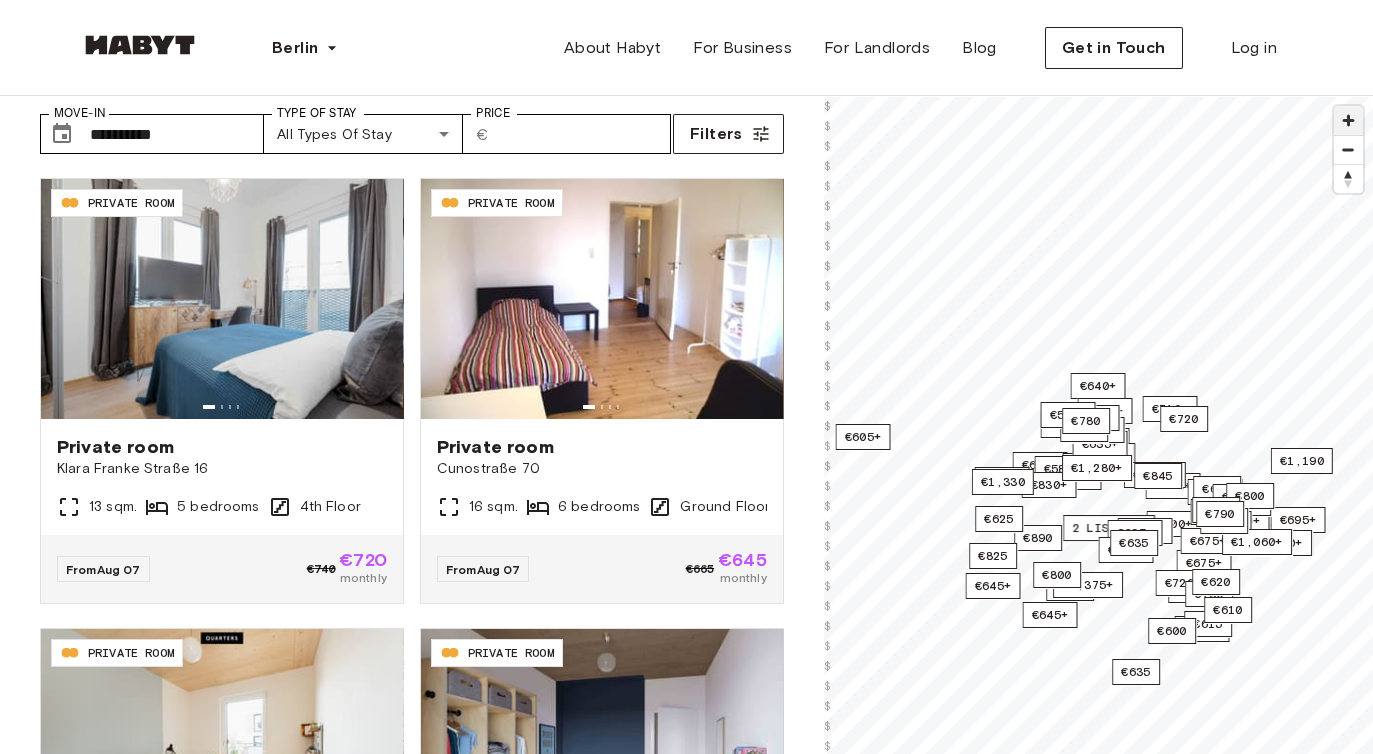 click at bounding box center [1348, 120] 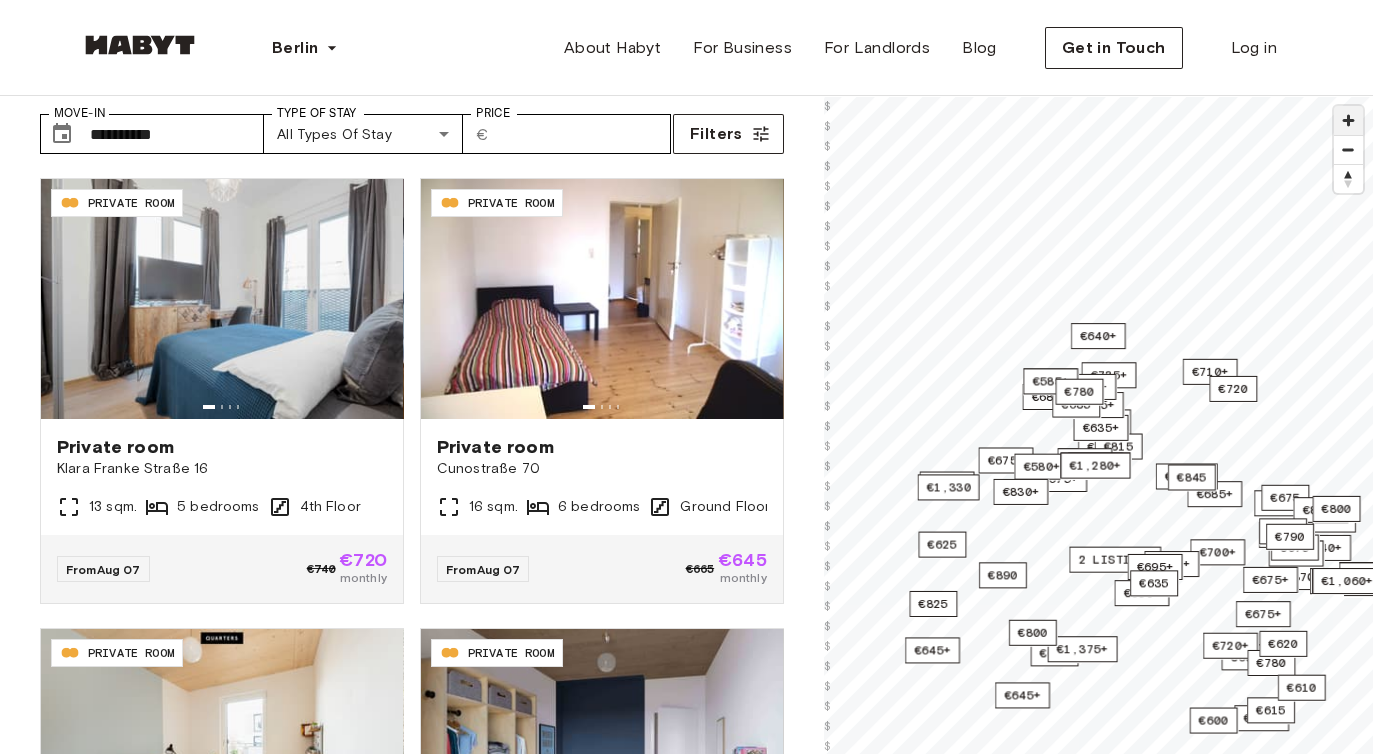 click at bounding box center [1348, 120] 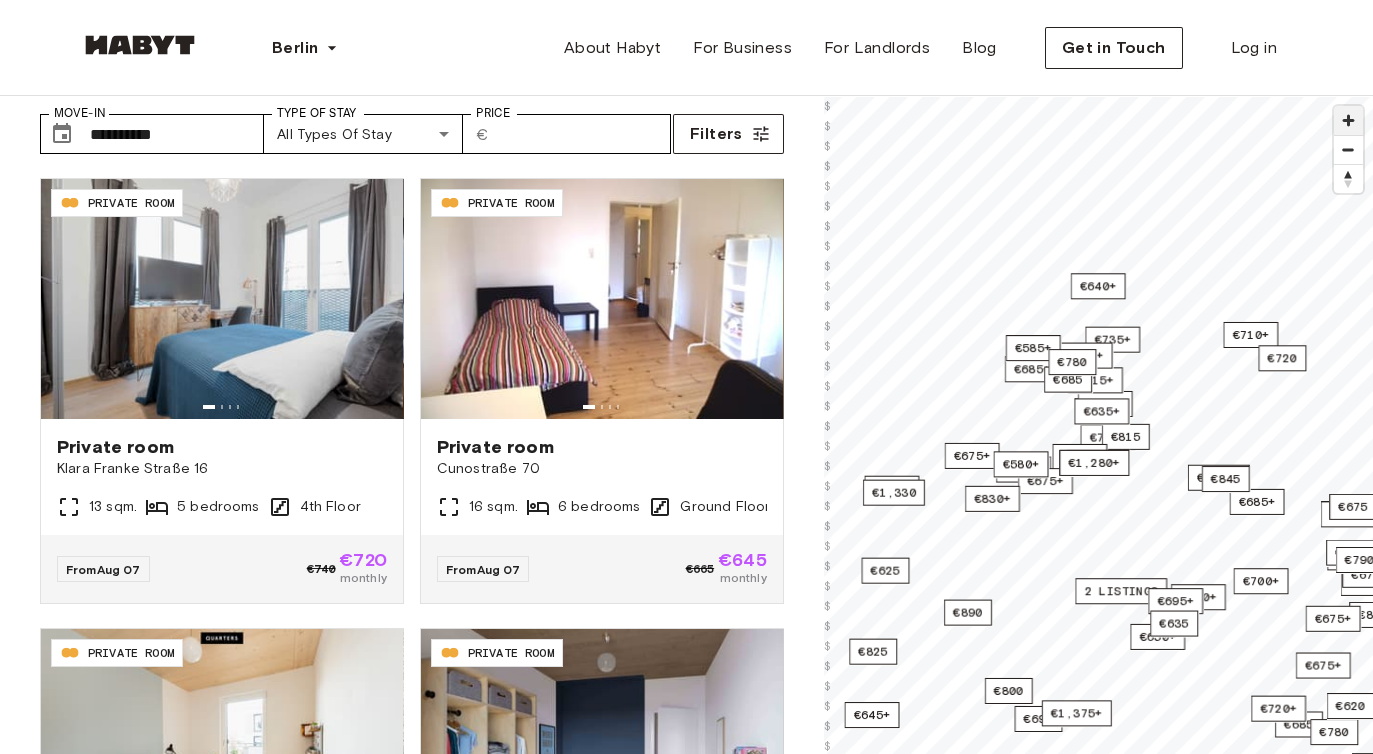 click at bounding box center (1348, 120) 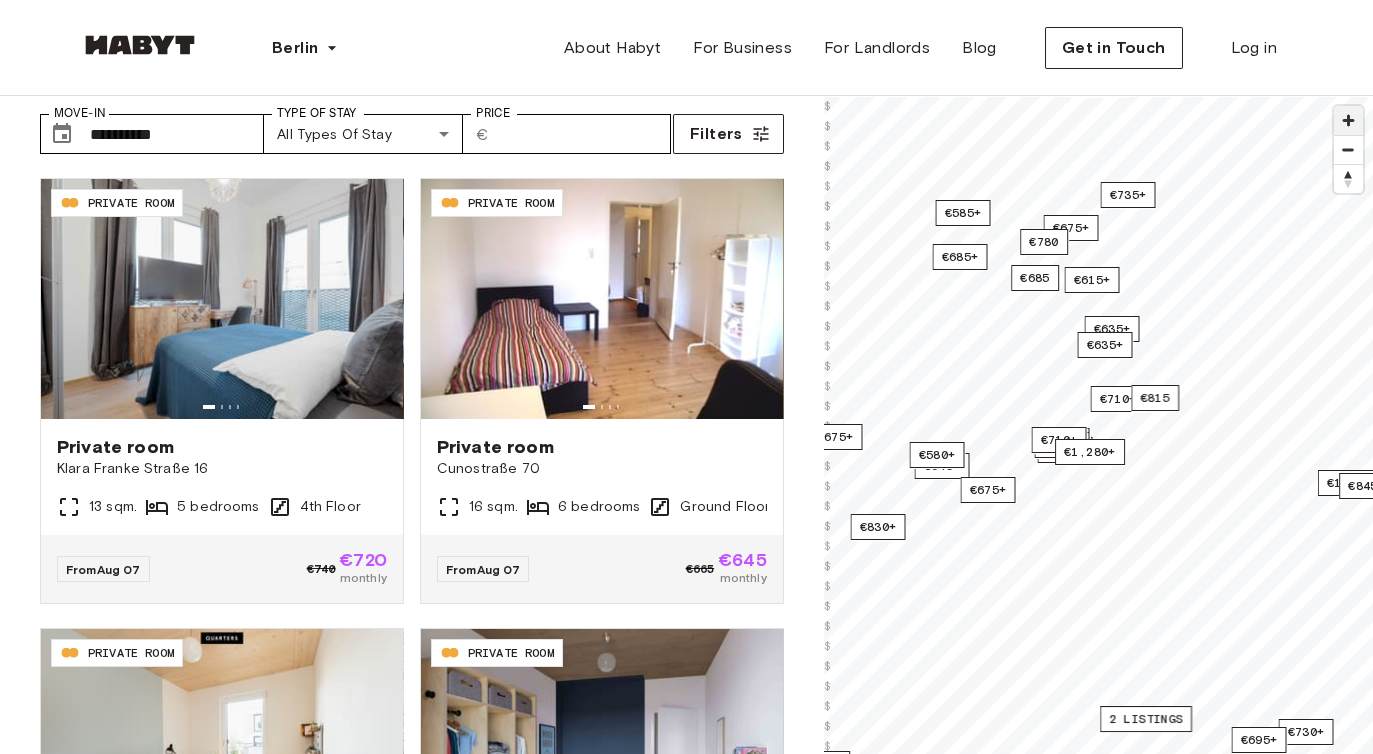 click at bounding box center [1348, 120] 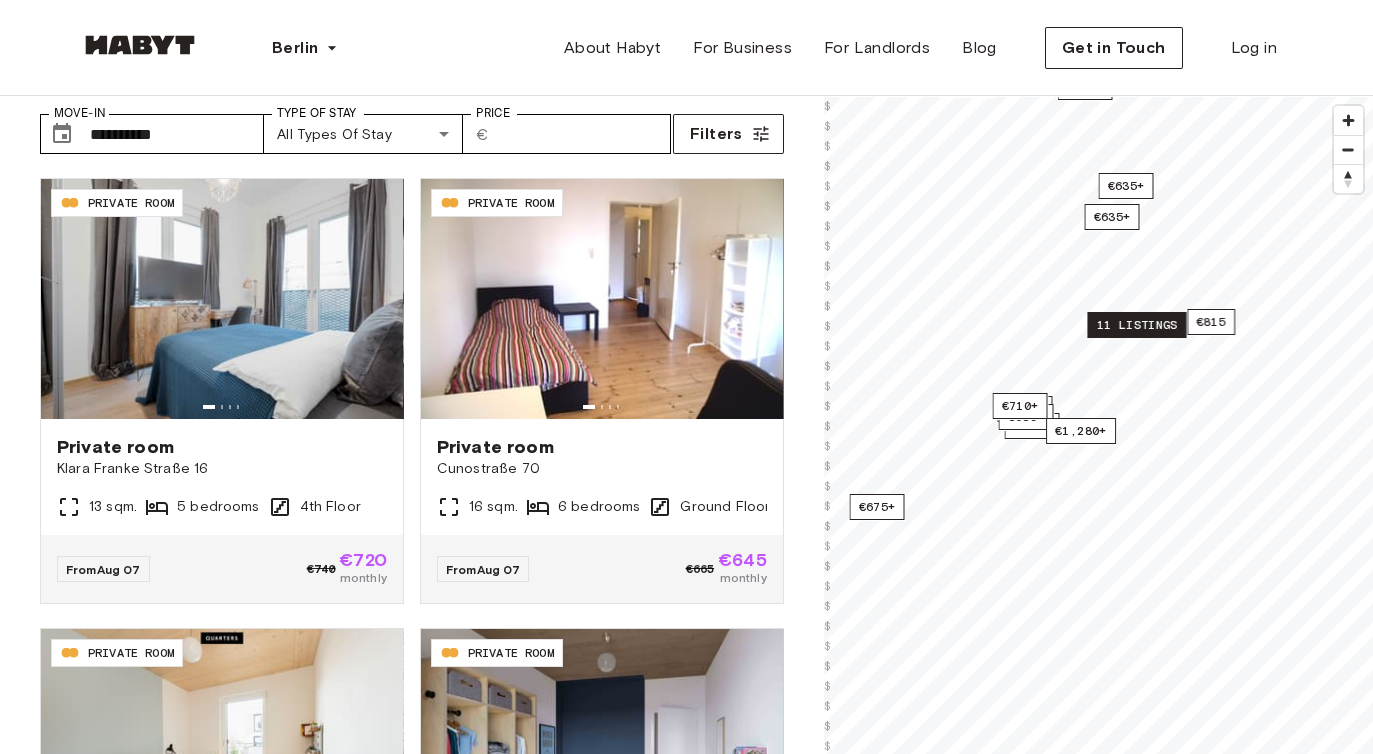 click on "11 listings" at bounding box center [1136, 325] 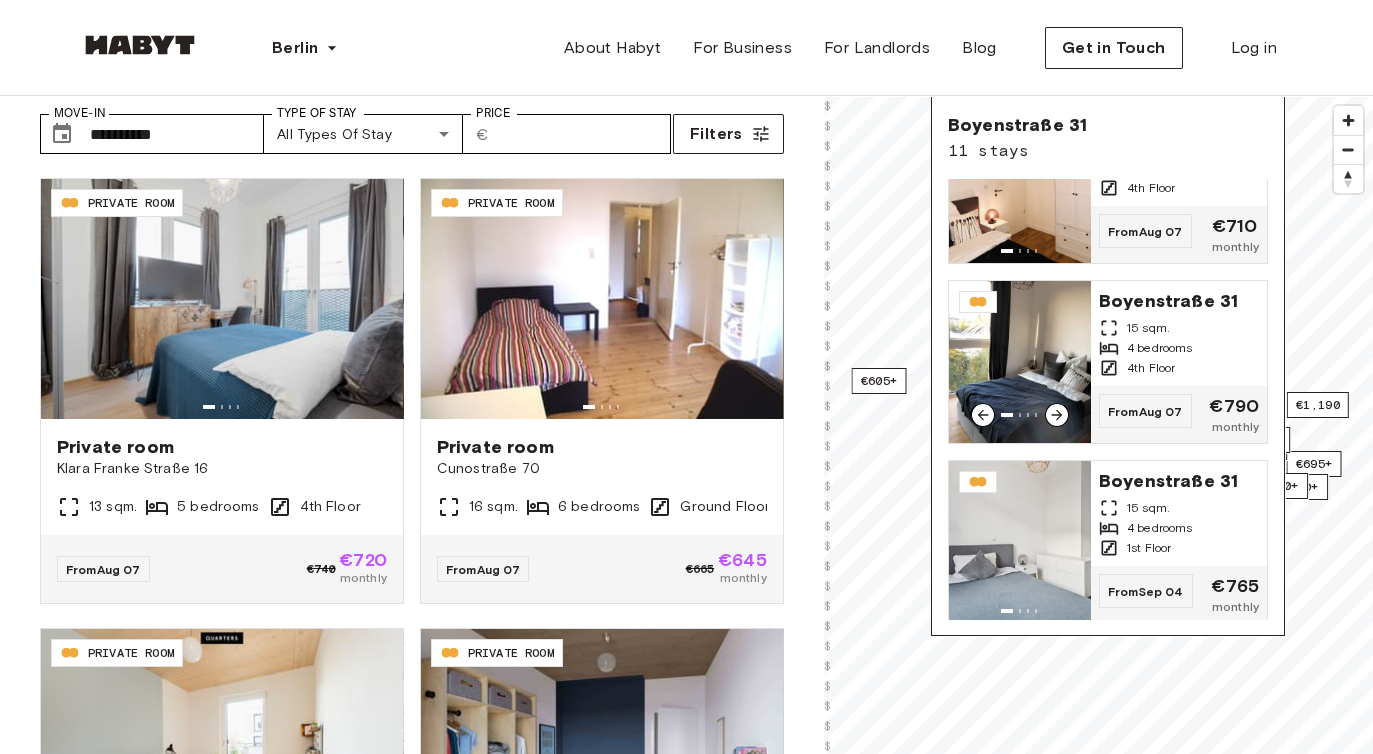scroll, scrollTop: 1434, scrollLeft: 0, axis: vertical 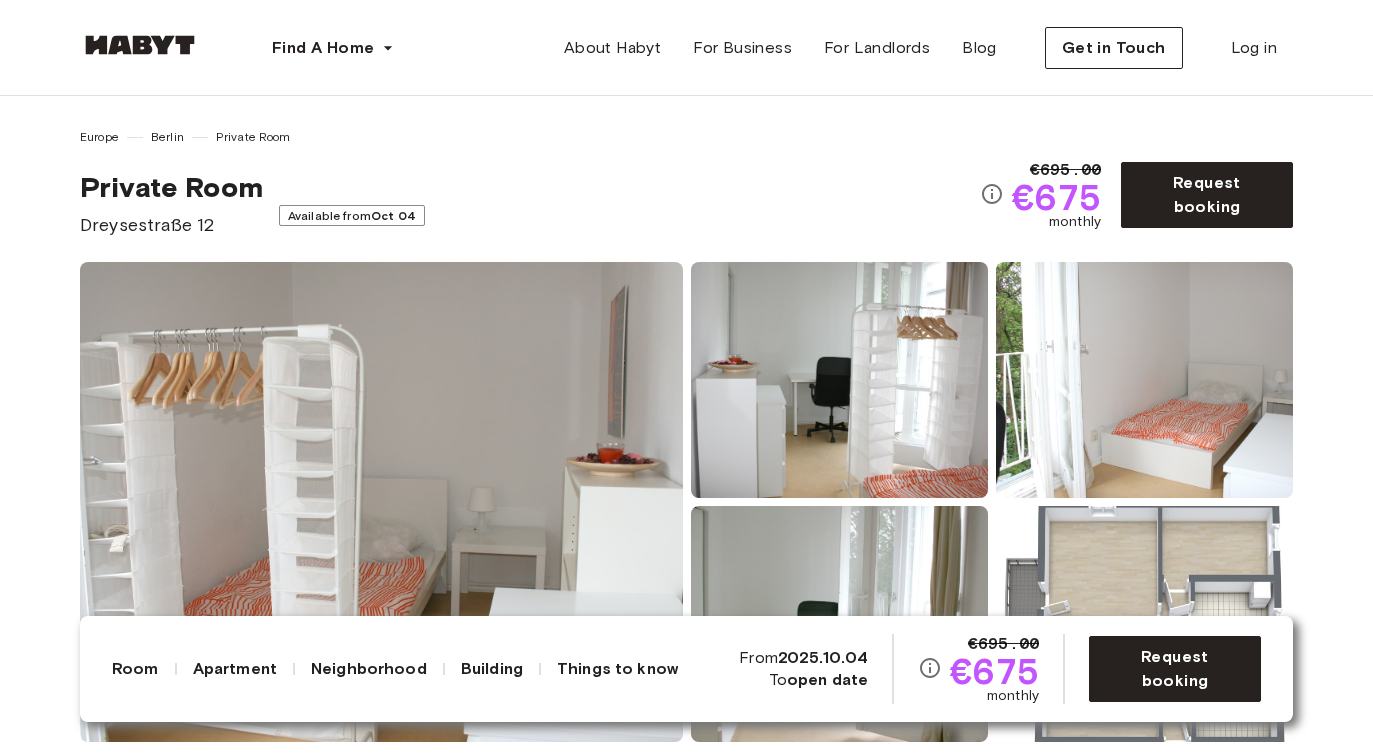 click on "Dreysestraße 12" at bounding box center (171, 225) 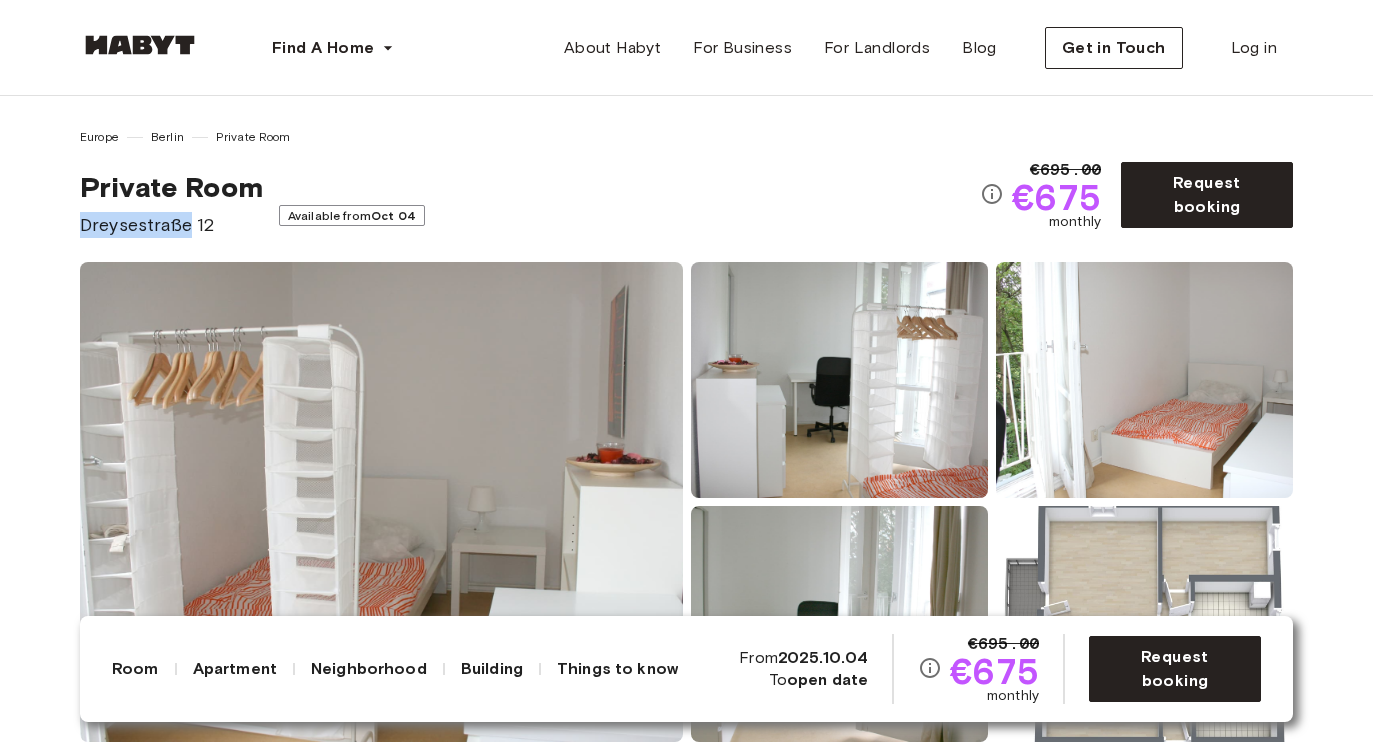 click on "Dreysestraße 12" at bounding box center (171, 225) 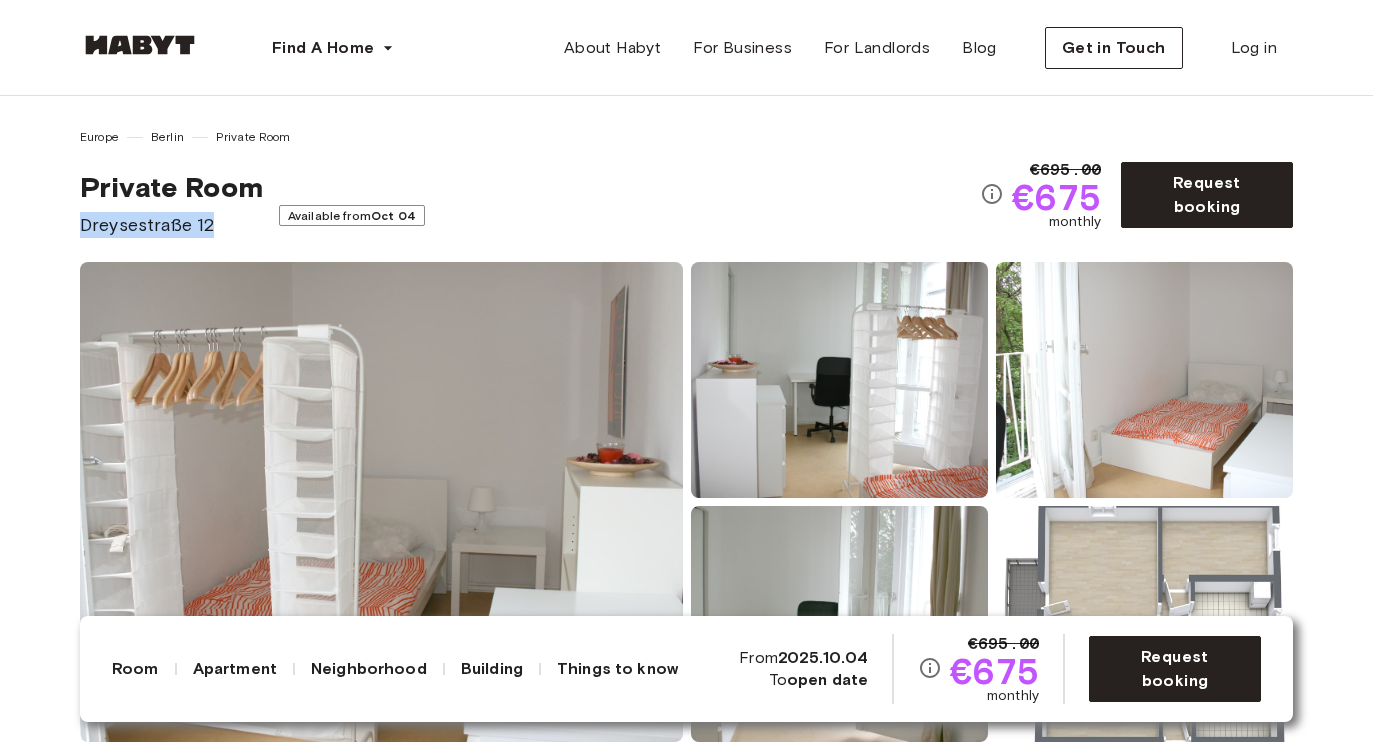 click on "Dreysestraße 12" at bounding box center (171, 225) 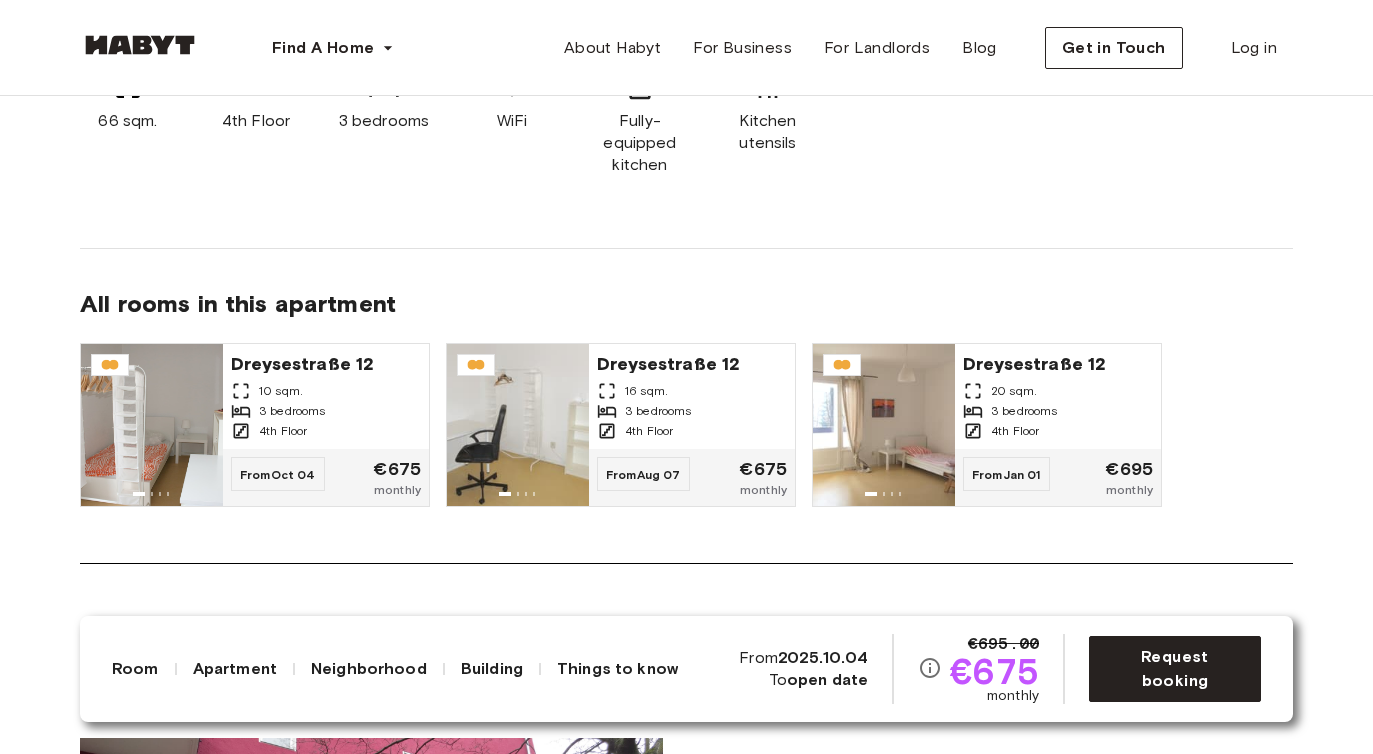 scroll, scrollTop: 1351, scrollLeft: 0, axis: vertical 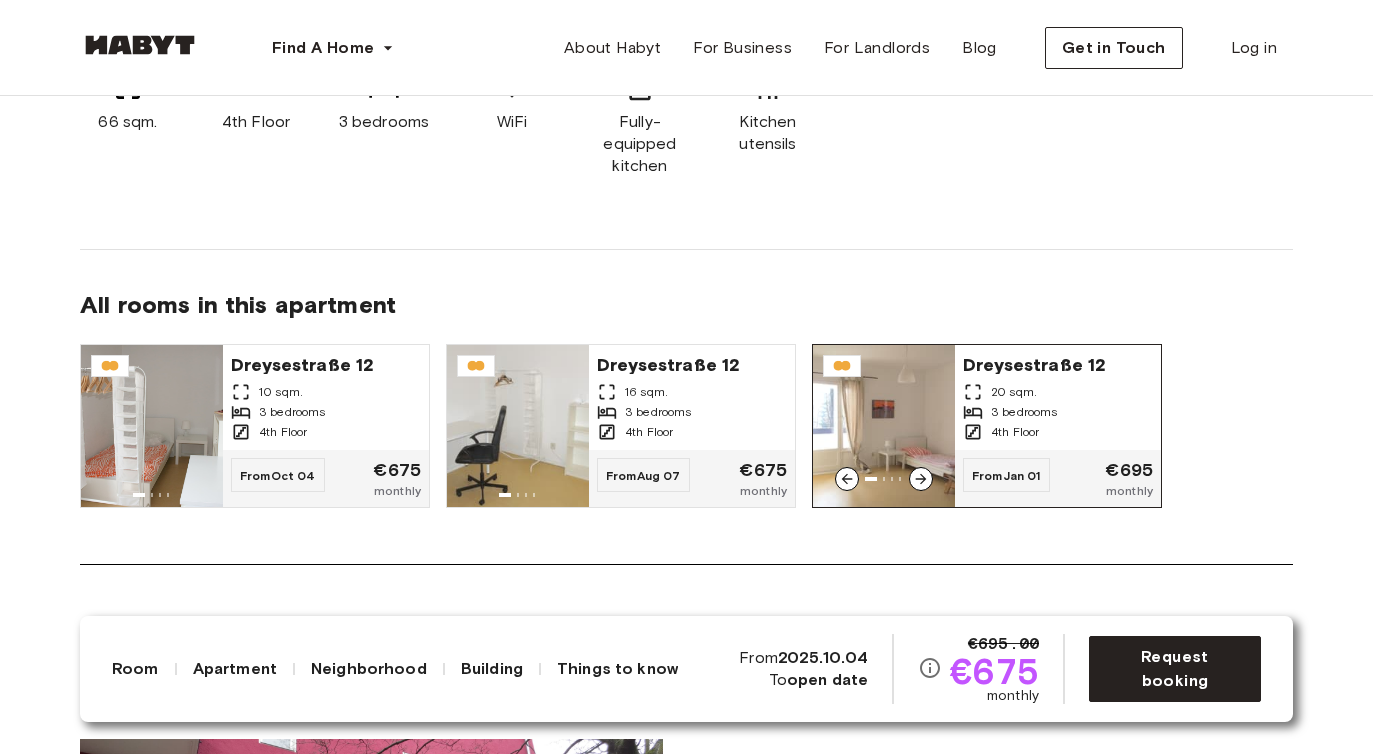 click on "4th Floor" at bounding box center (1015, 432) 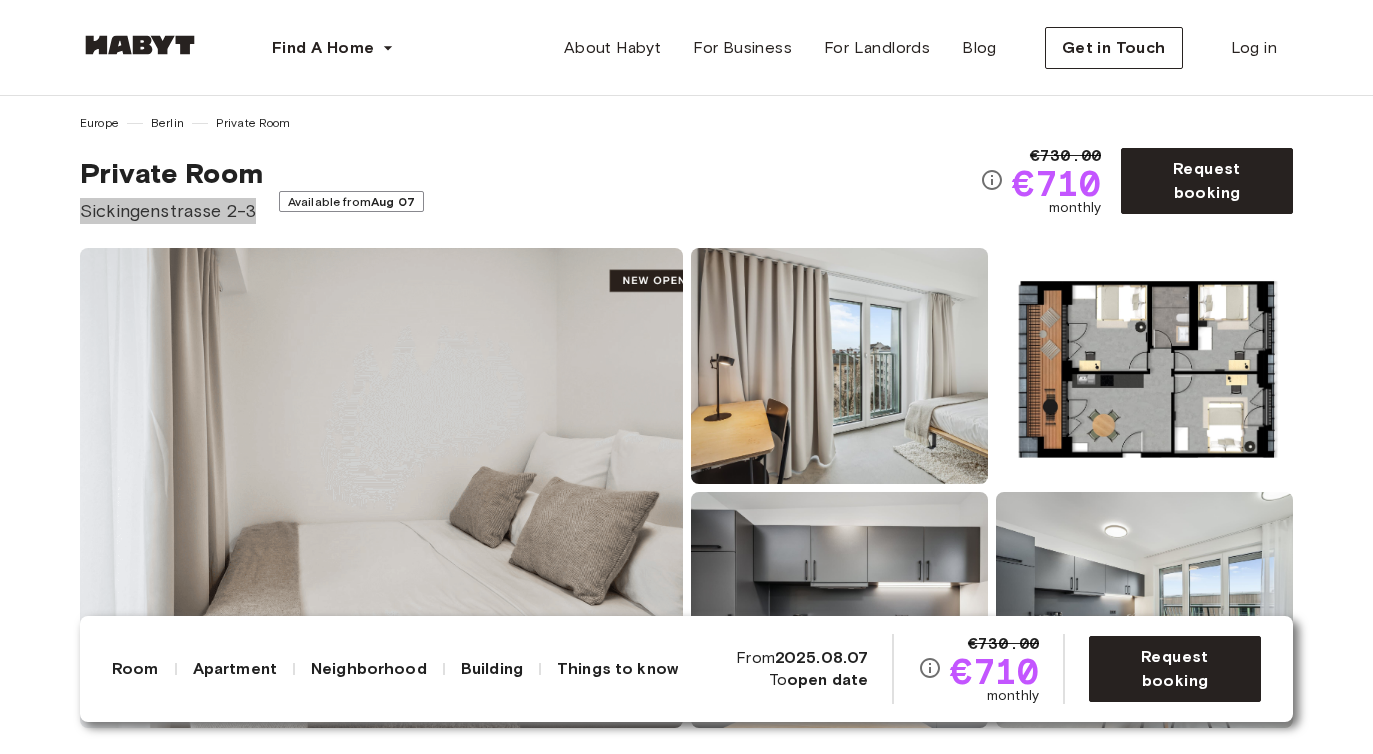 scroll, scrollTop: 14, scrollLeft: 0, axis: vertical 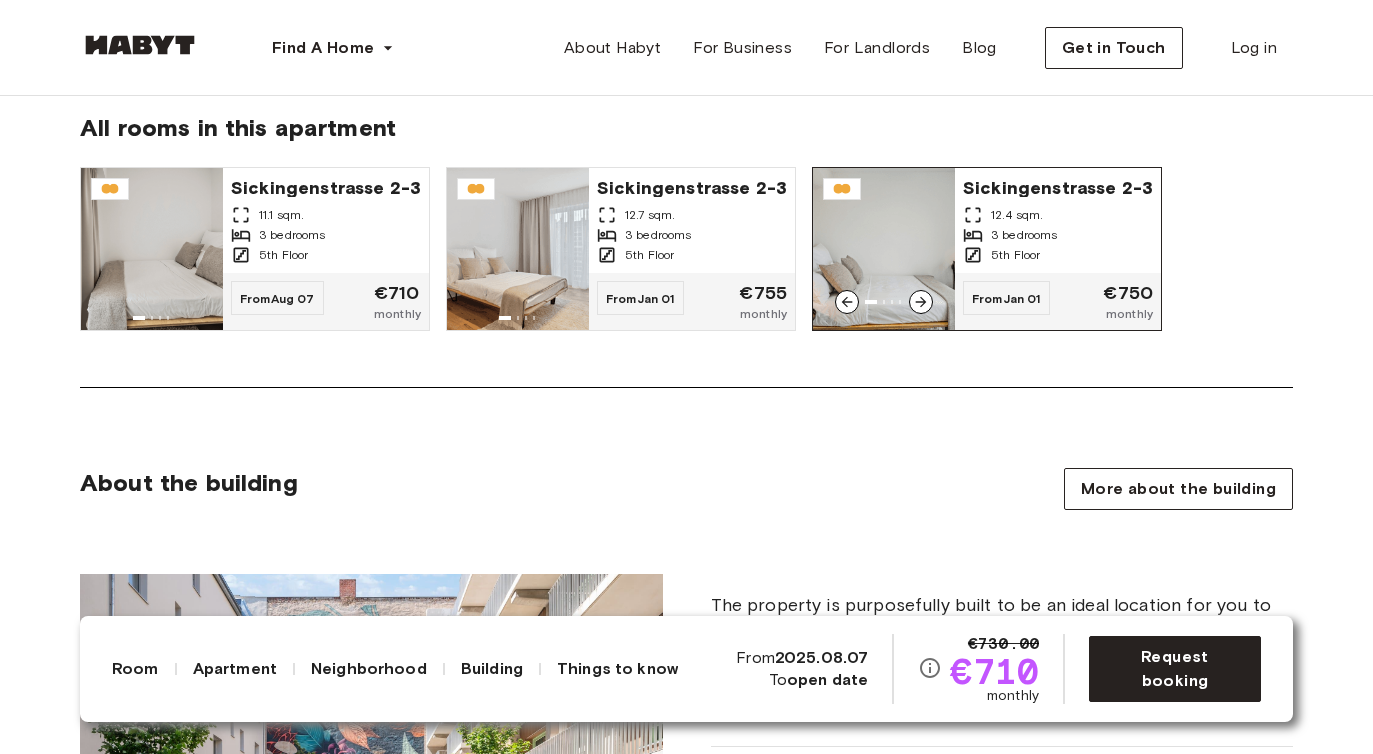 click on "5th Floor" at bounding box center [1058, 255] 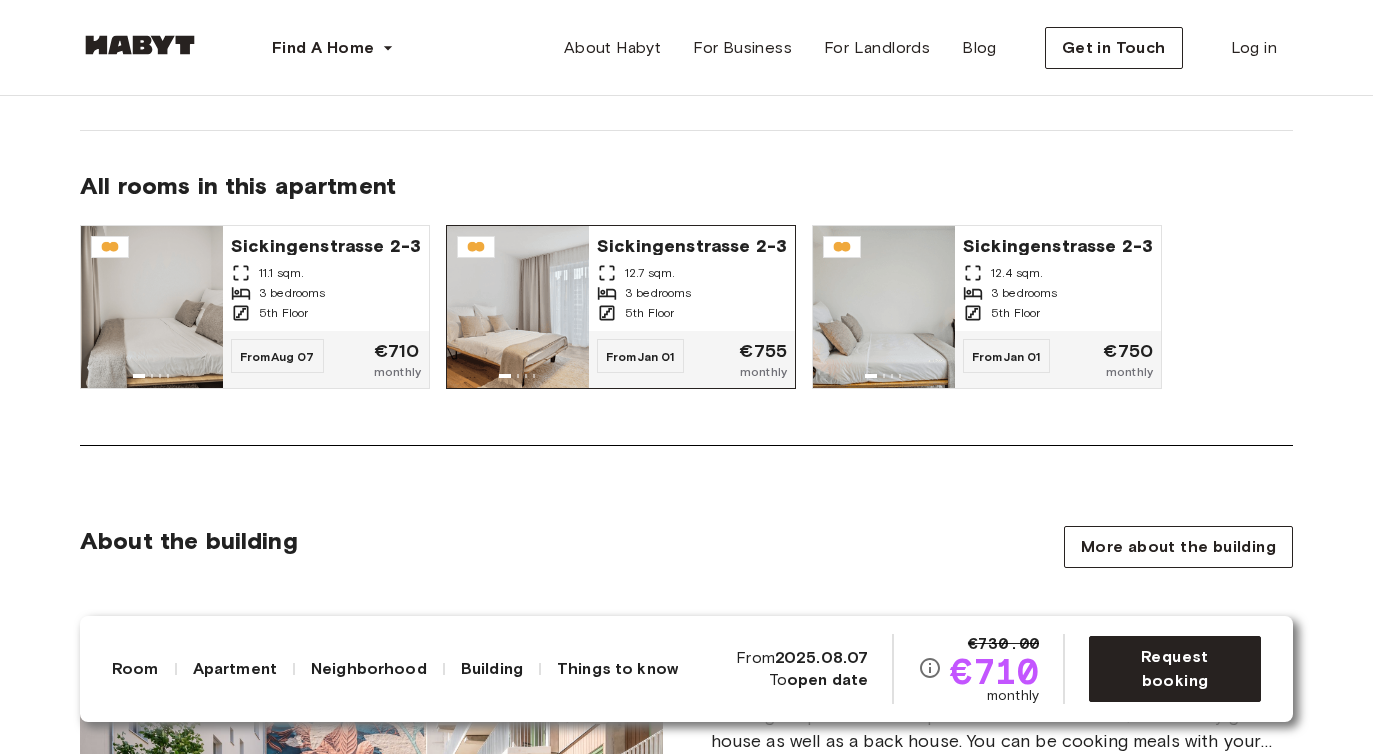scroll, scrollTop: 1620, scrollLeft: 0, axis: vertical 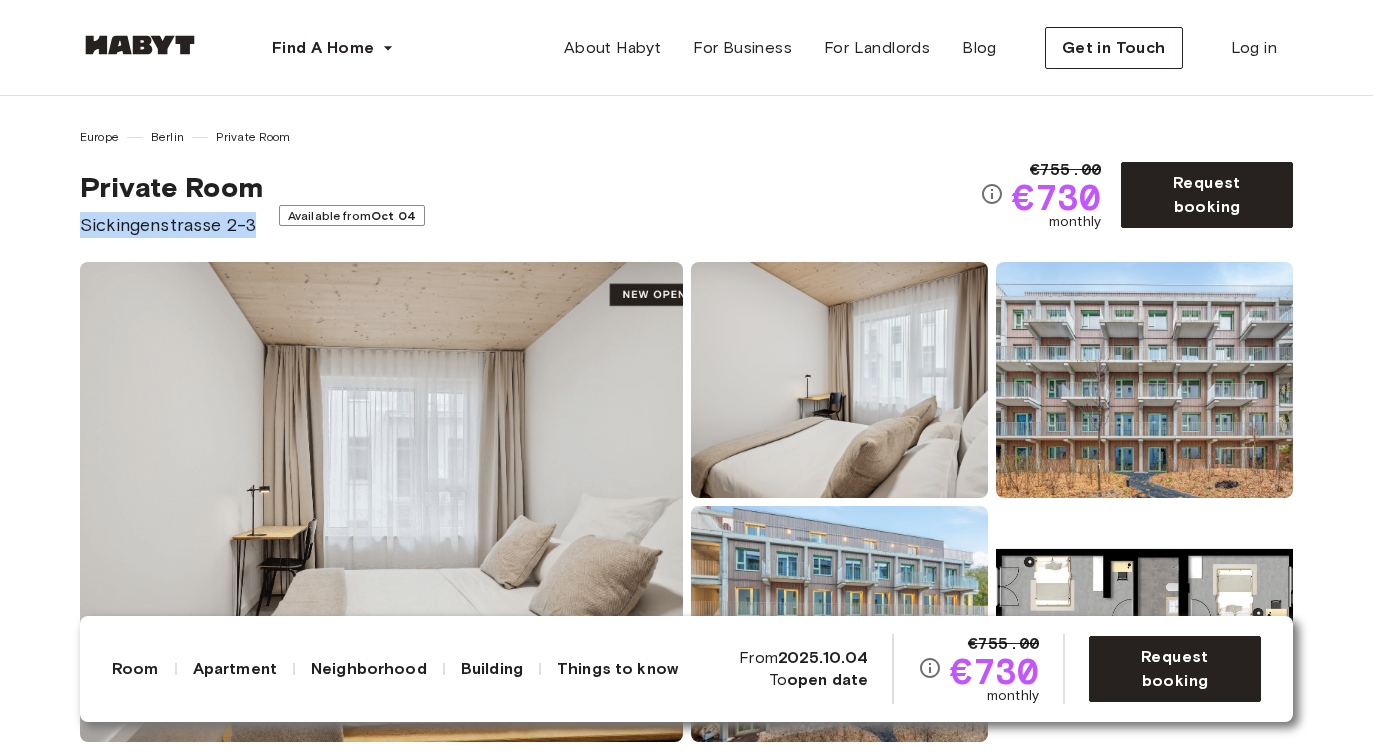 drag, startPoint x: 73, startPoint y: 226, endPoint x: 259, endPoint y: 226, distance: 186 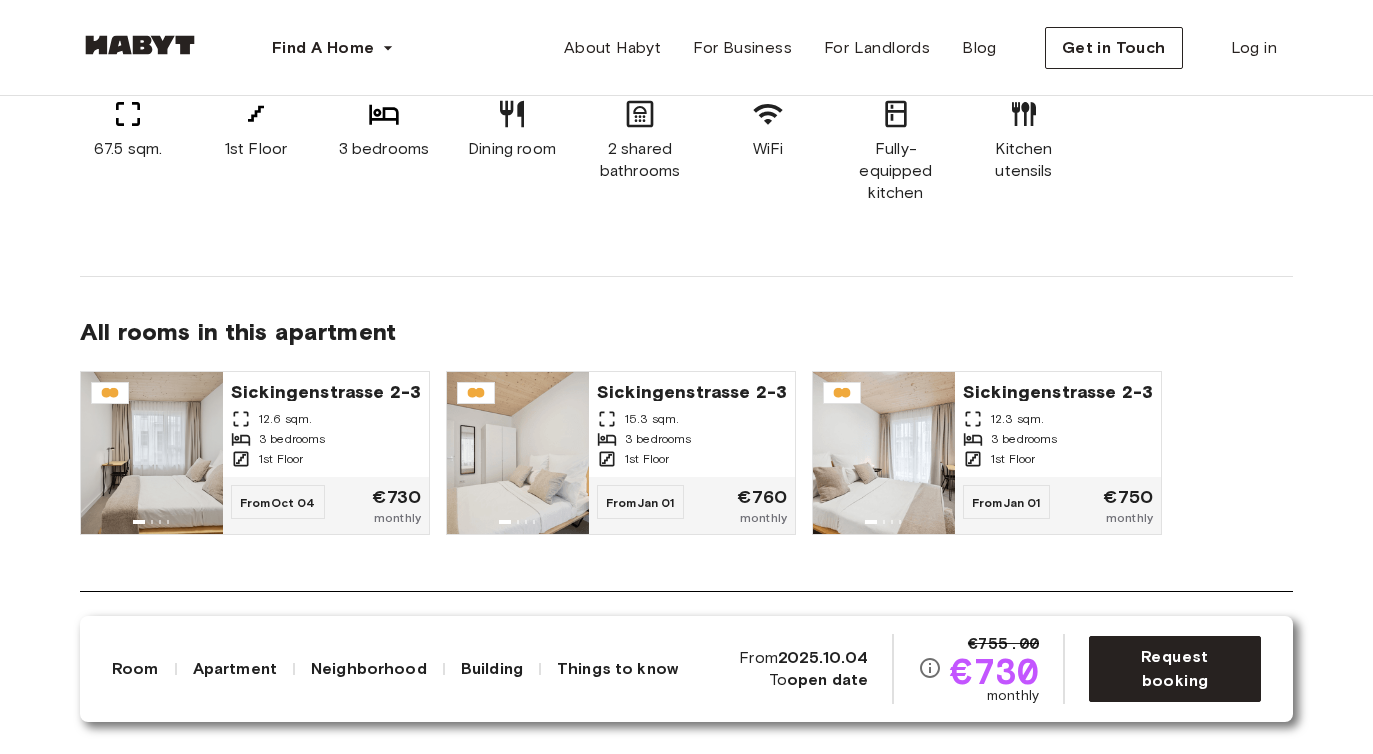 scroll, scrollTop: 1485, scrollLeft: 0, axis: vertical 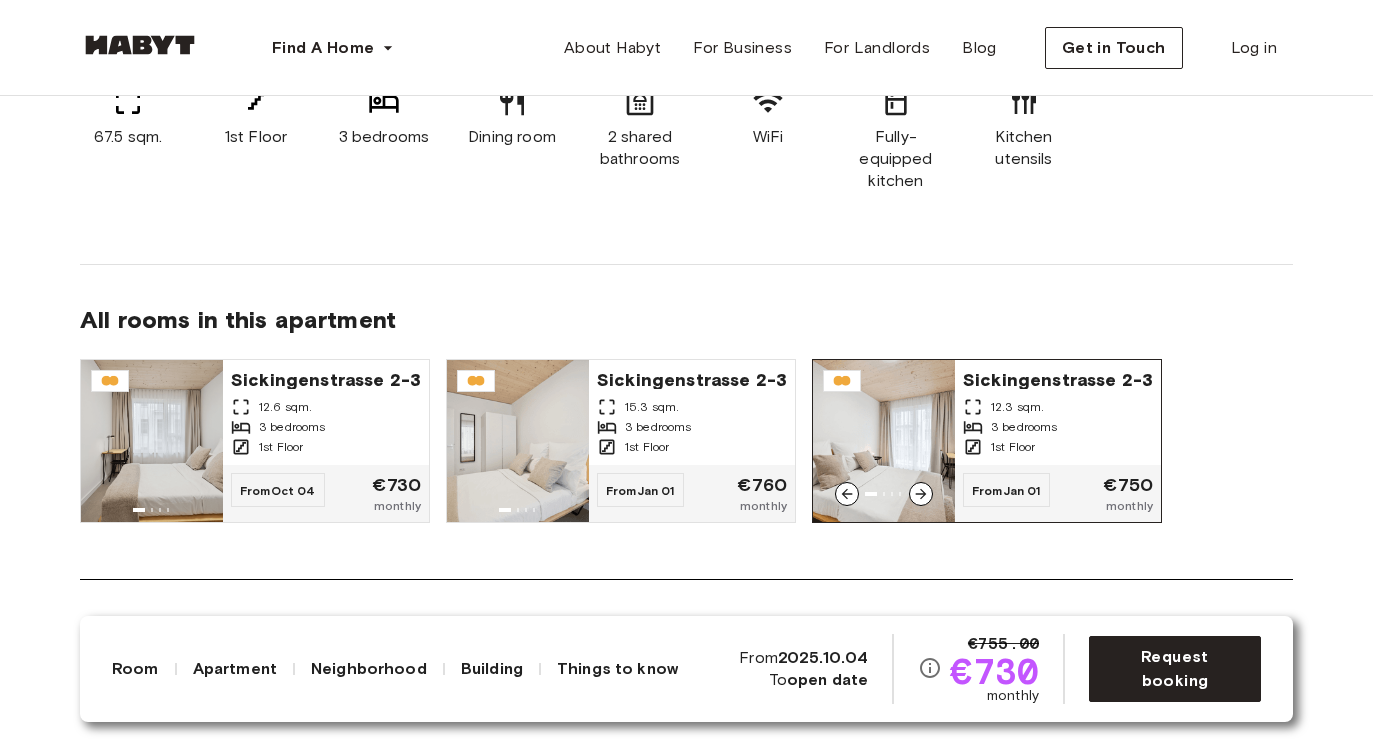click on "1st Floor" at bounding box center (1058, 447) 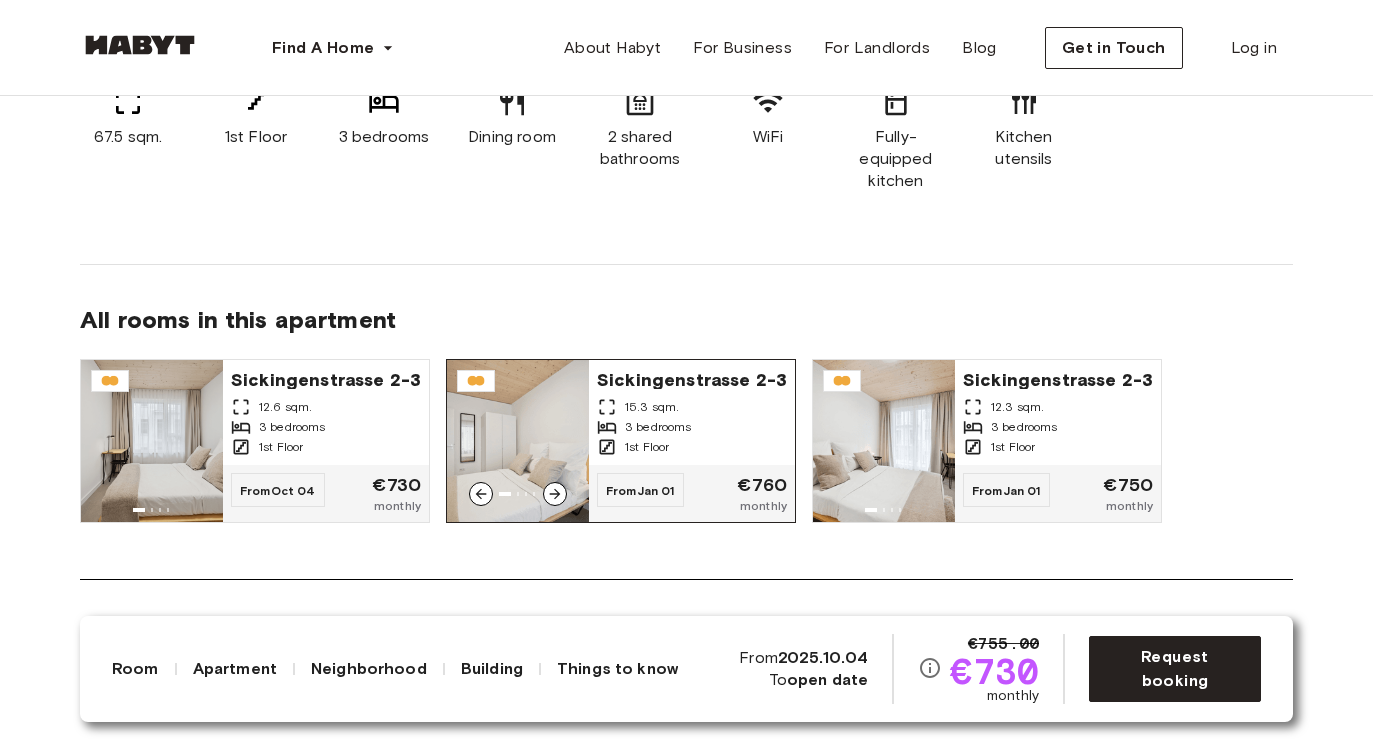 click on "Sickingenstrasse 2-3 15.3 sqm. 3 bedrooms 1st Floor" at bounding box center [692, 412] 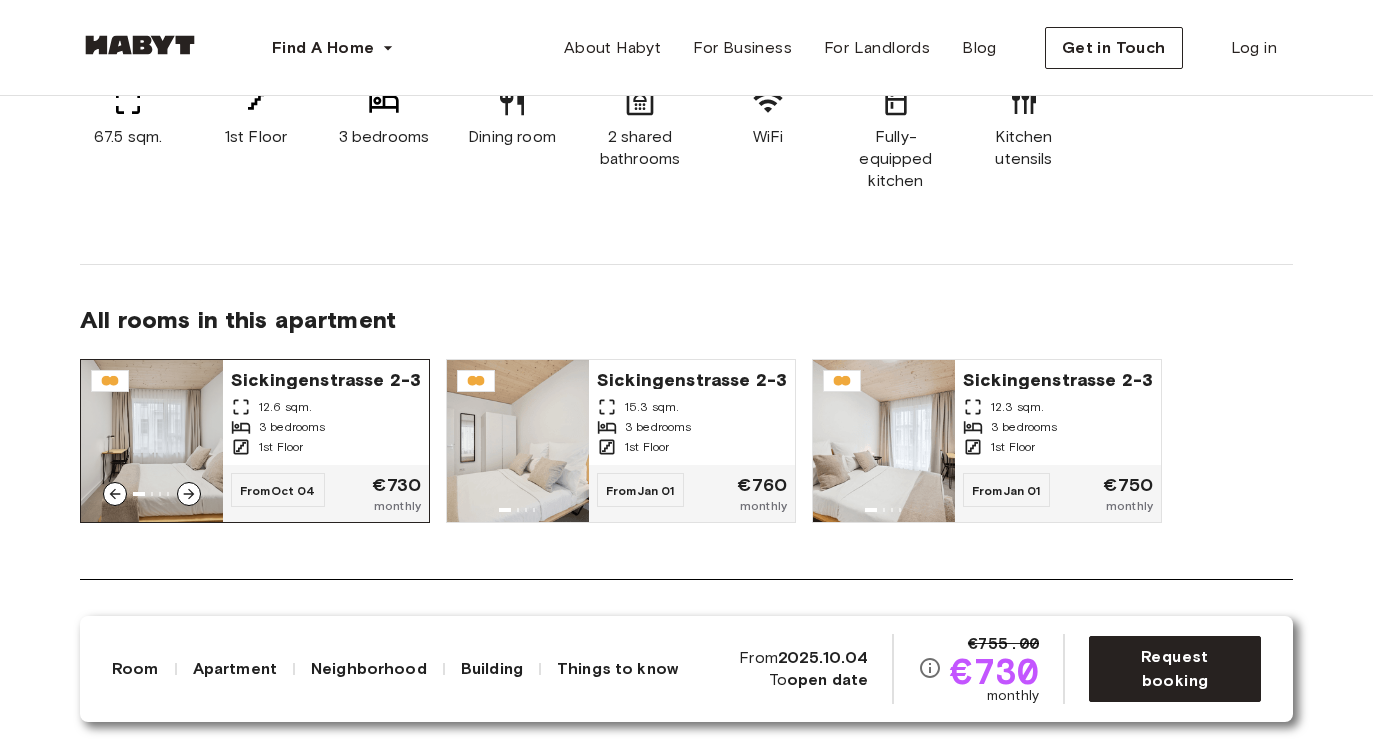 click on "12.6 sqm." at bounding box center [326, 407] 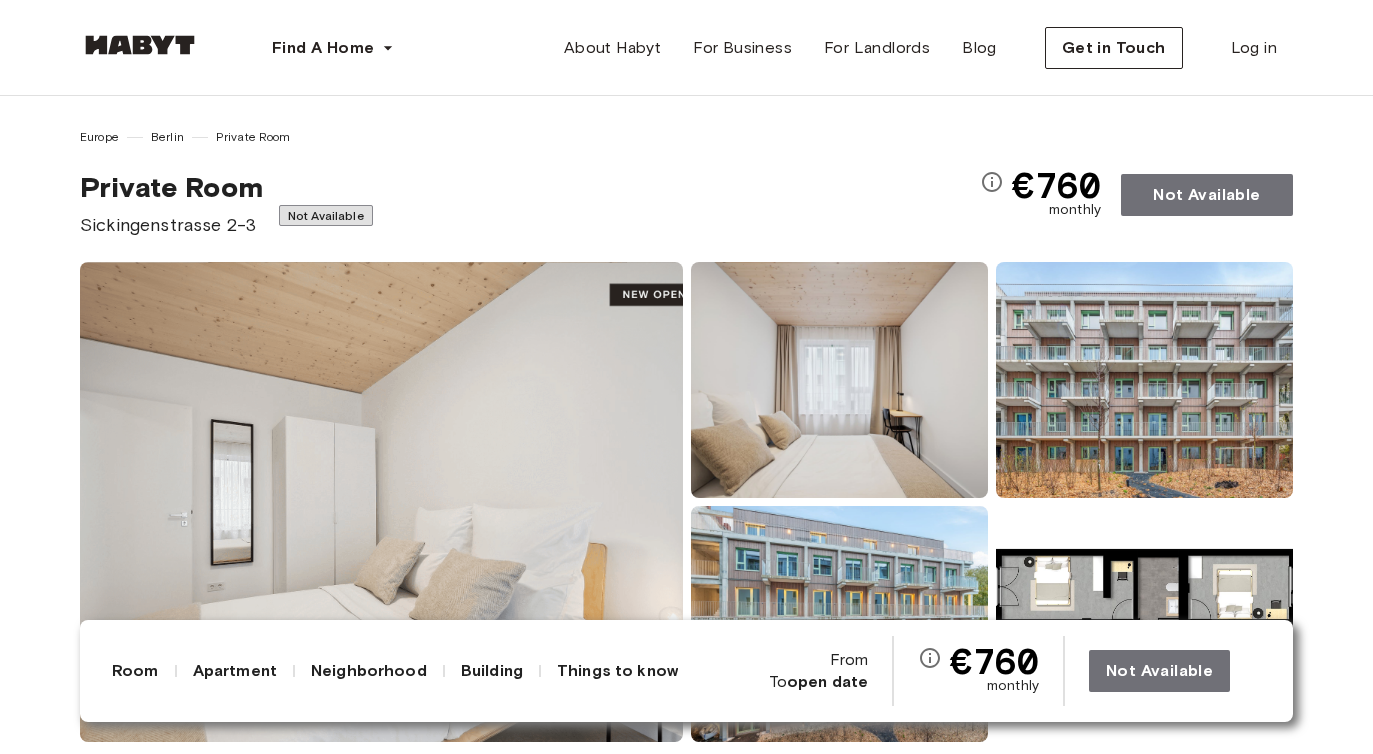 scroll, scrollTop: 0, scrollLeft: 0, axis: both 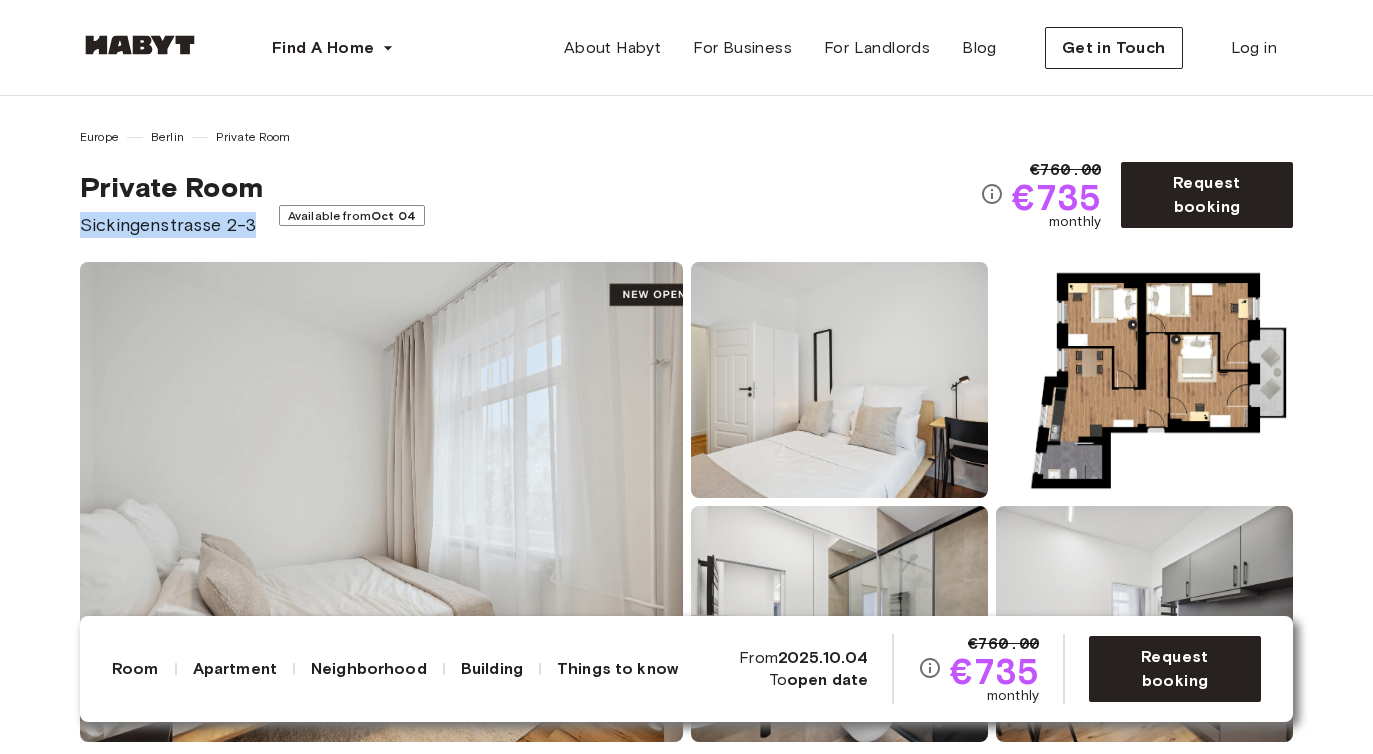 drag, startPoint x: 75, startPoint y: 225, endPoint x: 263, endPoint y: 226, distance: 188.00266 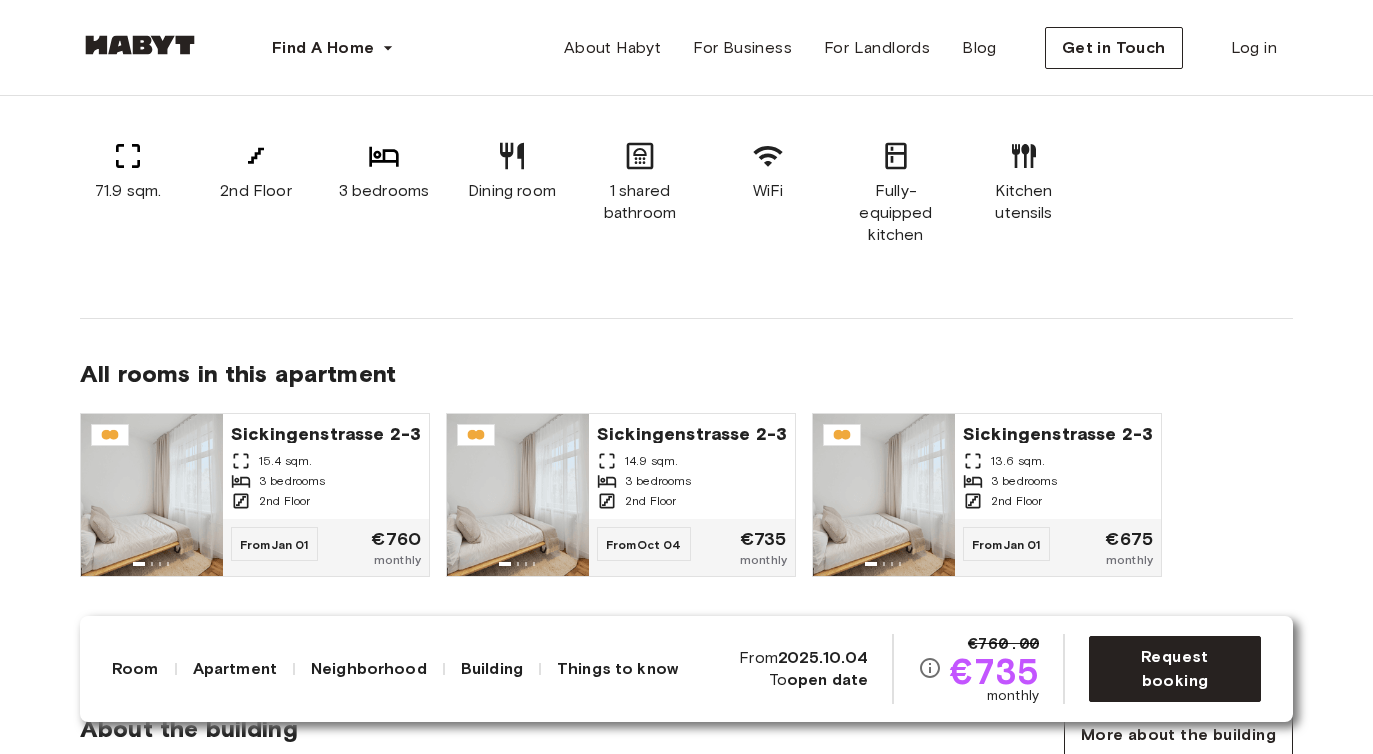 scroll, scrollTop: 1421, scrollLeft: 0, axis: vertical 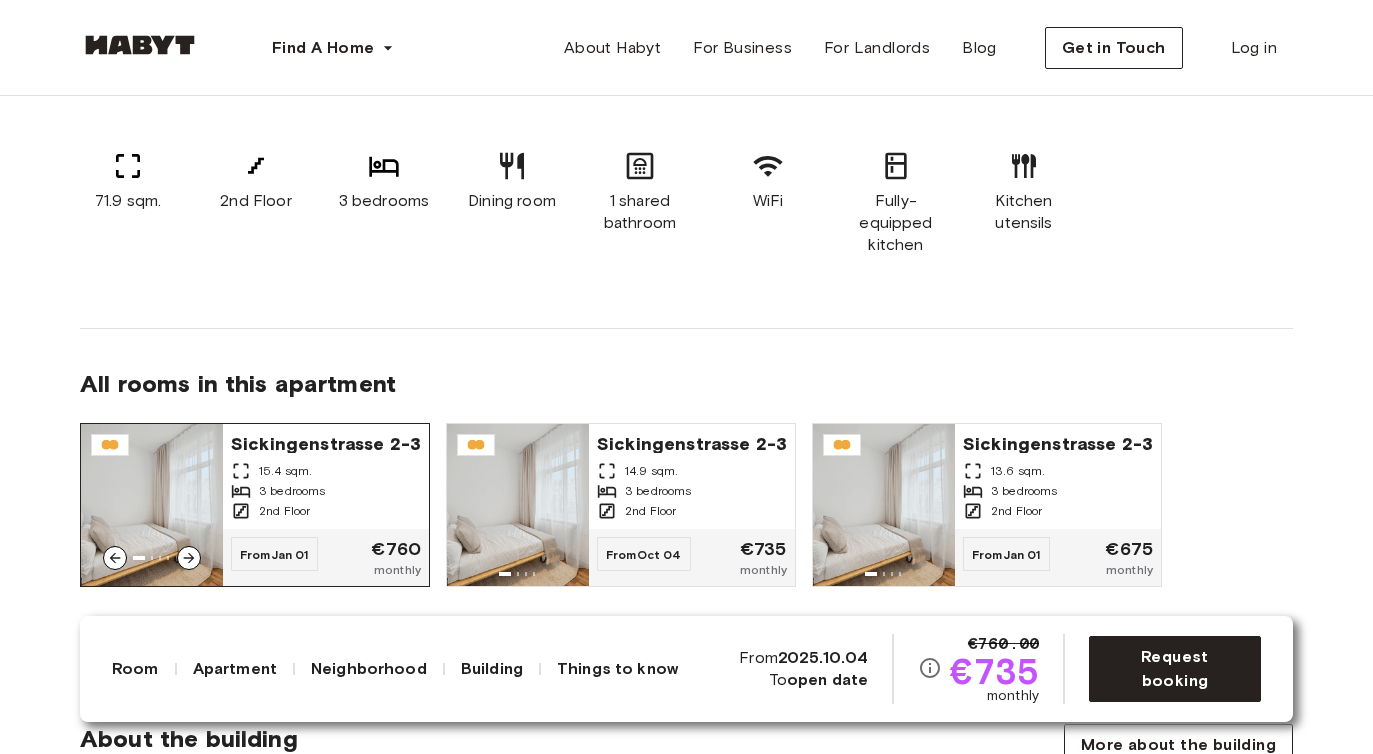 click on "3 bedrooms" at bounding box center [326, 491] 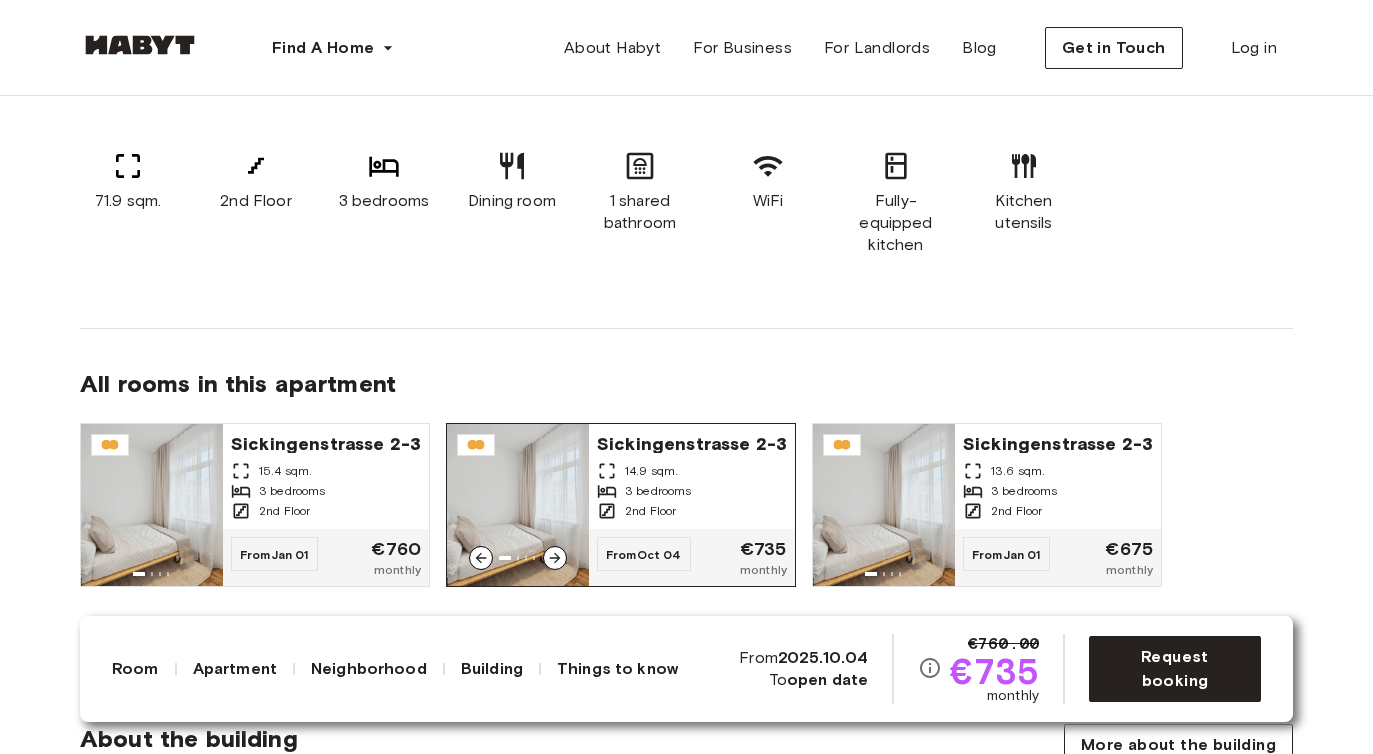 click on "3 bedrooms" at bounding box center [658, 491] 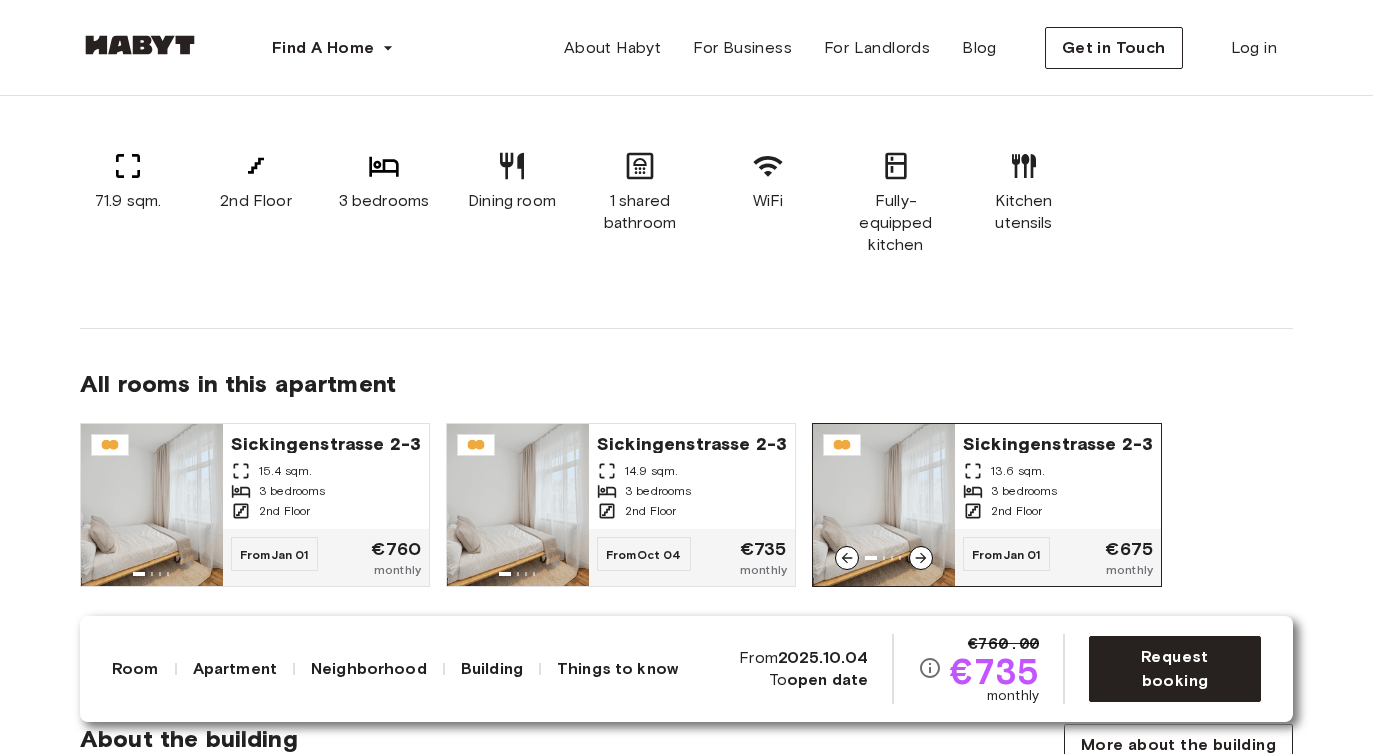 click 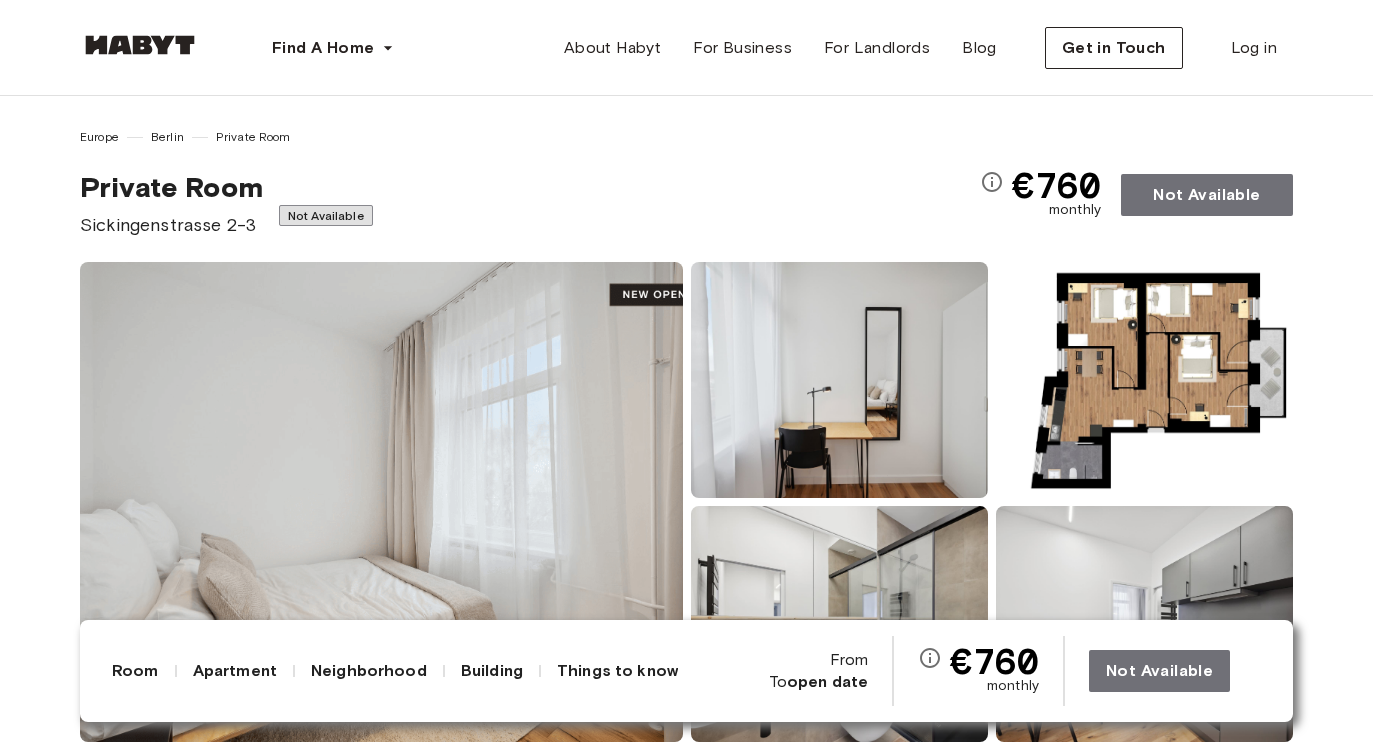 scroll, scrollTop: 0, scrollLeft: 0, axis: both 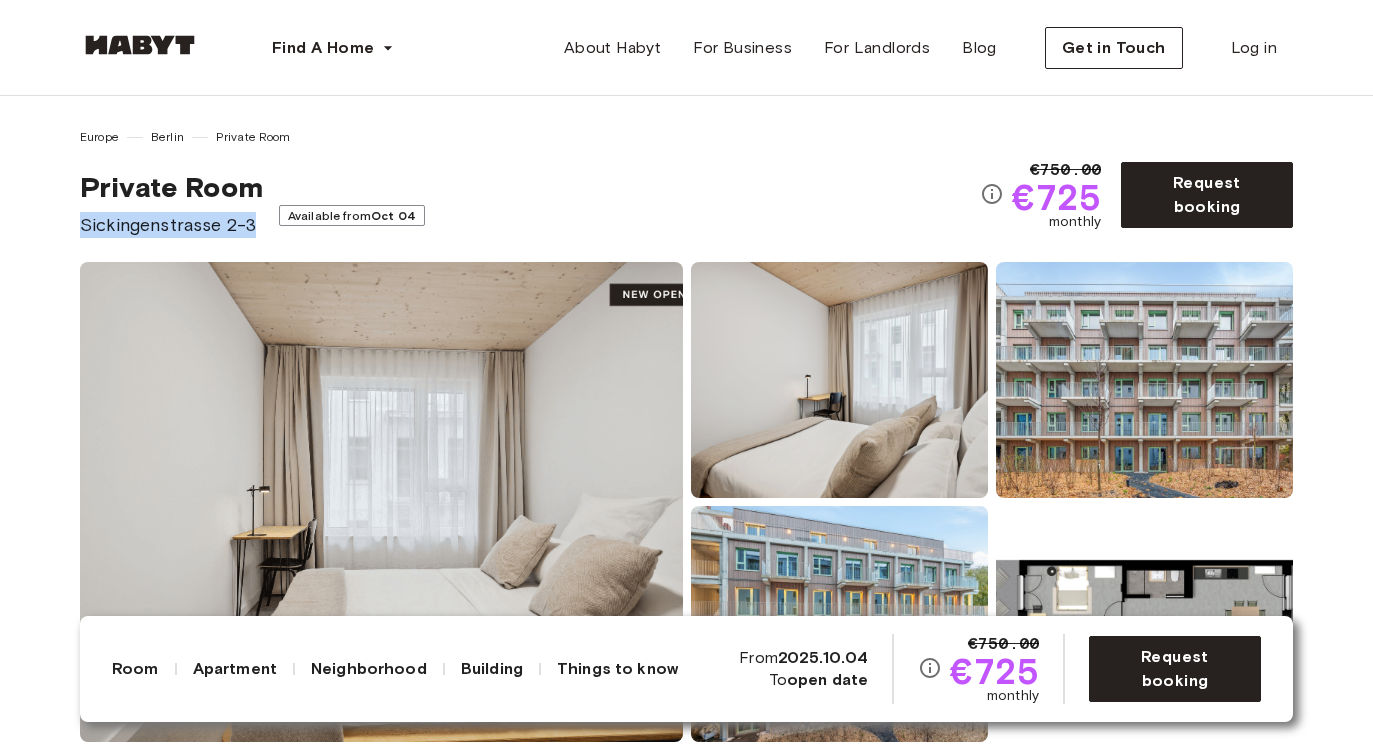 drag, startPoint x: 73, startPoint y: 227, endPoint x: 254, endPoint y: 225, distance: 181.01105 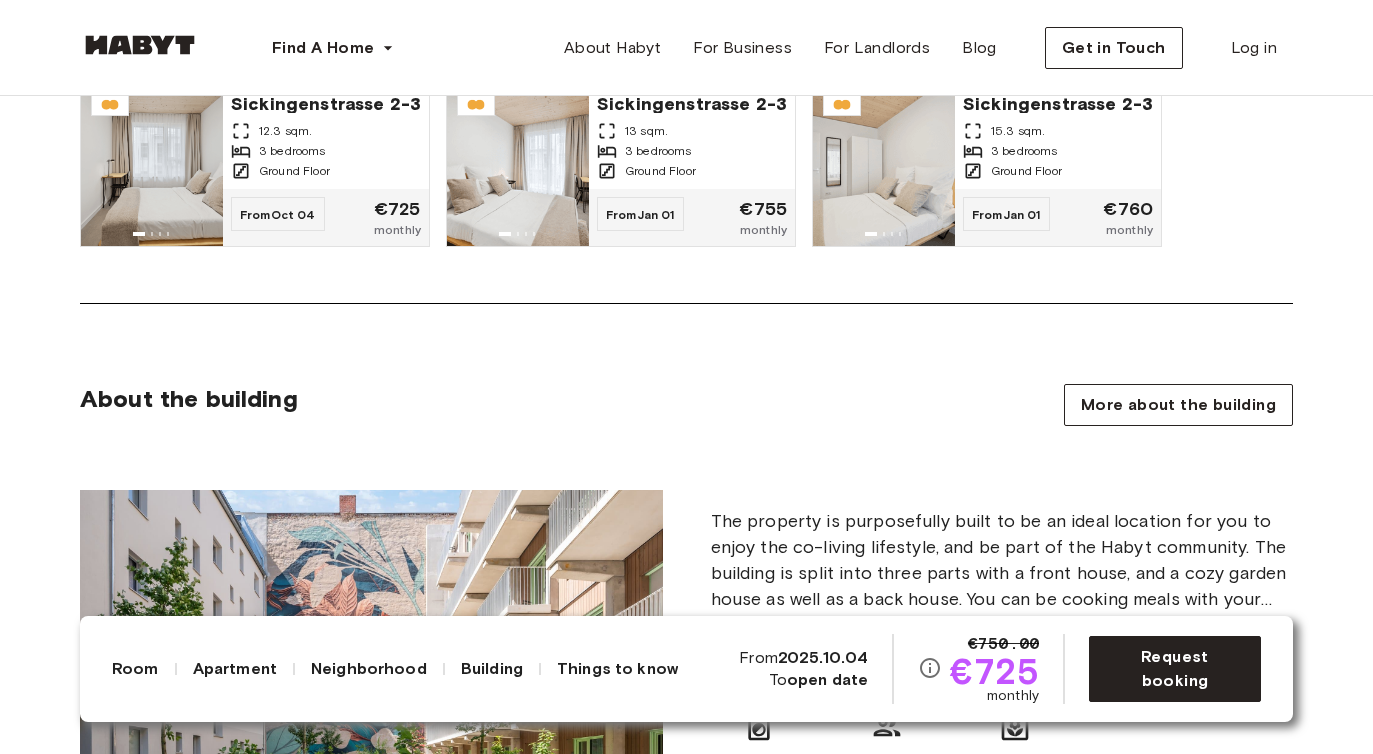 scroll, scrollTop: 1707, scrollLeft: 0, axis: vertical 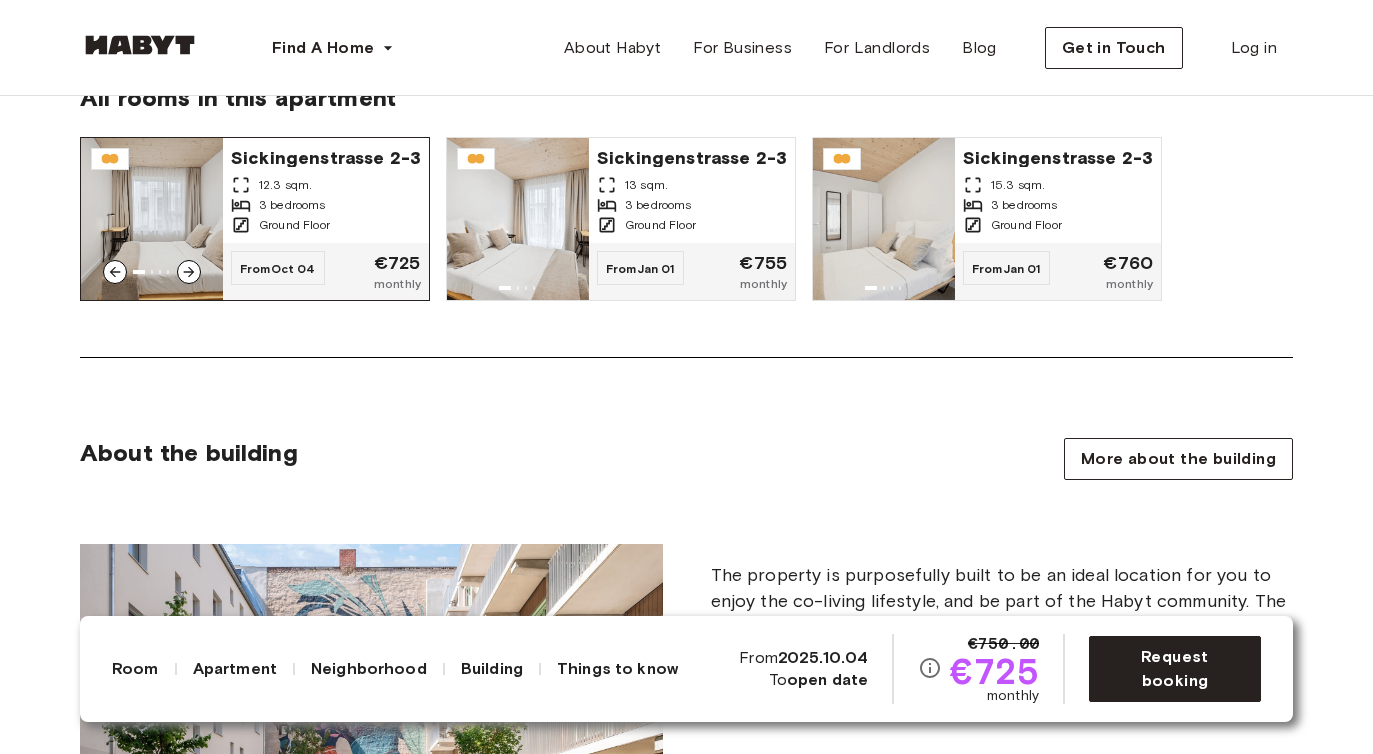 click on "Sickingenstrasse 2-3" at bounding box center [326, 156] 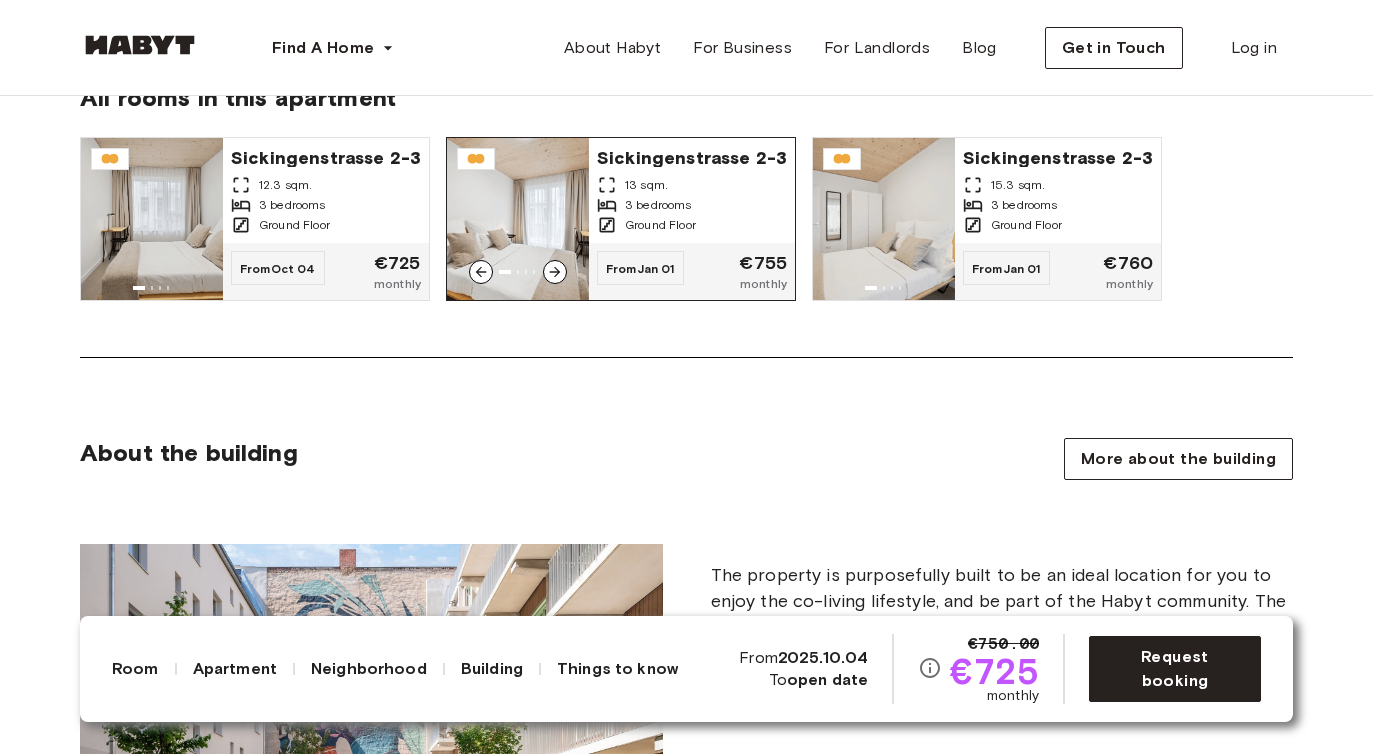 click on "13 sqm." at bounding box center [692, 185] 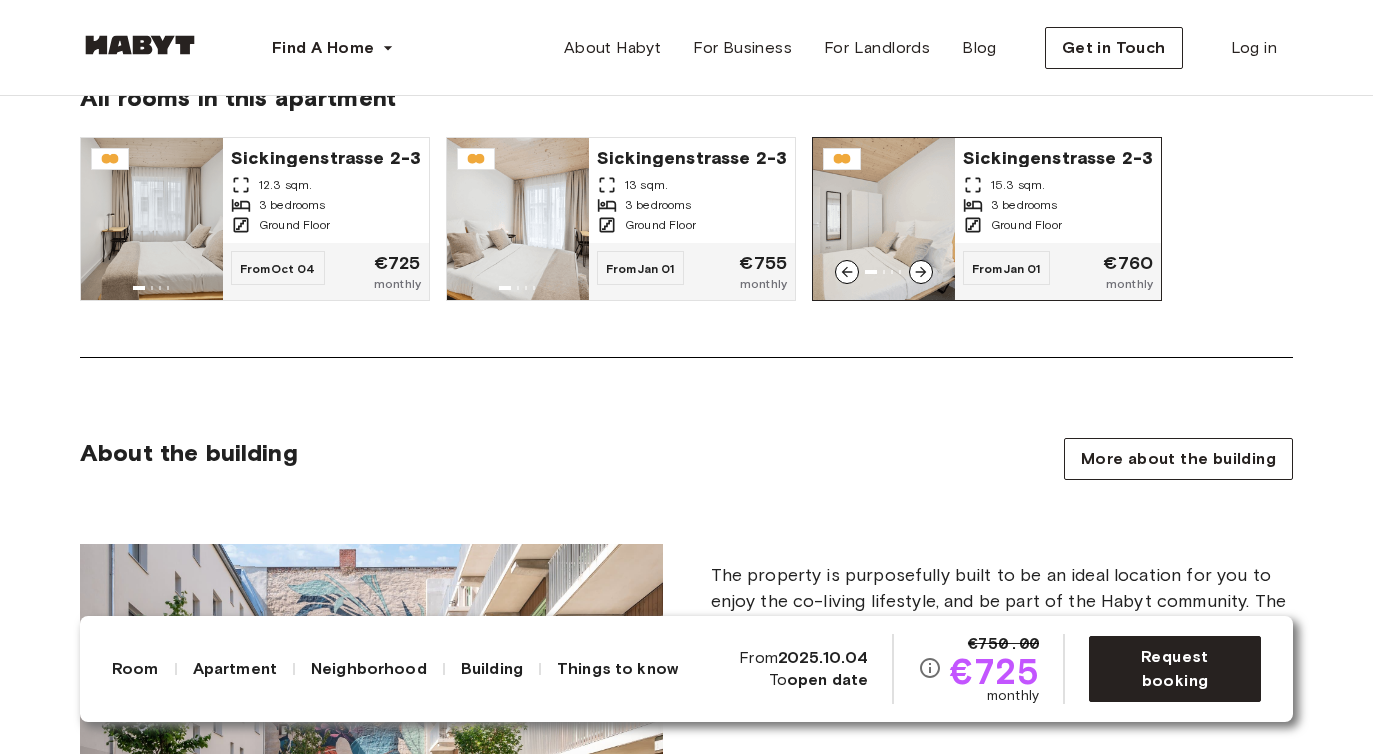 click on "3 bedrooms" at bounding box center [1024, 205] 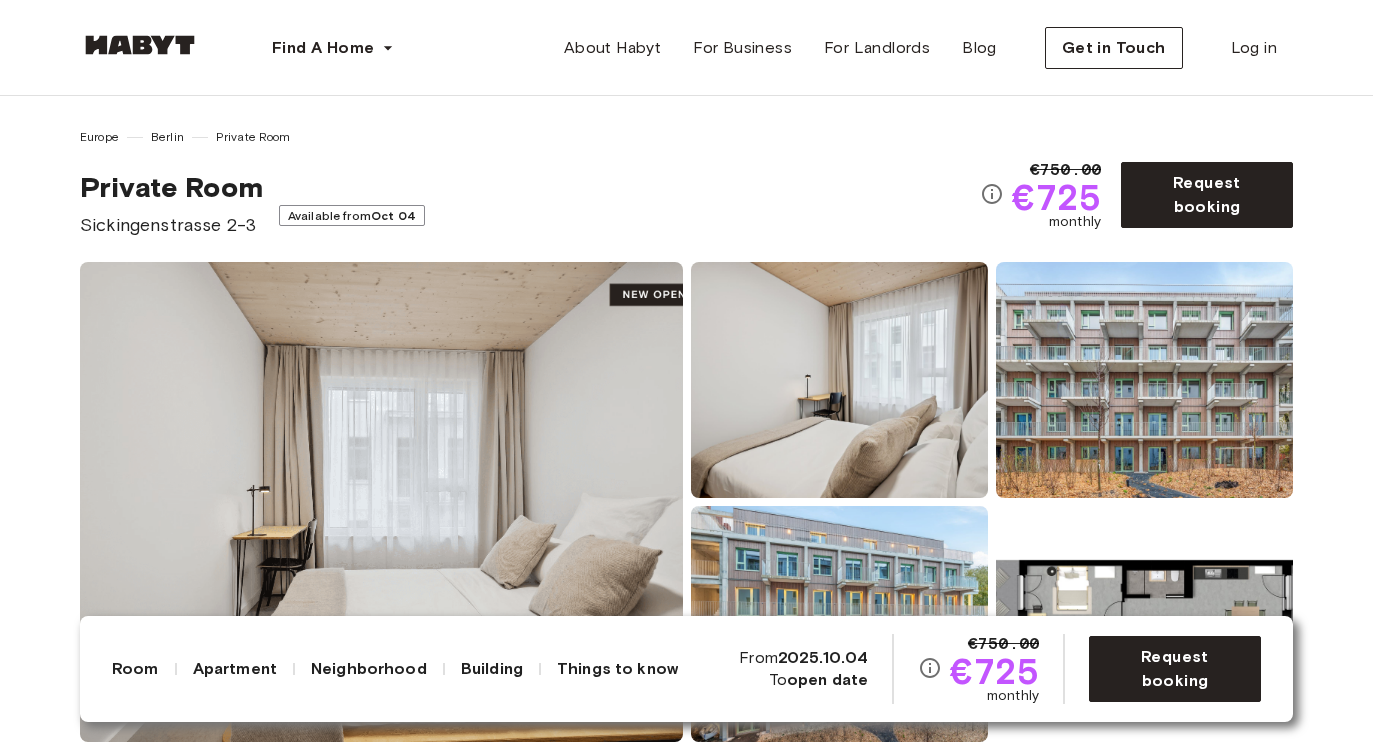 scroll, scrollTop: 0, scrollLeft: 0, axis: both 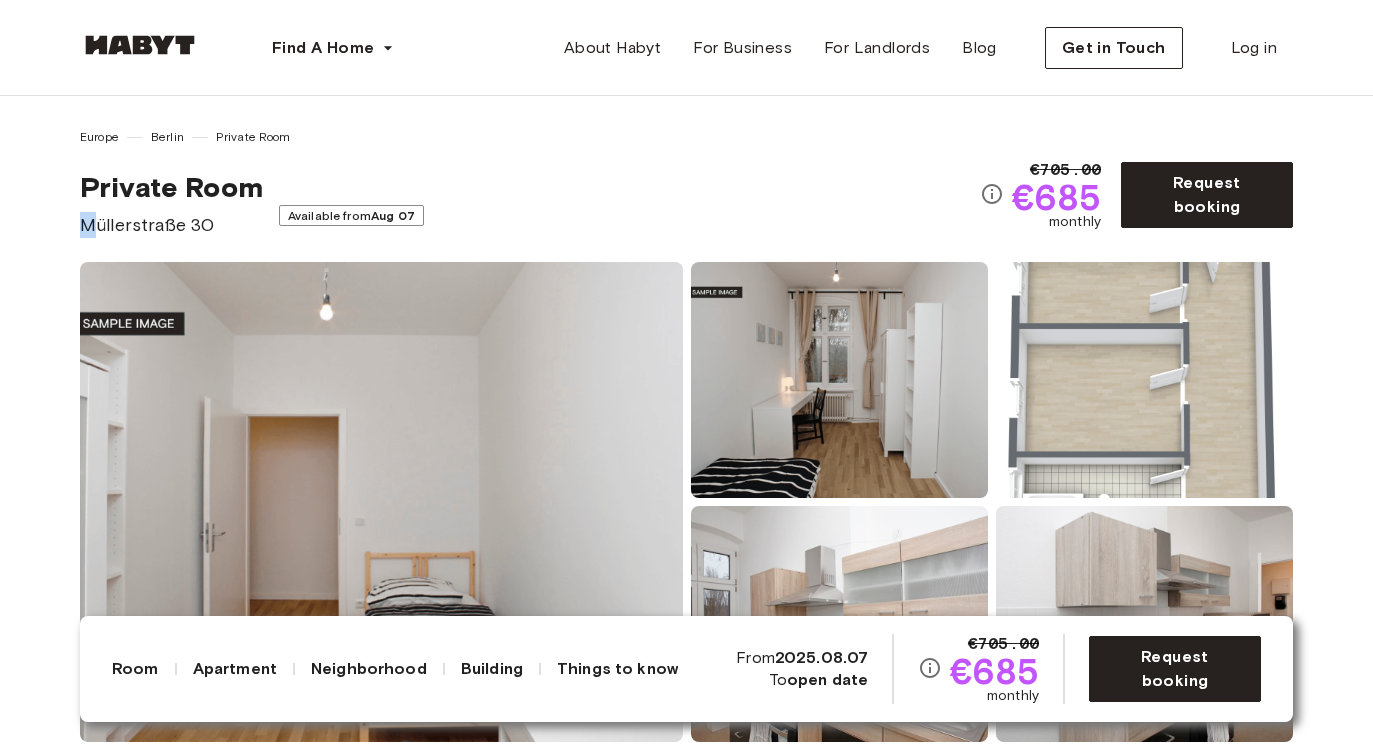 drag, startPoint x: 78, startPoint y: 217, endPoint x: 254, endPoint y: 220, distance: 176.02557 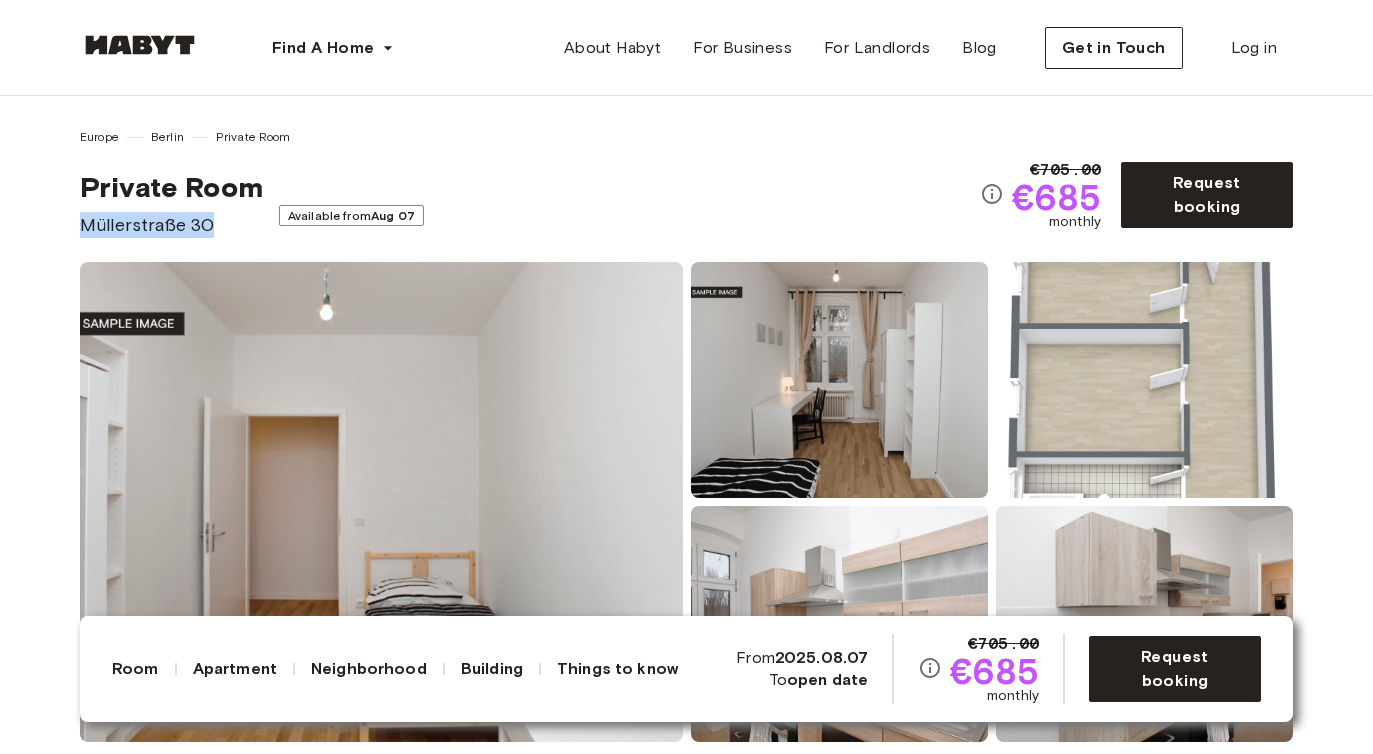 scroll, scrollTop: 0, scrollLeft: 0, axis: both 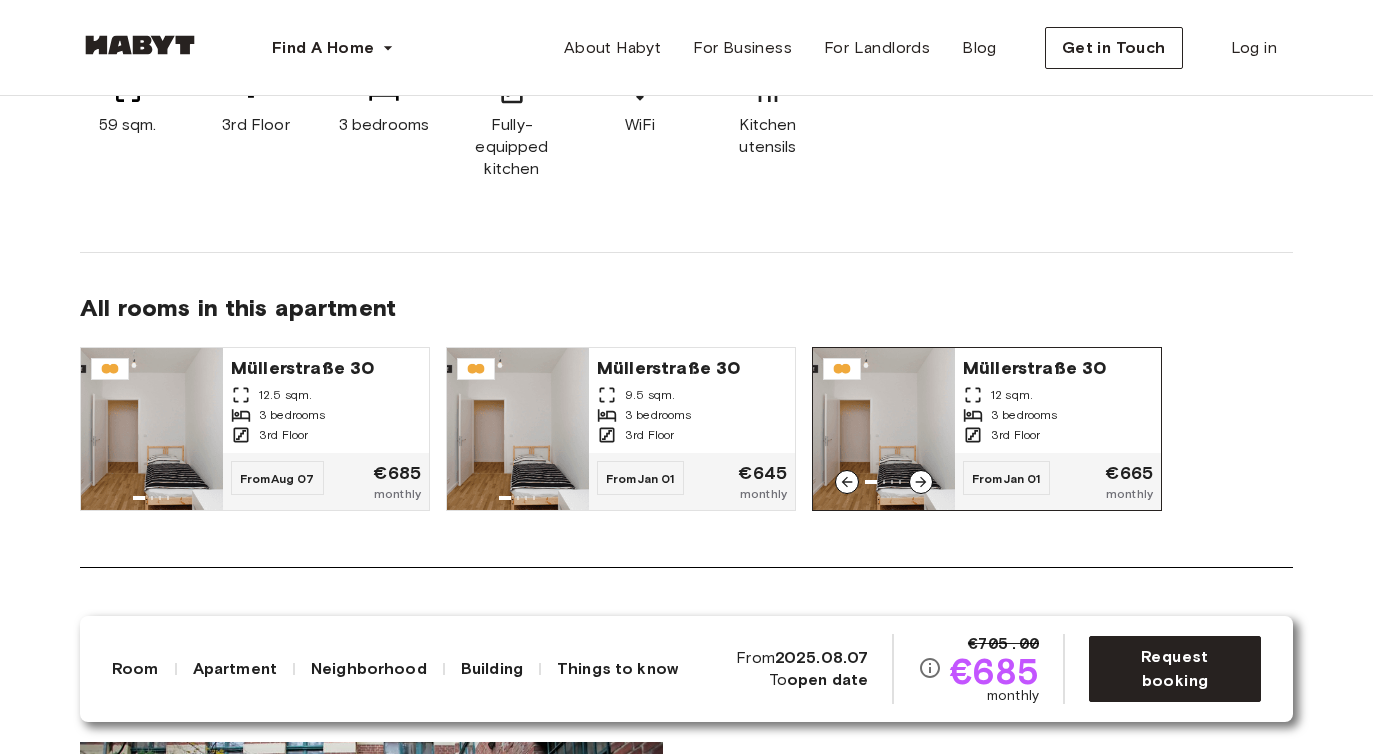 click on "3 bedrooms" at bounding box center [1024, 415] 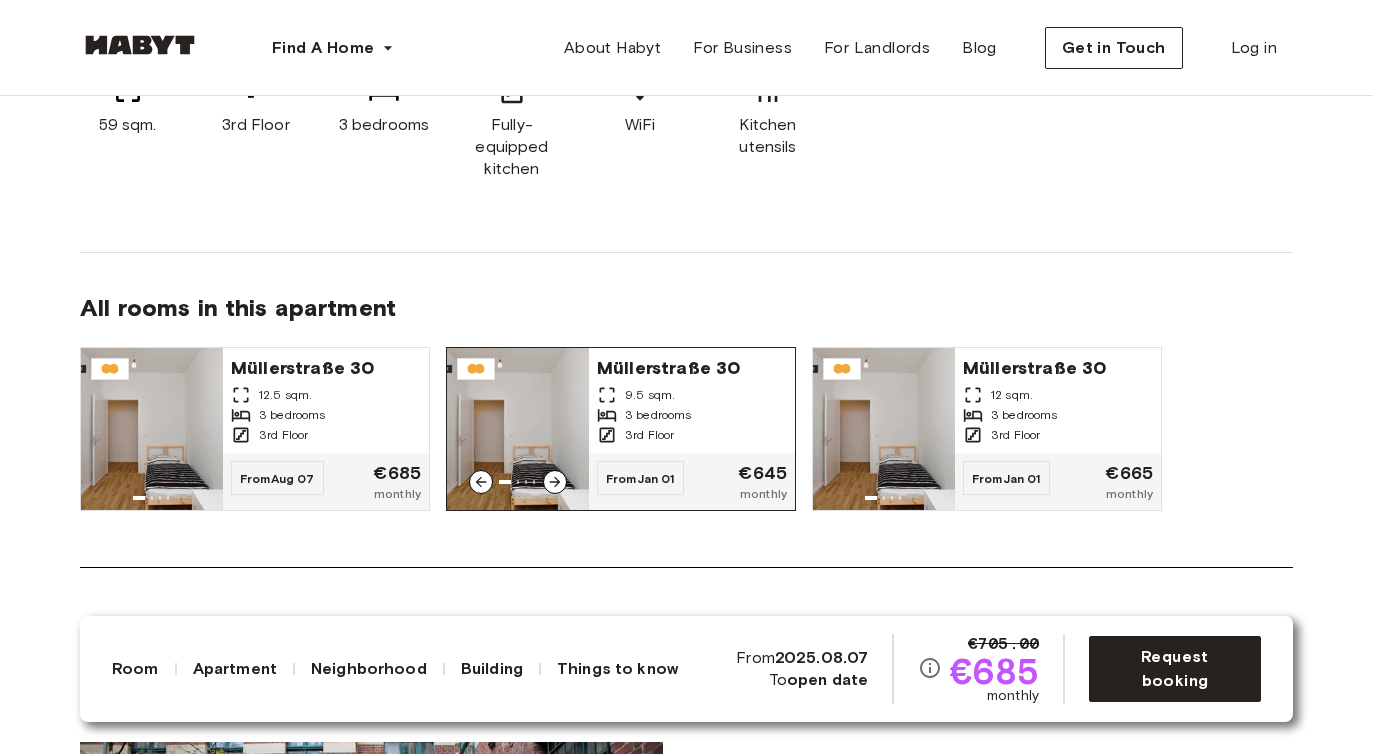 click on "3 bedrooms" at bounding box center [692, 415] 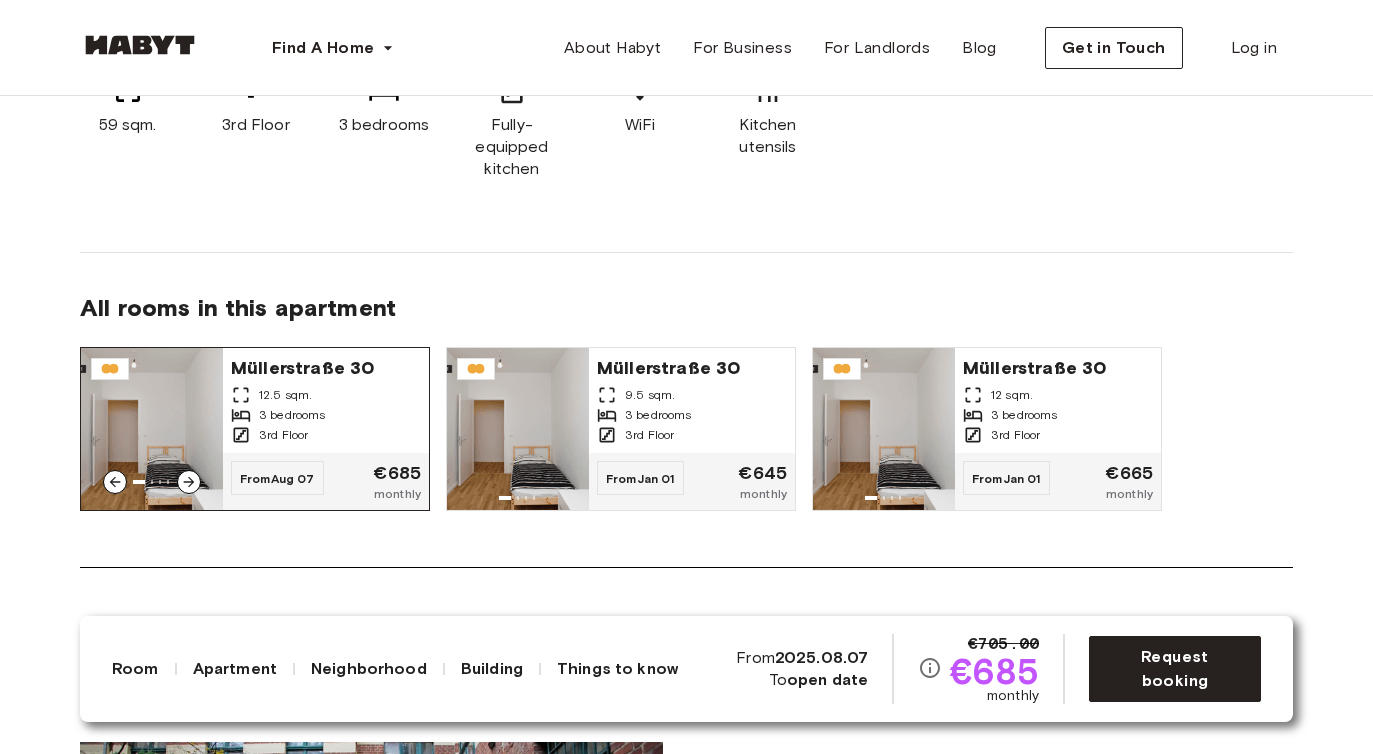 click on "Müllerstraße 30 12.5 sqm. 3 bedrooms 3rd Floor" at bounding box center (326, 400) 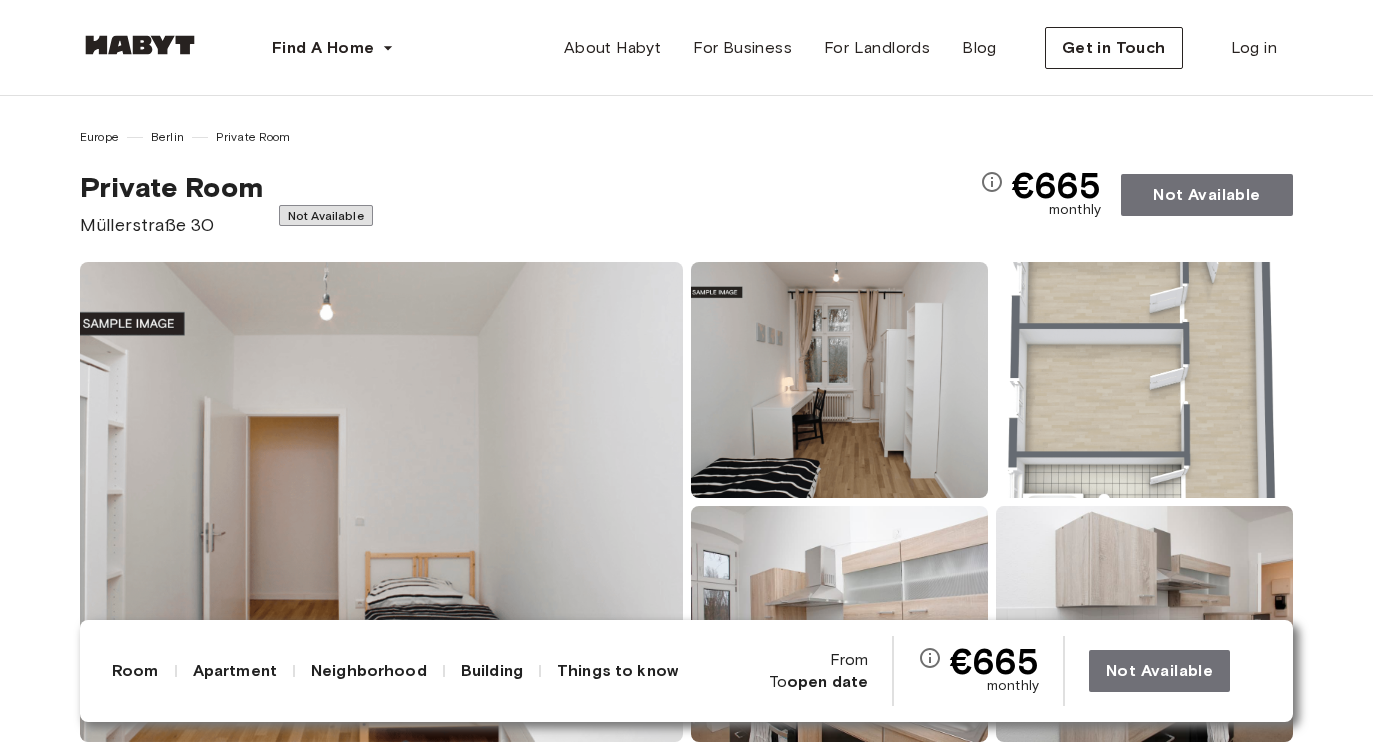 scroll, scrollTop: 0, scrollLeft: 0, axis: both 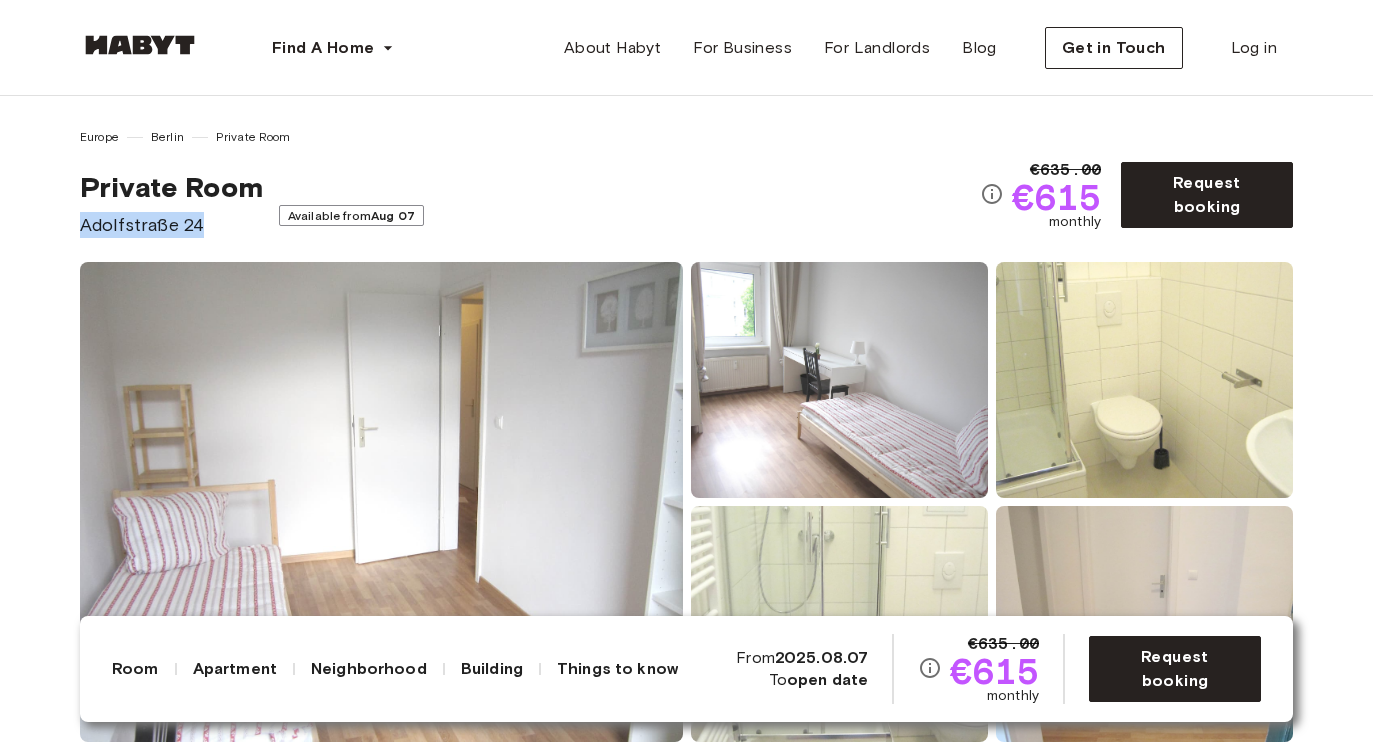 drag, startPoint x: 57, startPoint y: 232, endPoint x: 243, endPoint y: 233, distance: 186.00269 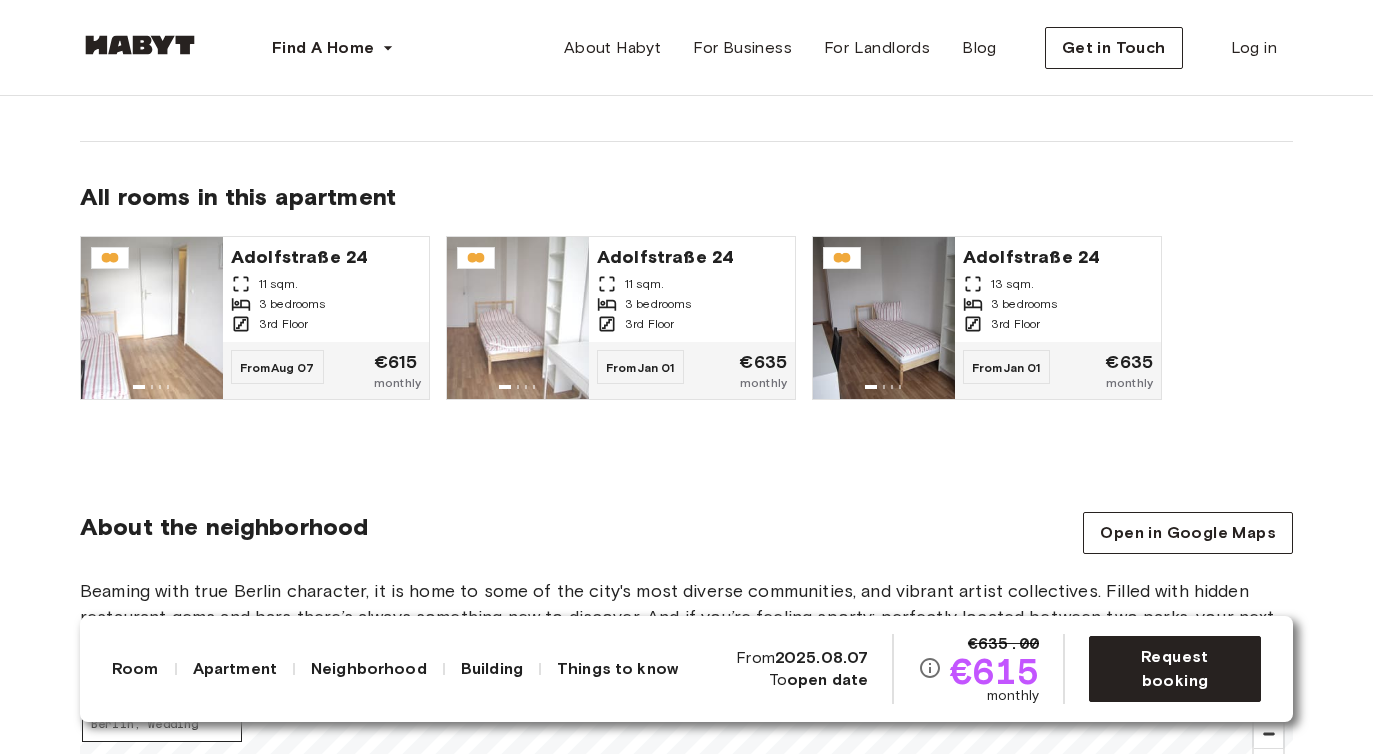 scroll, scrollTop: 1463, scrollLeft: 0, axis: vertical 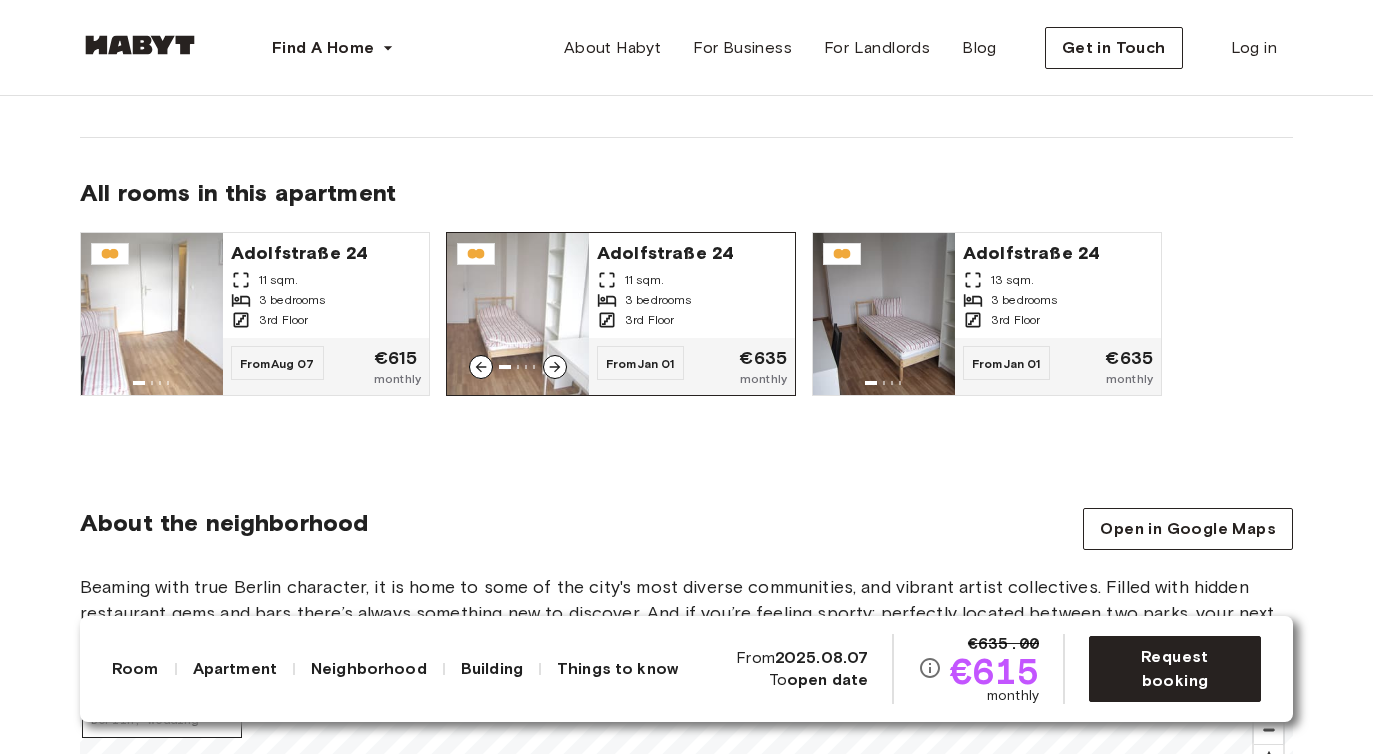 click 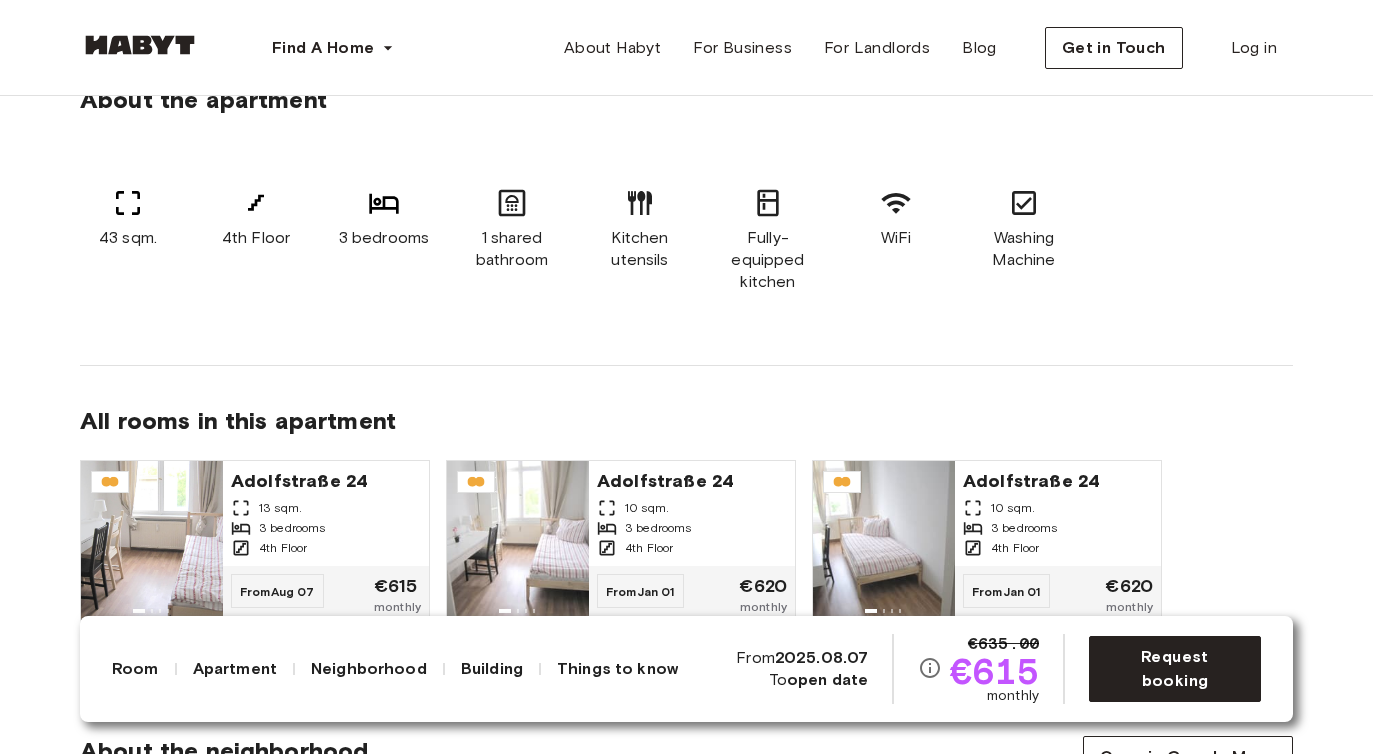 scroll, scrollTop: 125, scrollLeft: 0, axis: vertical 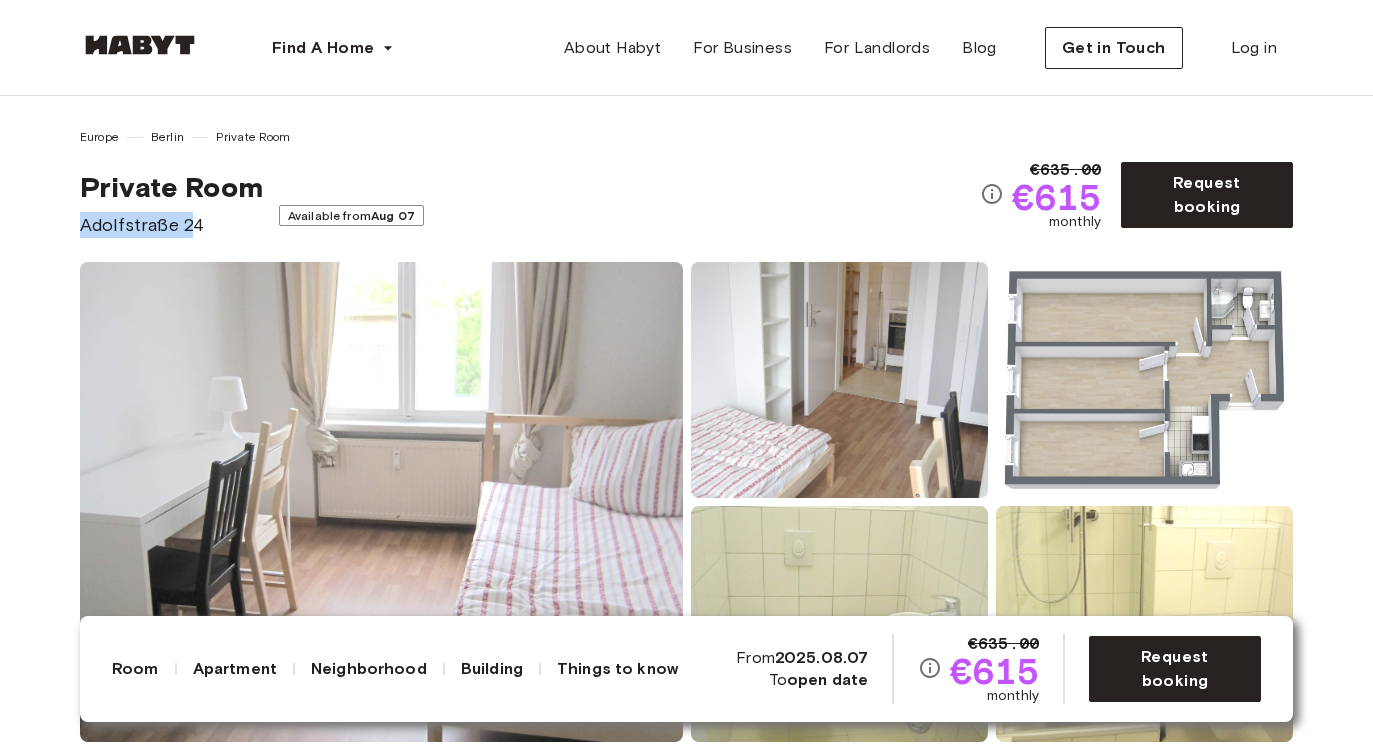 drag, startPoint x: 79, startPoint y: 226, endPoint x: 194, endPoint y: 227, distance: 115.00435 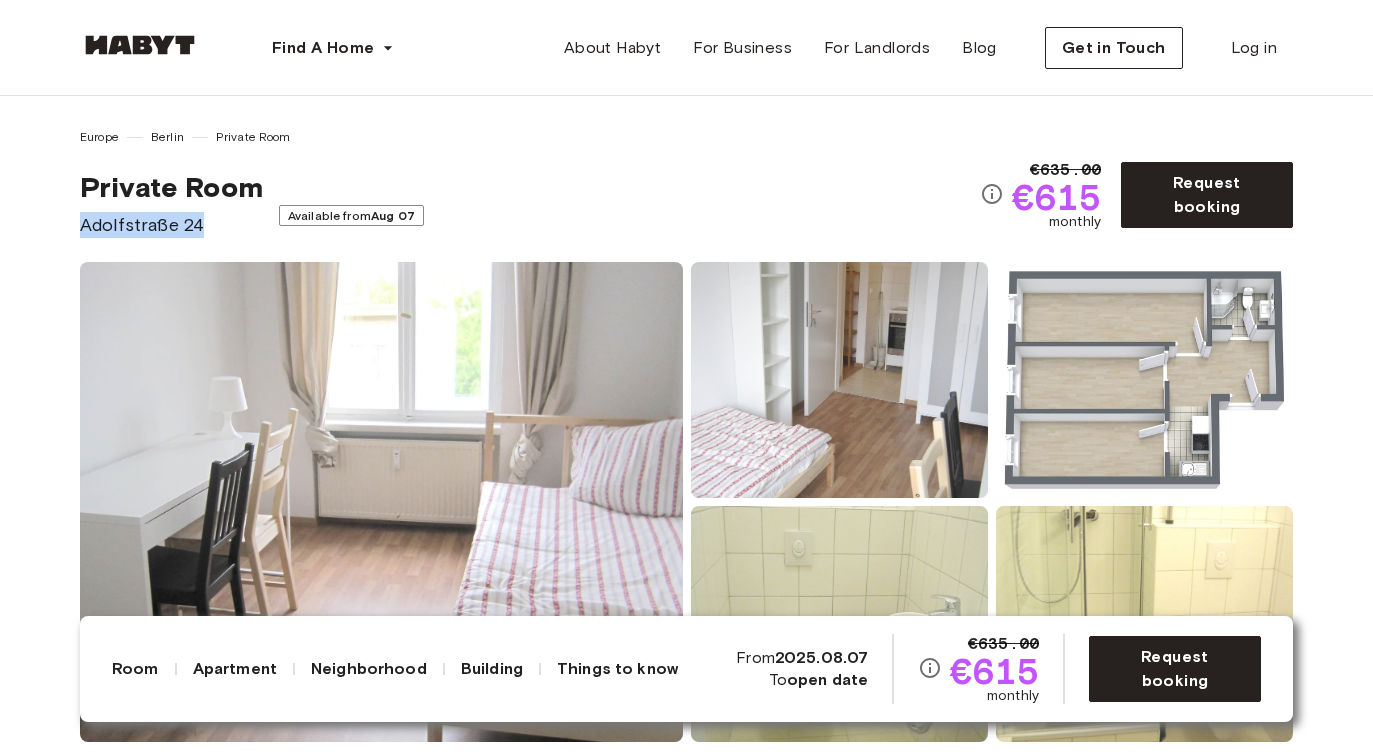 copy on "Adolfstraße 24" 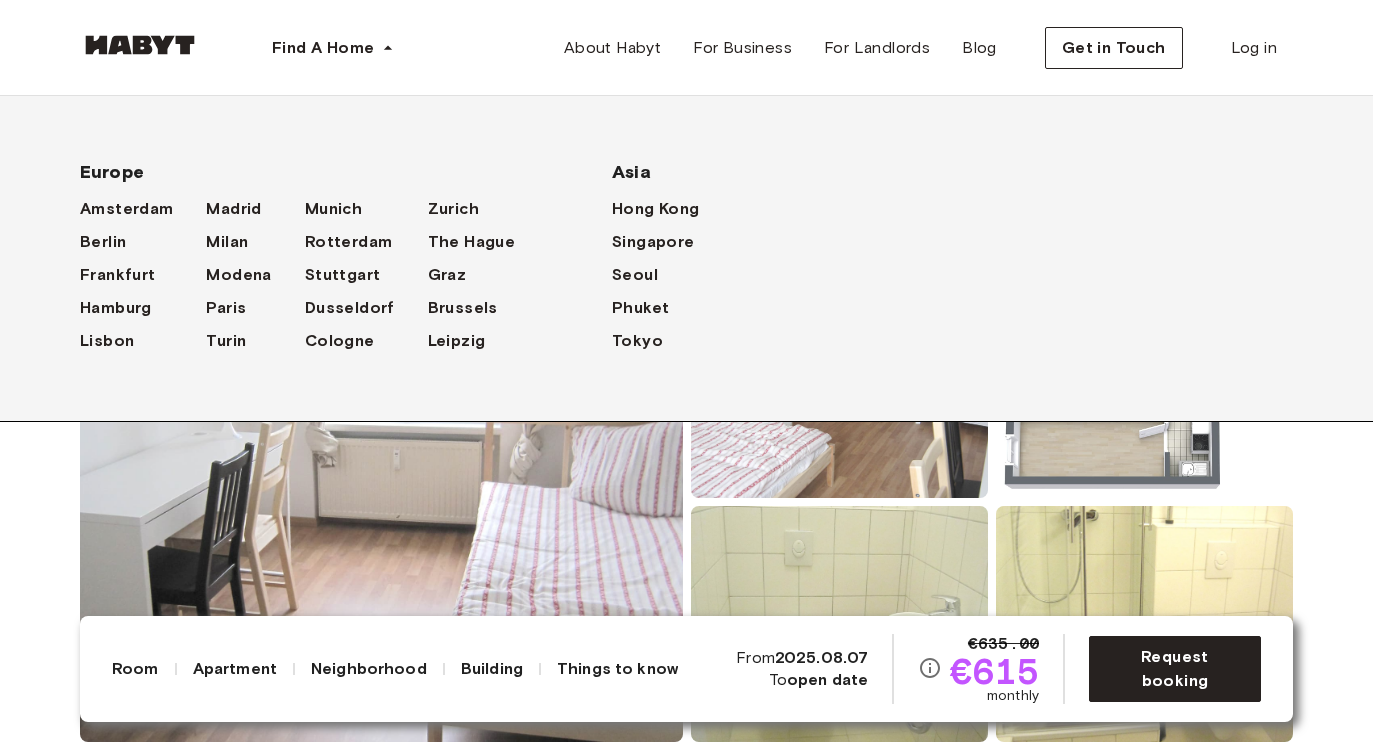 copy on "Adolfstraße 24" 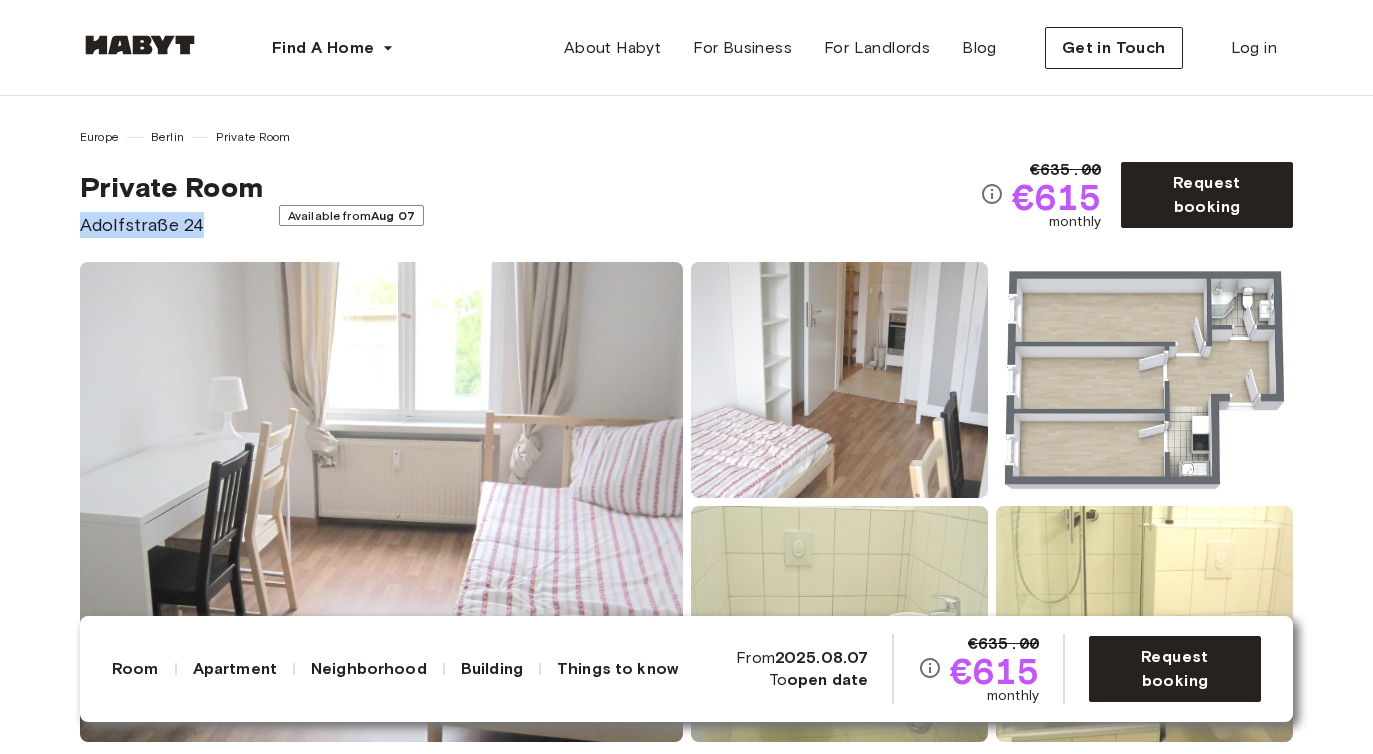 click on "Adolfstraße 24" at bounding box center (171, 225) 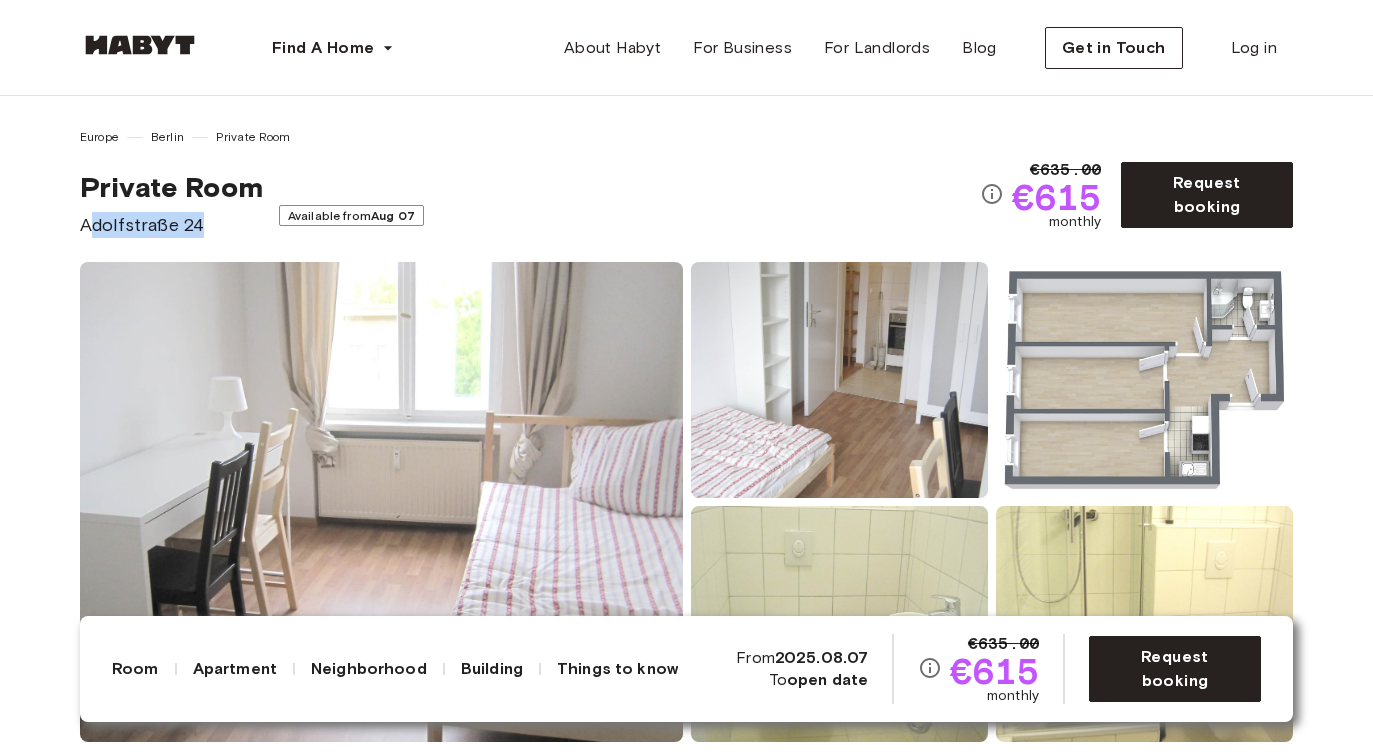 drag, startPoint x: 209, startPoint y: 227, endPoint x: 88, endPoint y: 226, distance: 121.004135 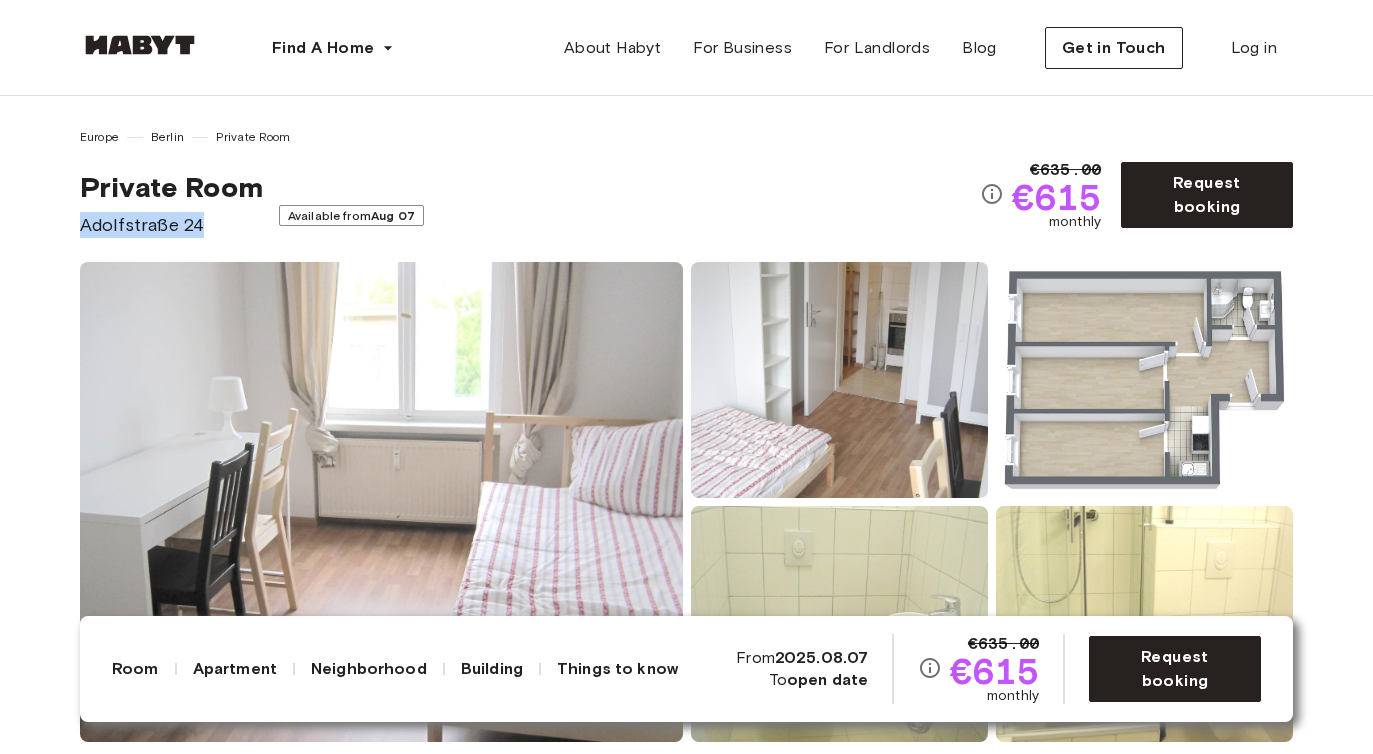 drag, startPoint x: 81, startPoint y: 226, endPoint x: 219, endPoint y: 227, distance: 138.00362 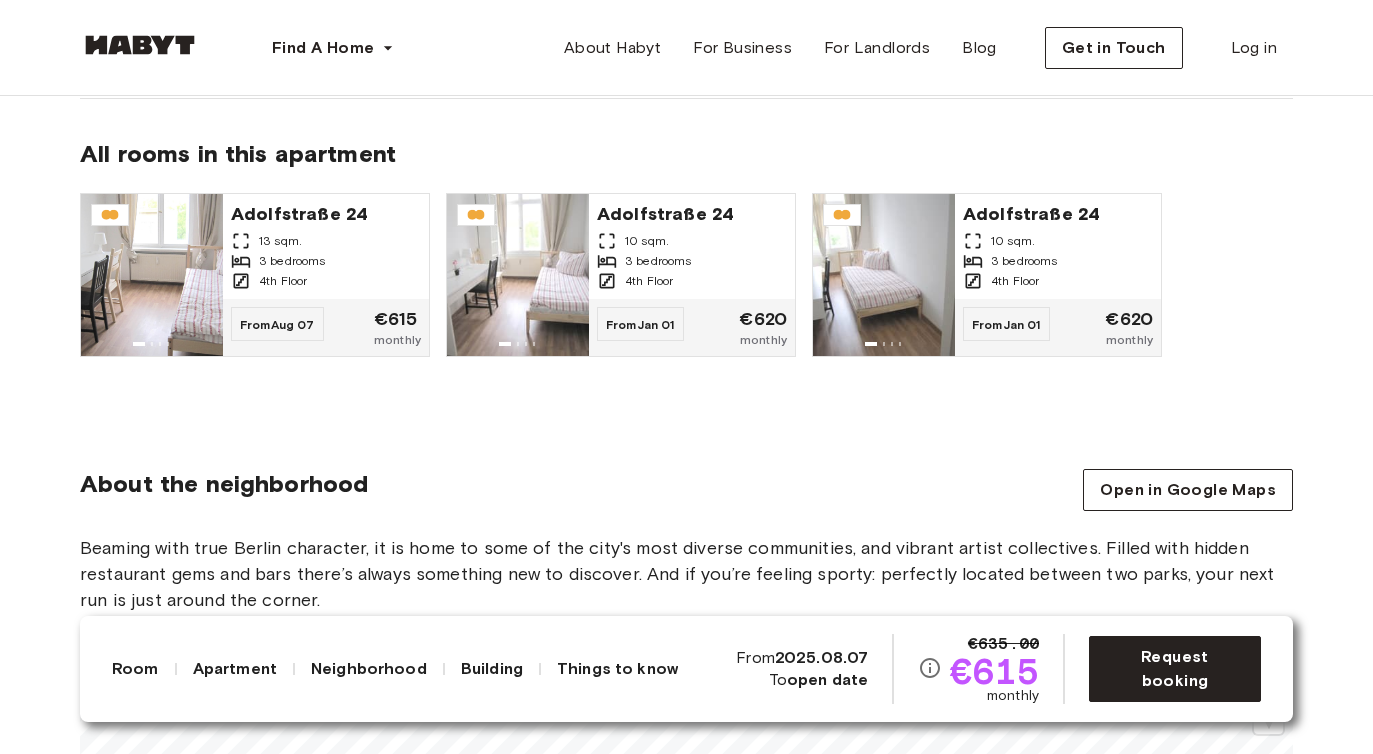 scroll, scrollTop: 1503, scrollLeft: 0, axis: vertical 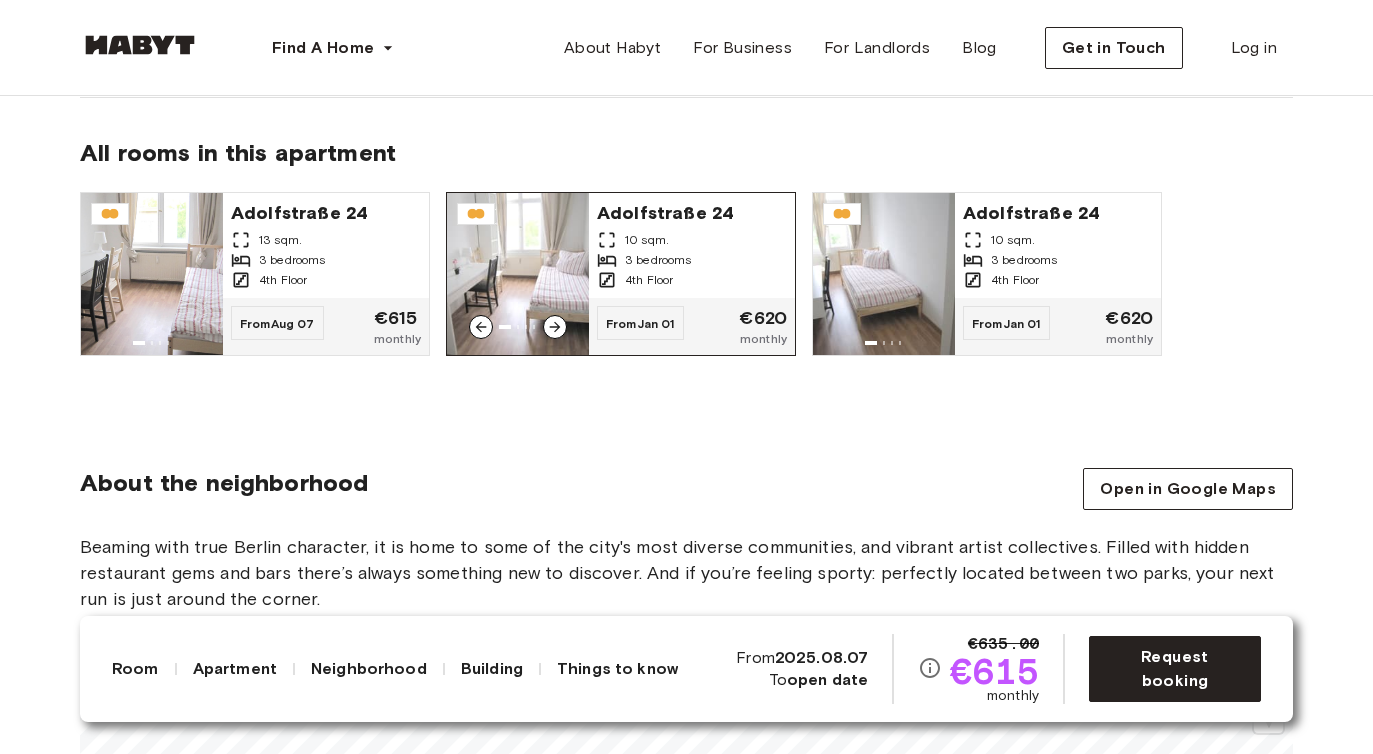click on "Adolfstraße 24 10 sqm. 3 bedrooms 4th Floor" at bounding box center (692, 245) 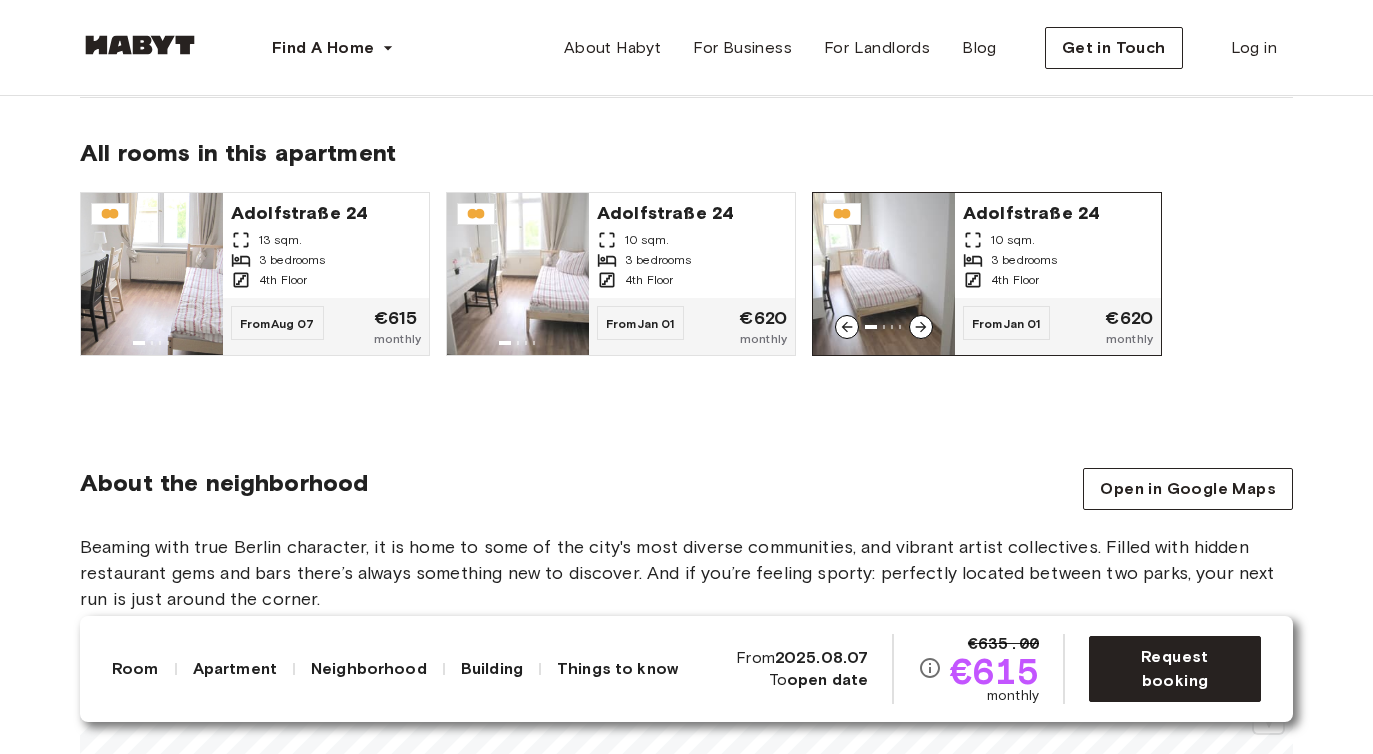 click on "Adolfstraße 24" at bounding box center [1058, 211] 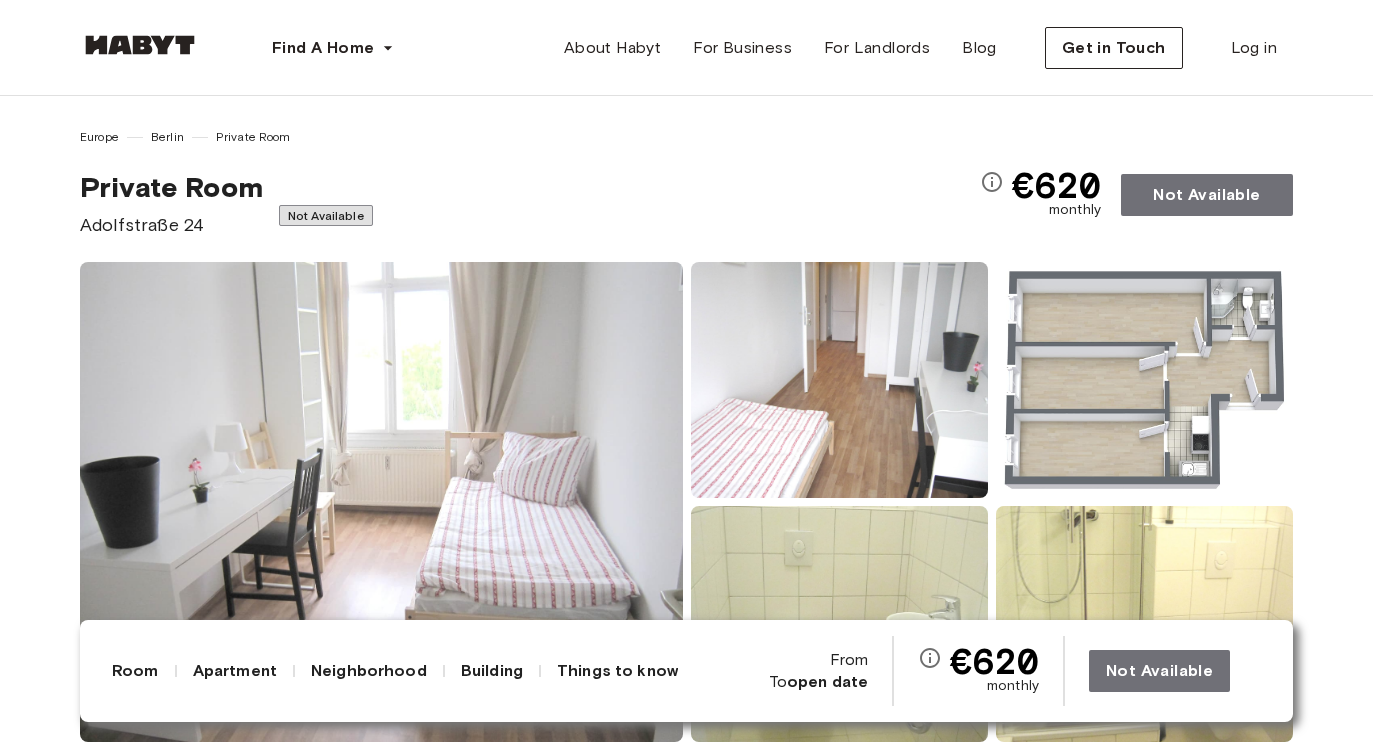 scroll, scrollTop: 0, scrollLeft: 0, axis: both 